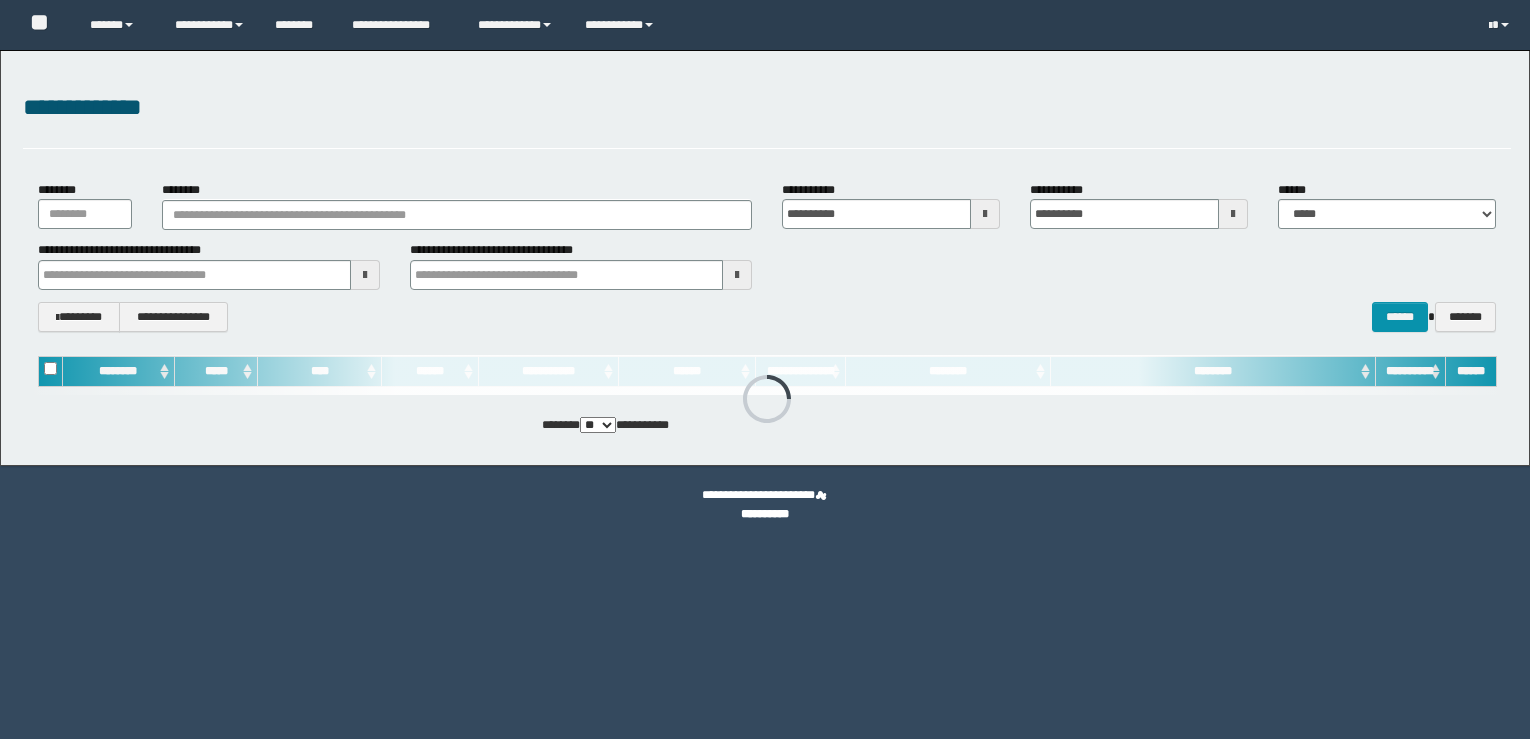 scroll, scrollTop: 0, scrollLeft: 0, axis: both 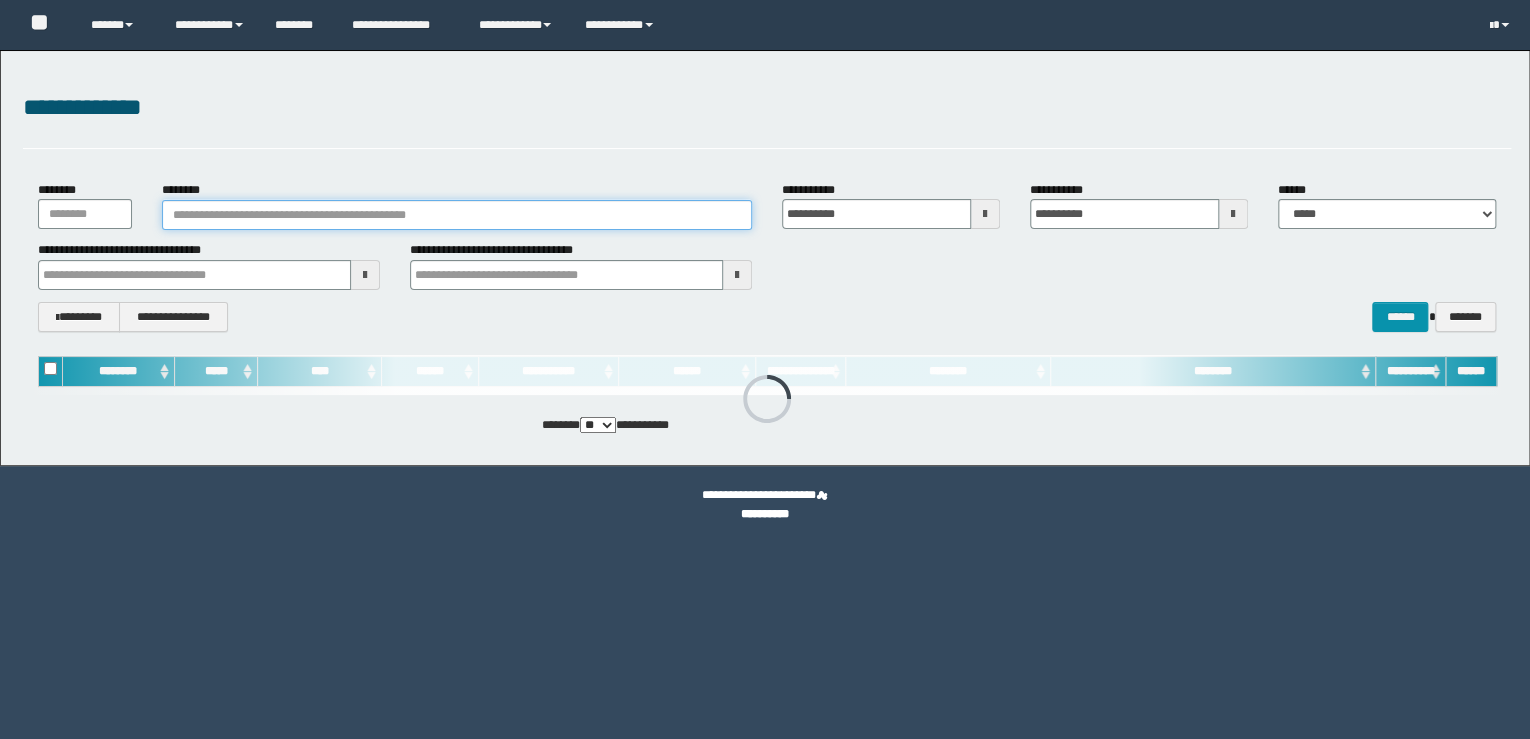 click on "********" at bounding box center (457, 215) 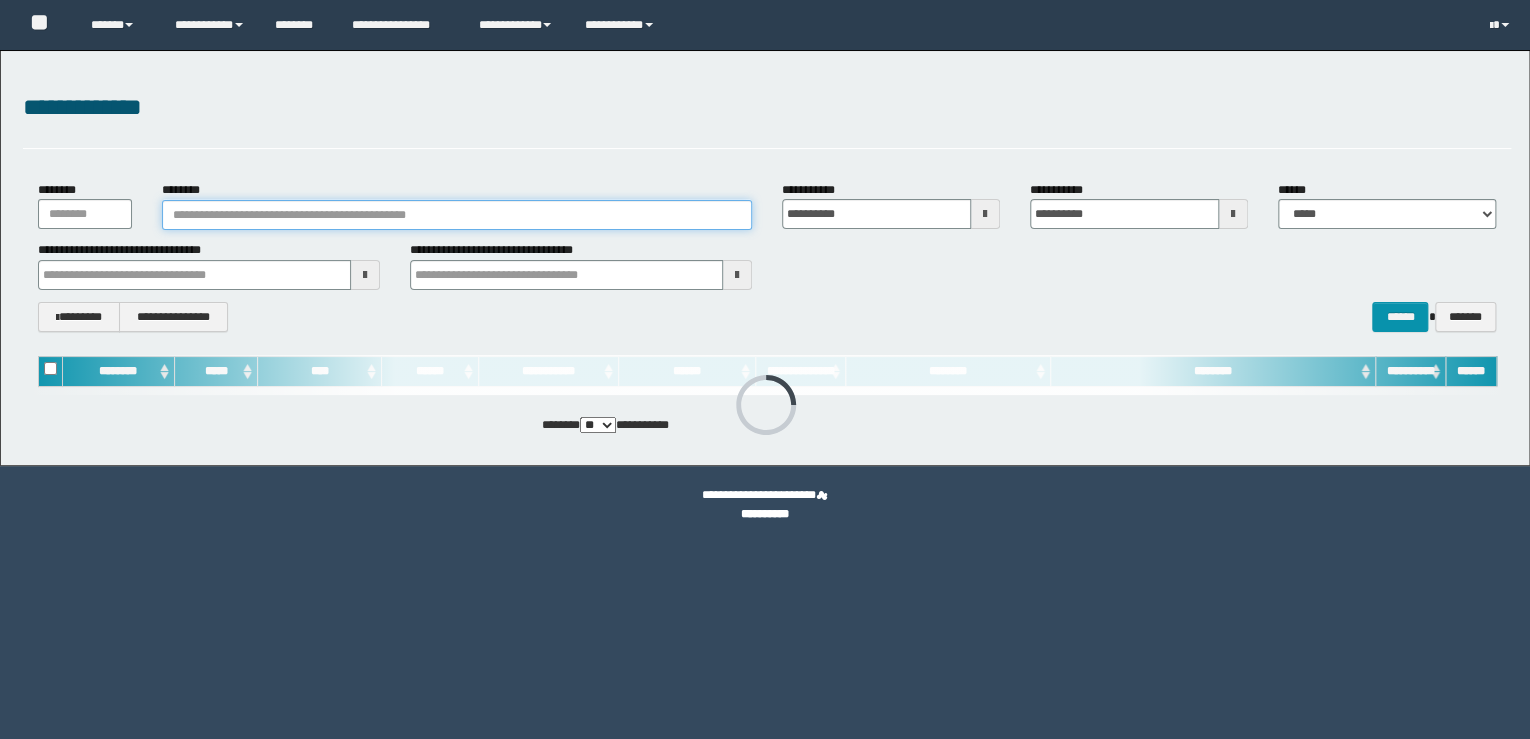 scroll, scrollTop: 0, scrollLeft: 0, axis: both 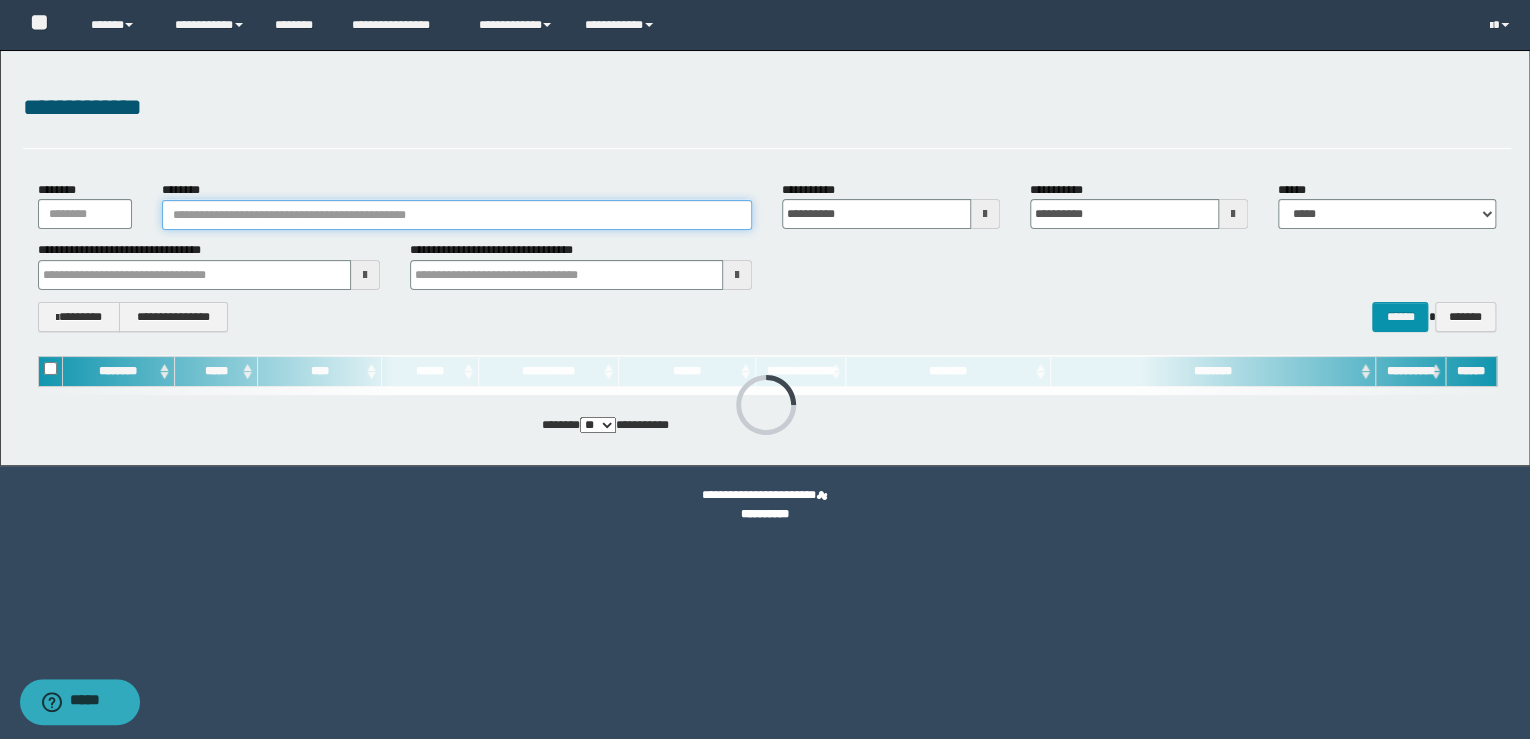 paste on "**********" 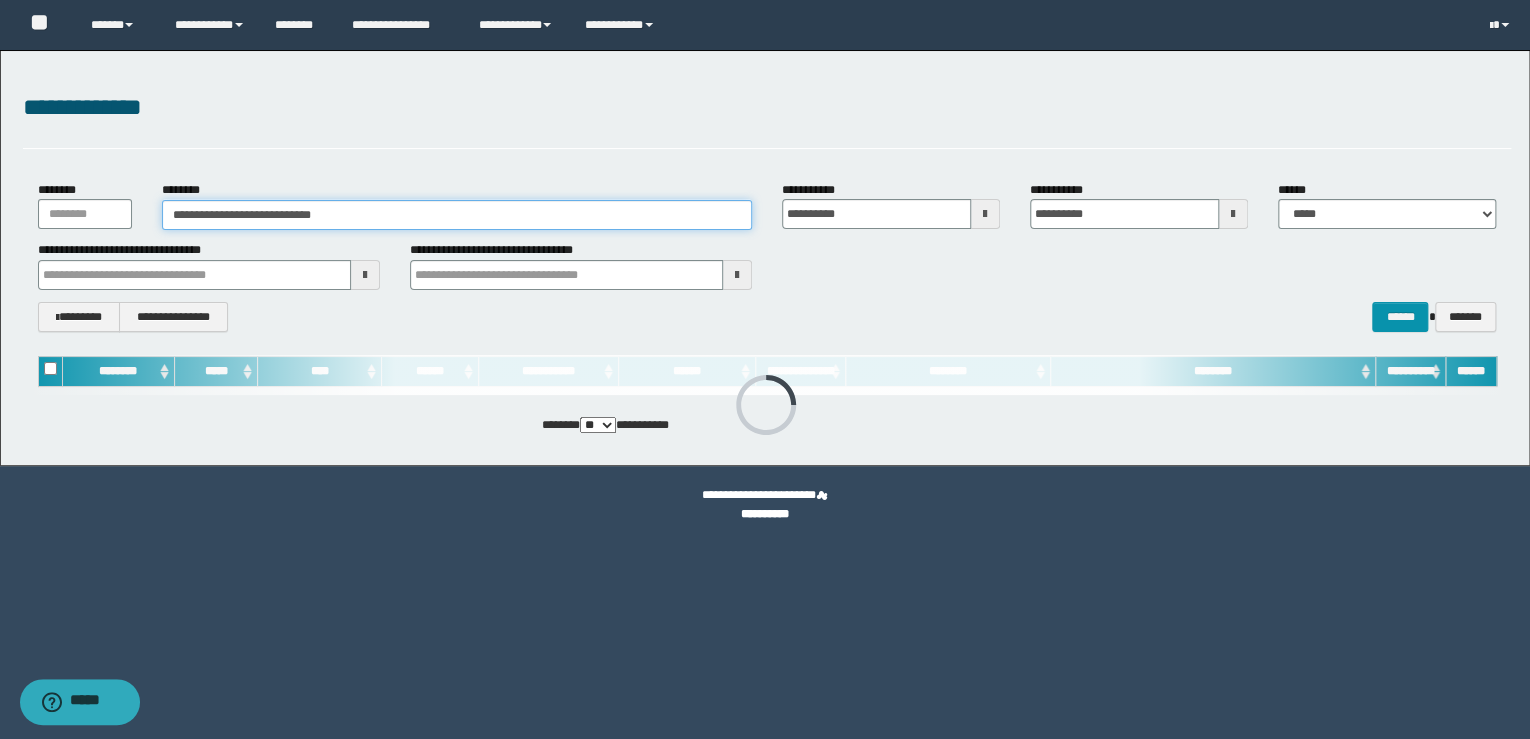 type on "**********" 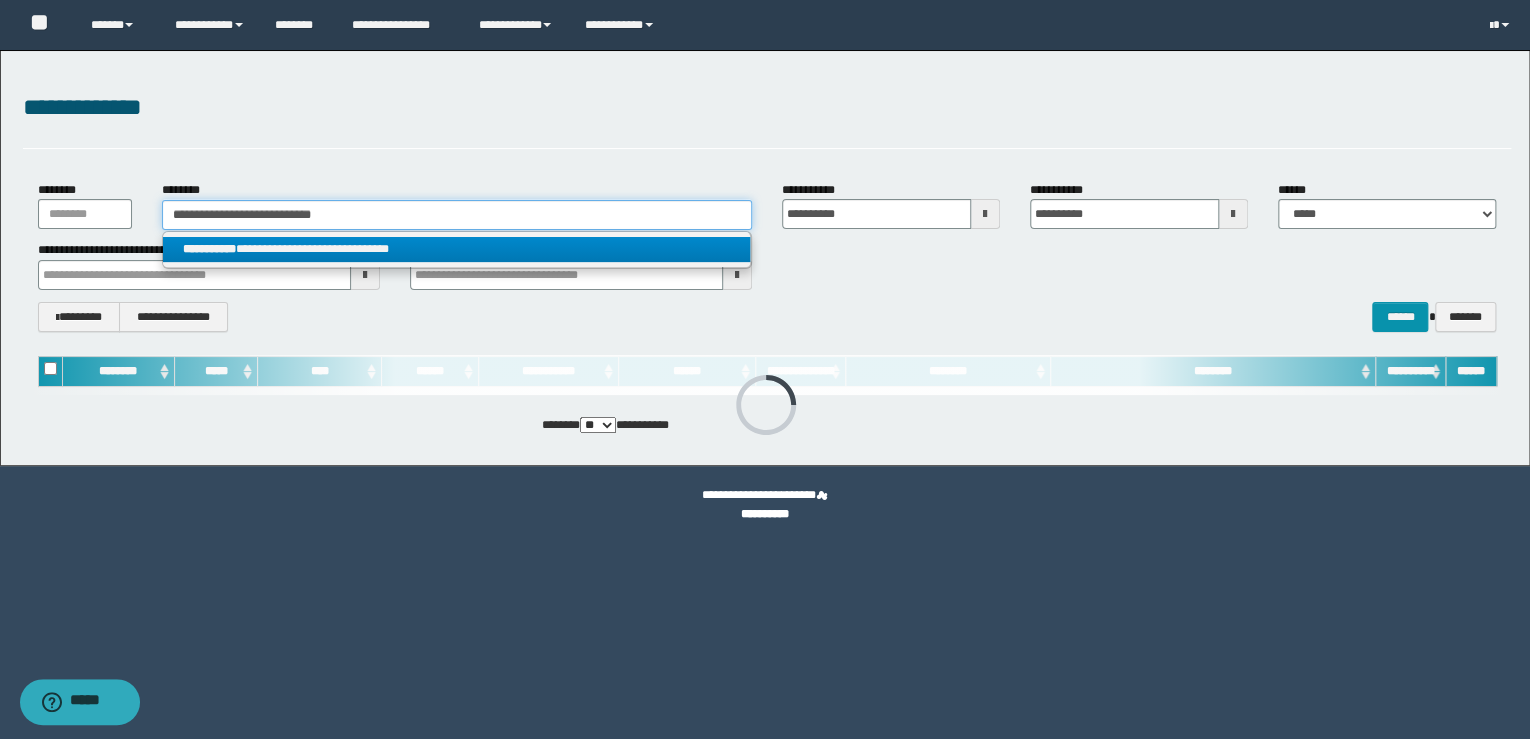 type on "**********" 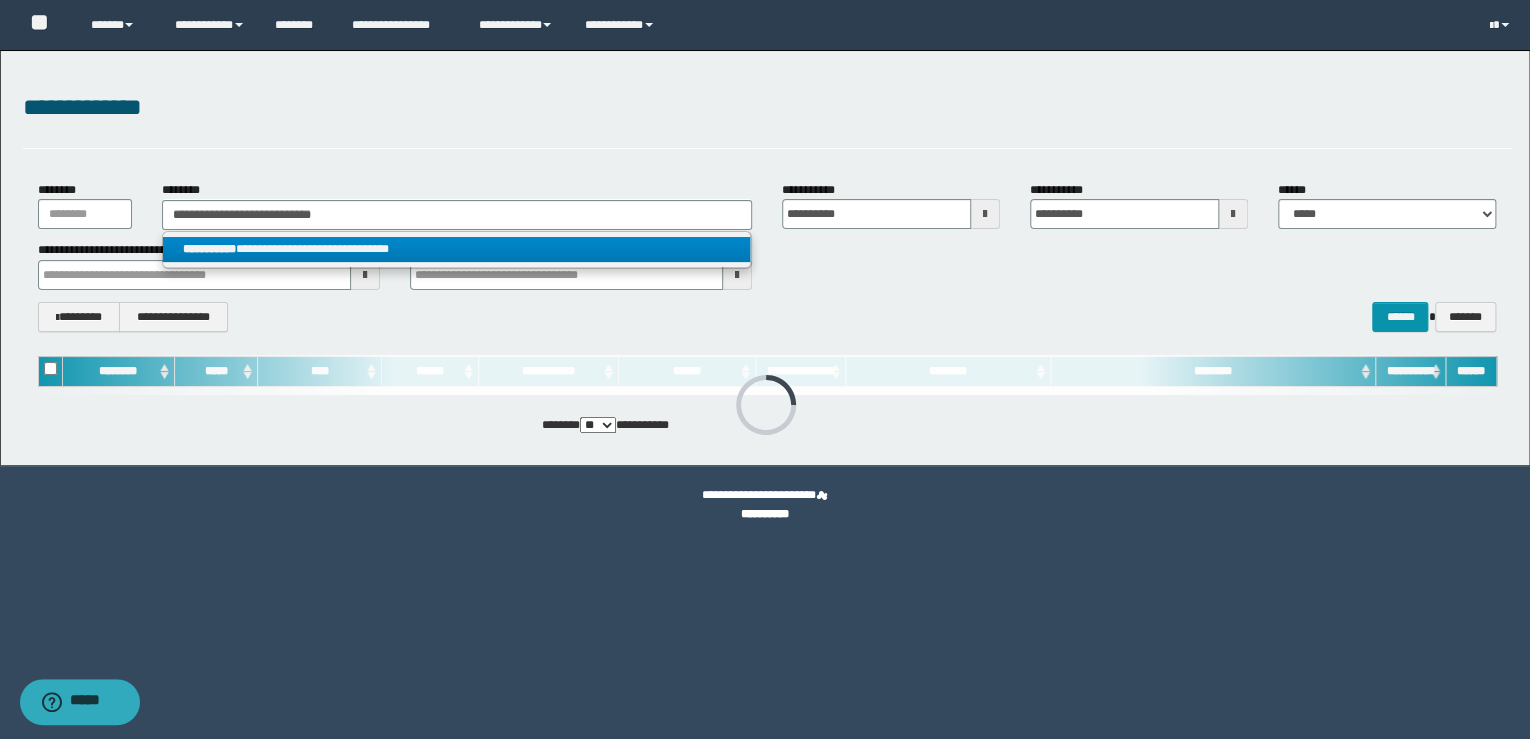 click on "**********" at bounding box center [457, 249] 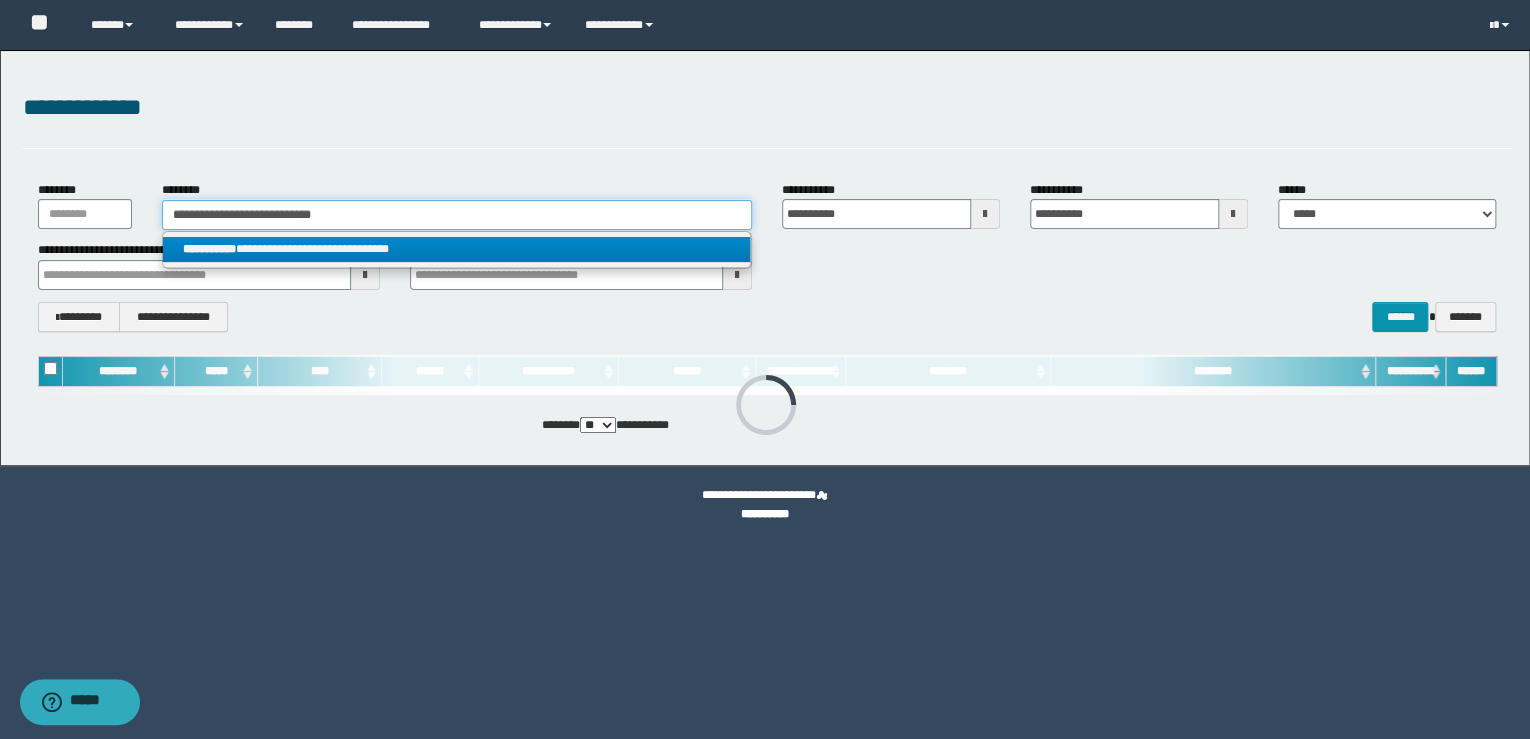 type 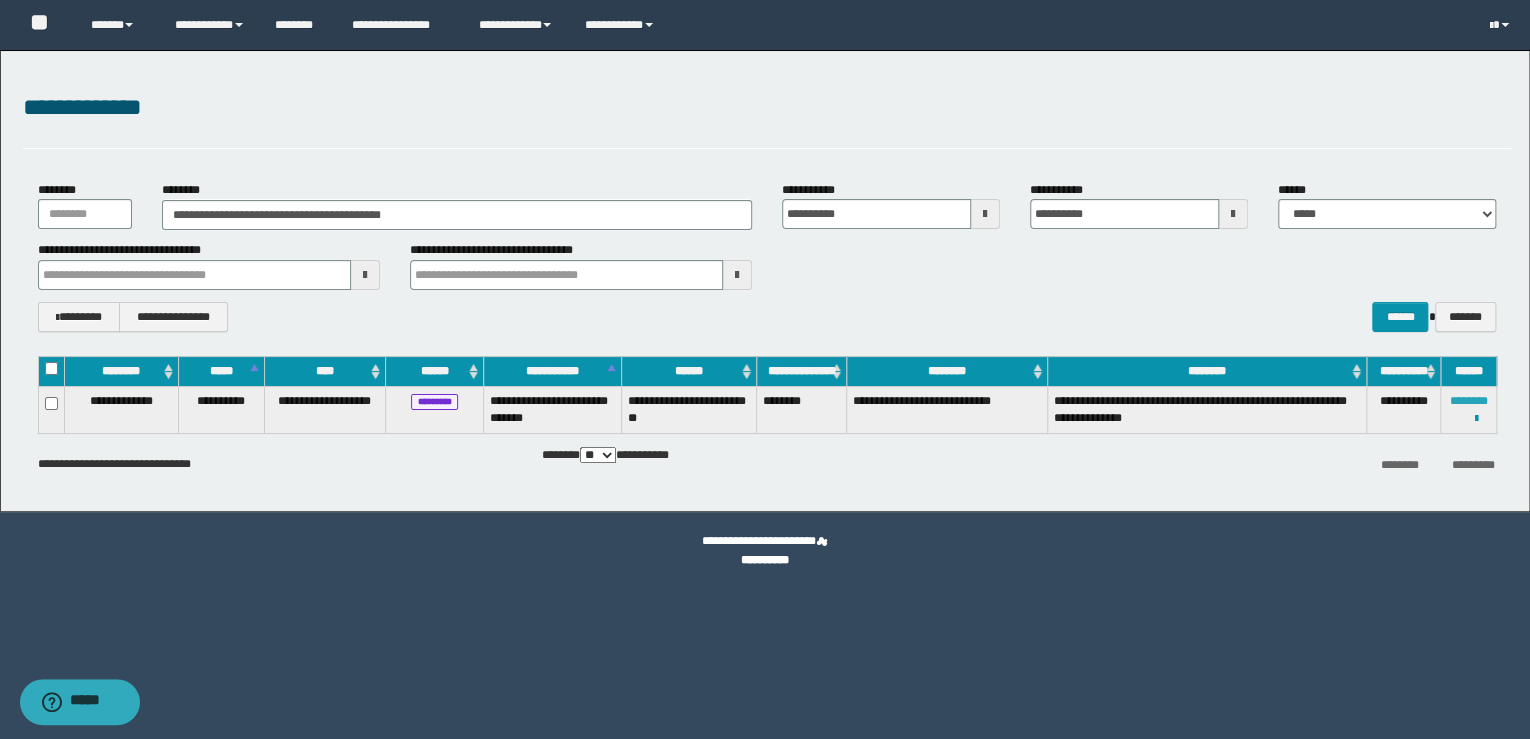 click on "********" at bounding box center (1469, 401) 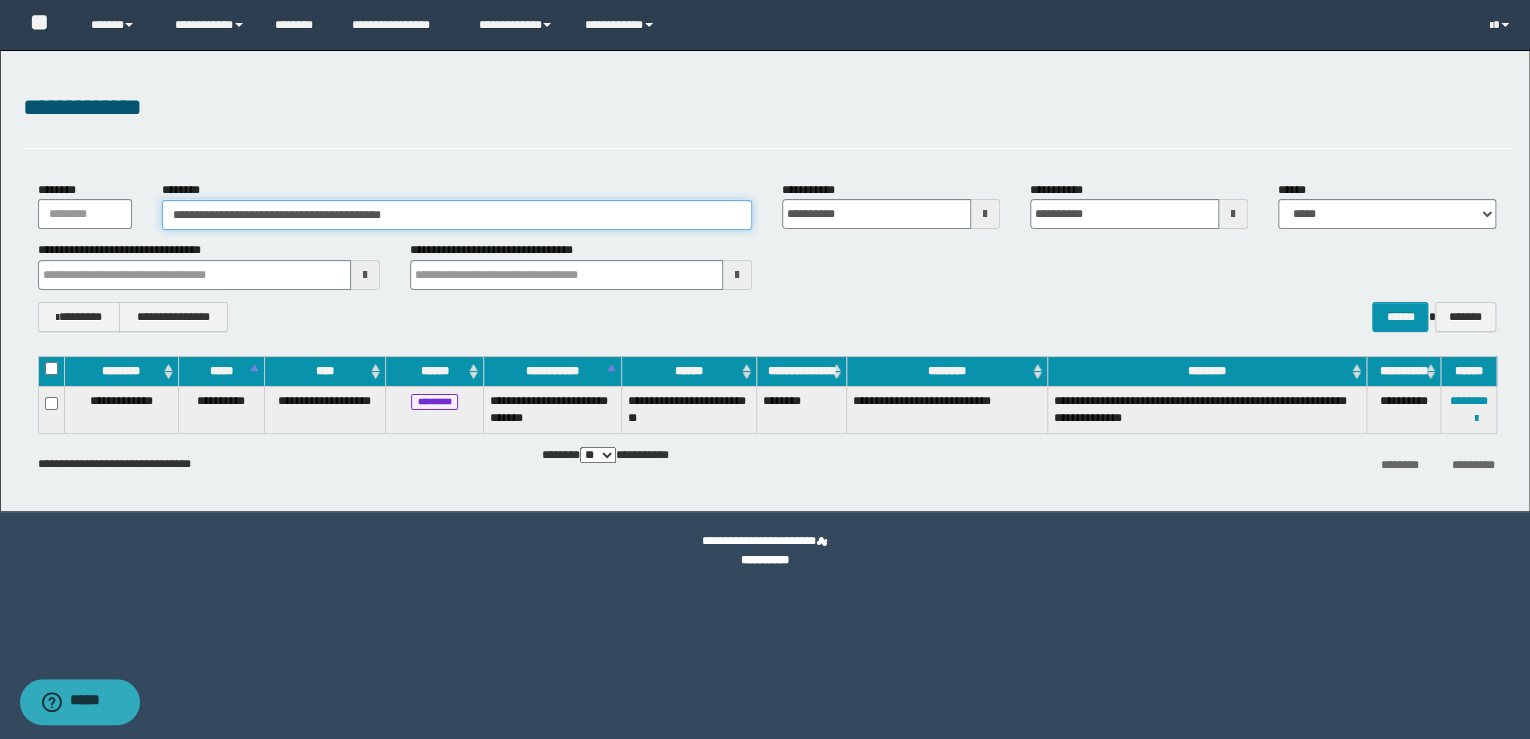 drag, startPoint x: 454, startPoint y: 205, endPoint x: 0, endPoint y: 192, distance: 454.1861 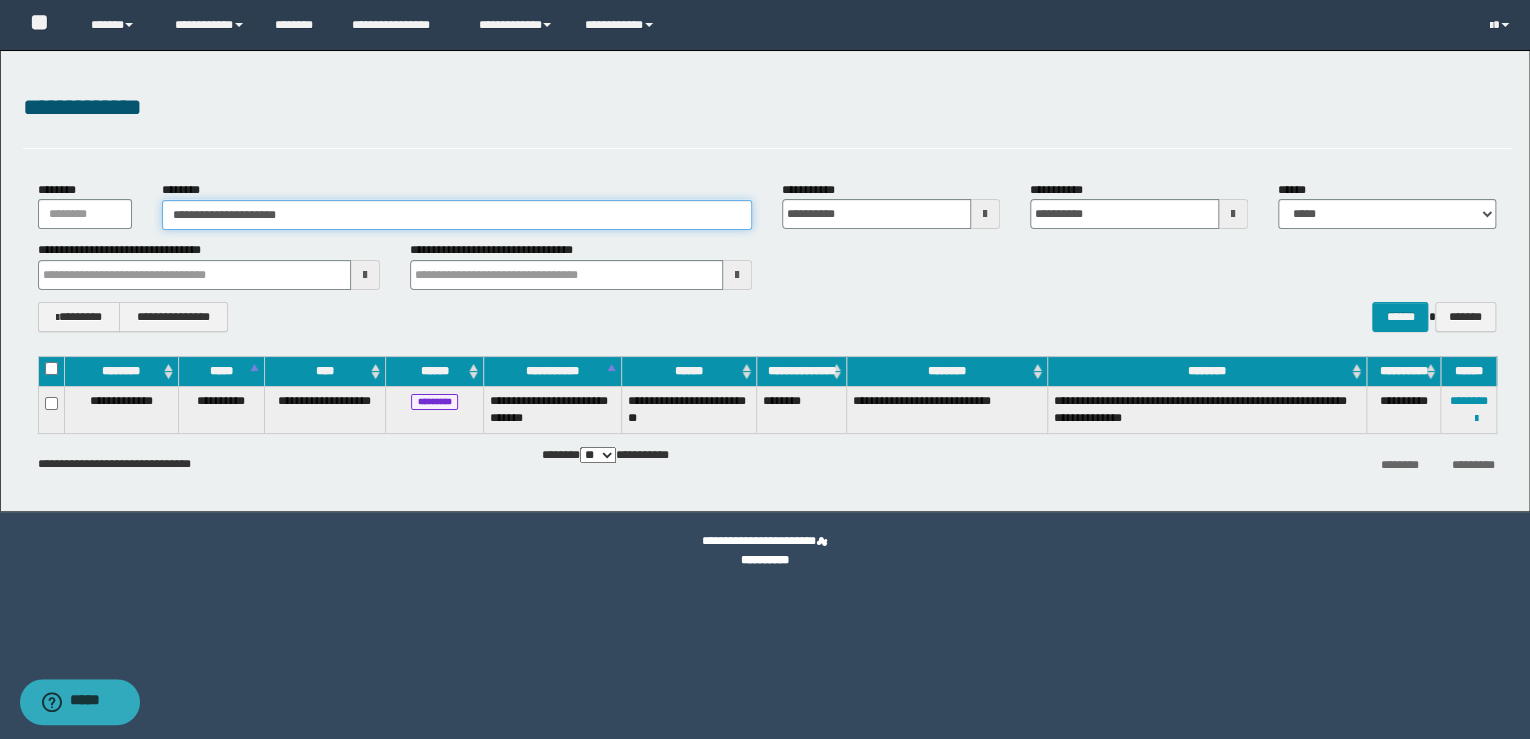 type on "**********" 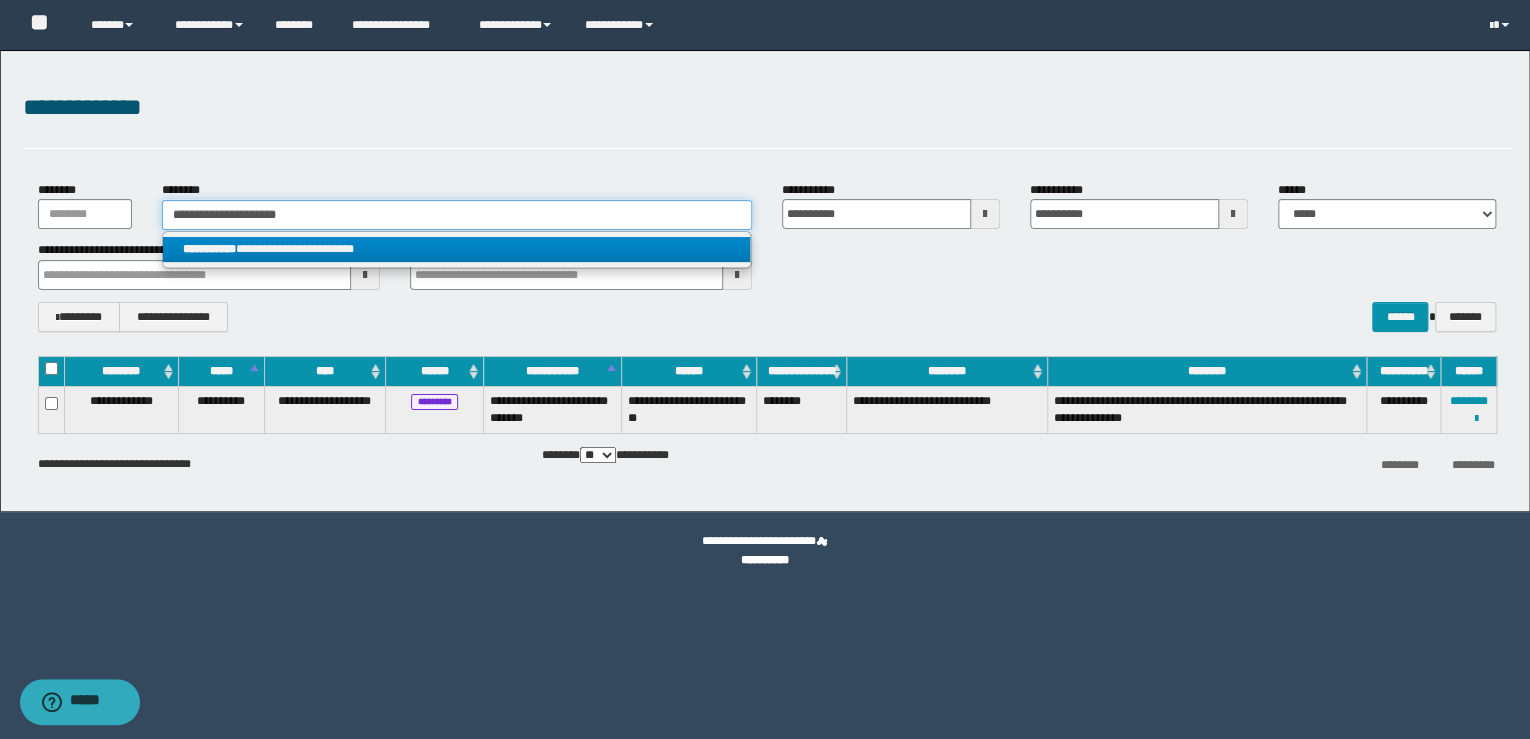 type on "**********" 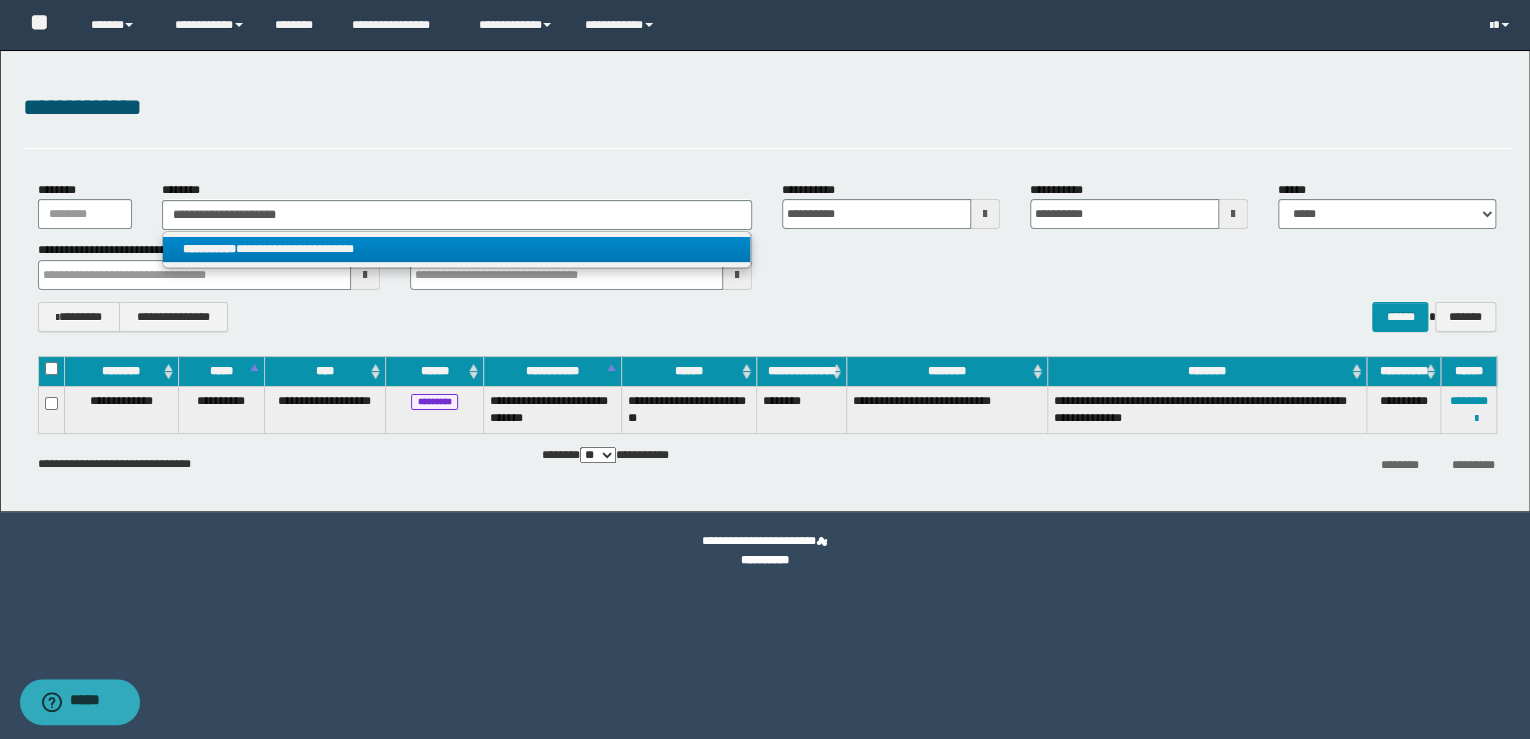 click on "**********" at bounding box center (457, 249) 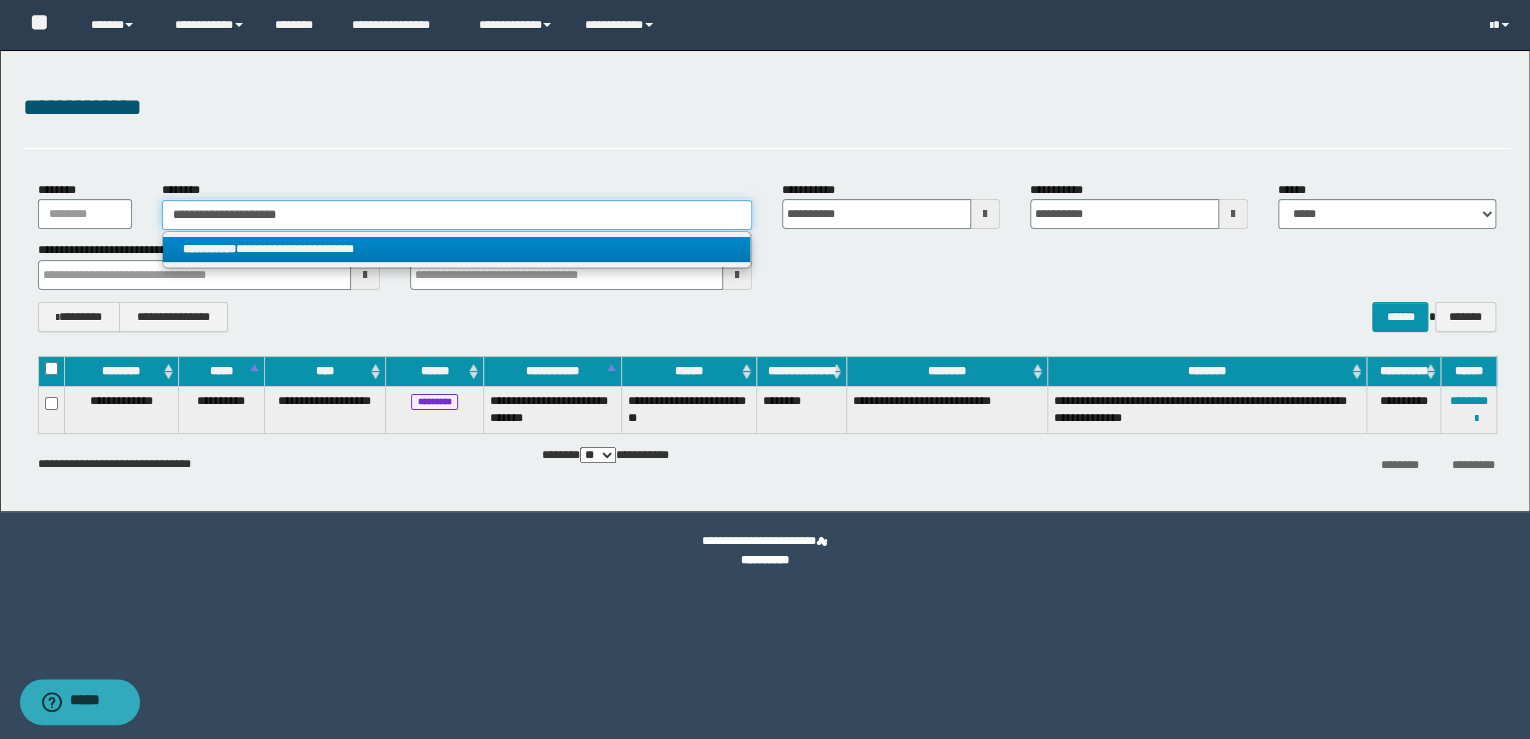 type 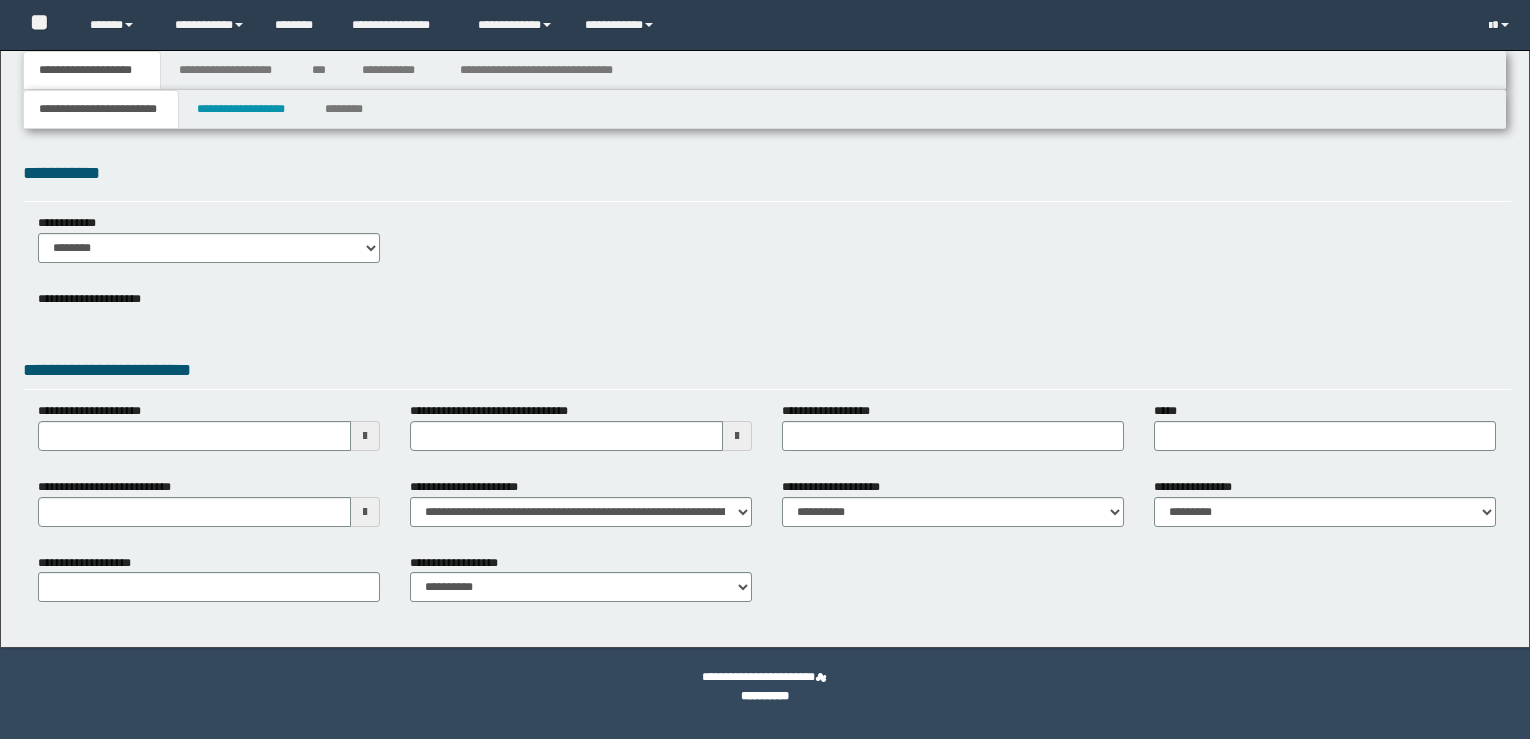 scroll, scrollTop: 0, scrollLeft: 0, axis: both 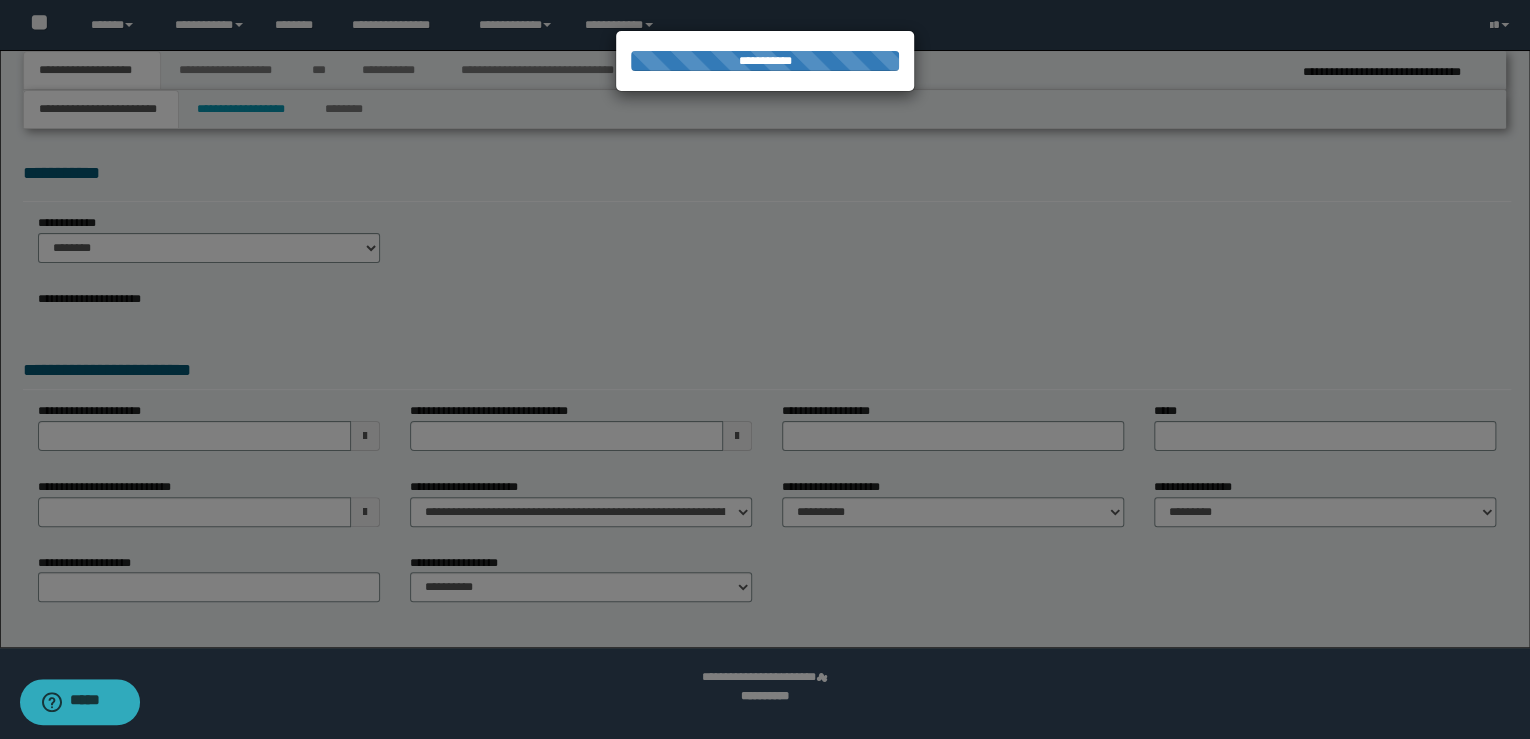 select on "**" 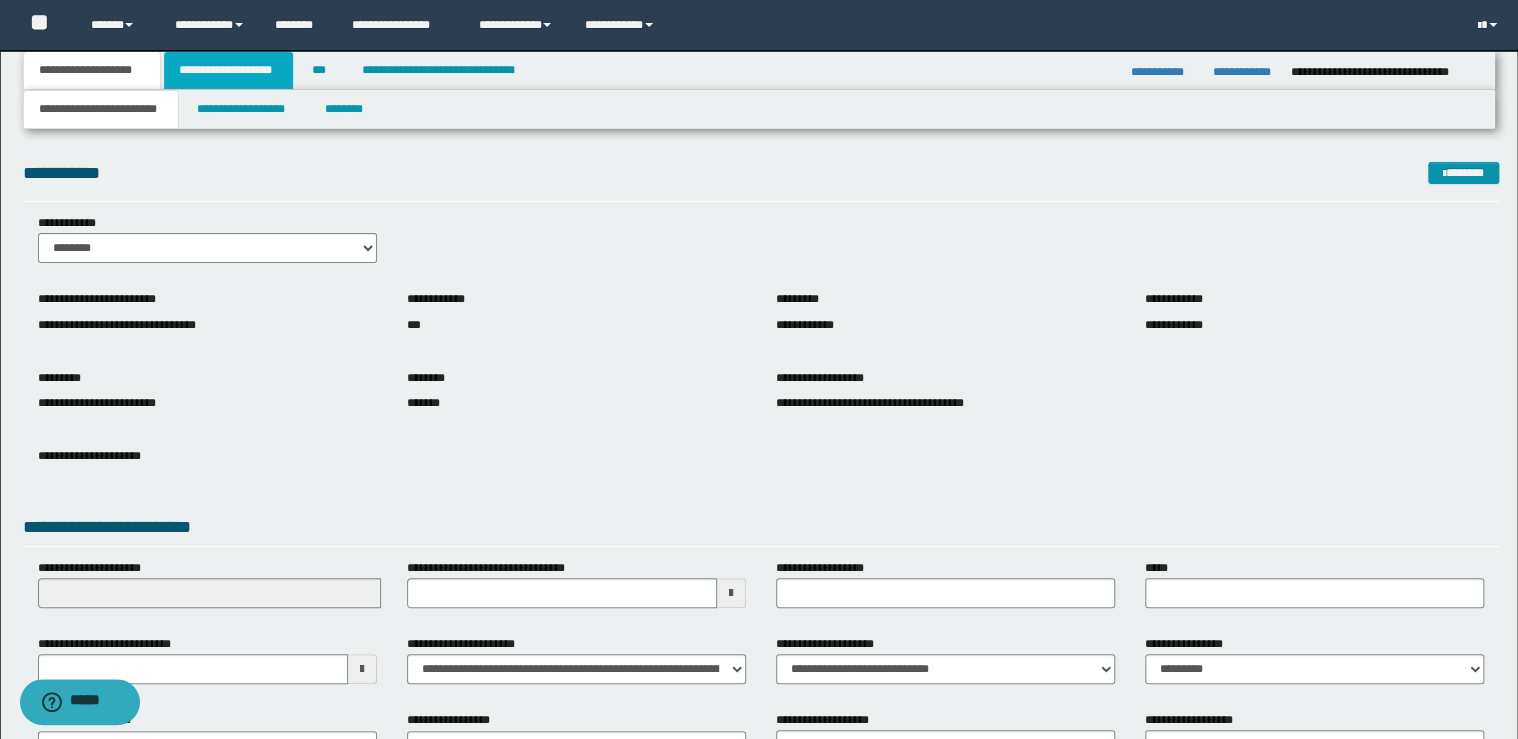 click on "**********" at bounding box center [228, 70] 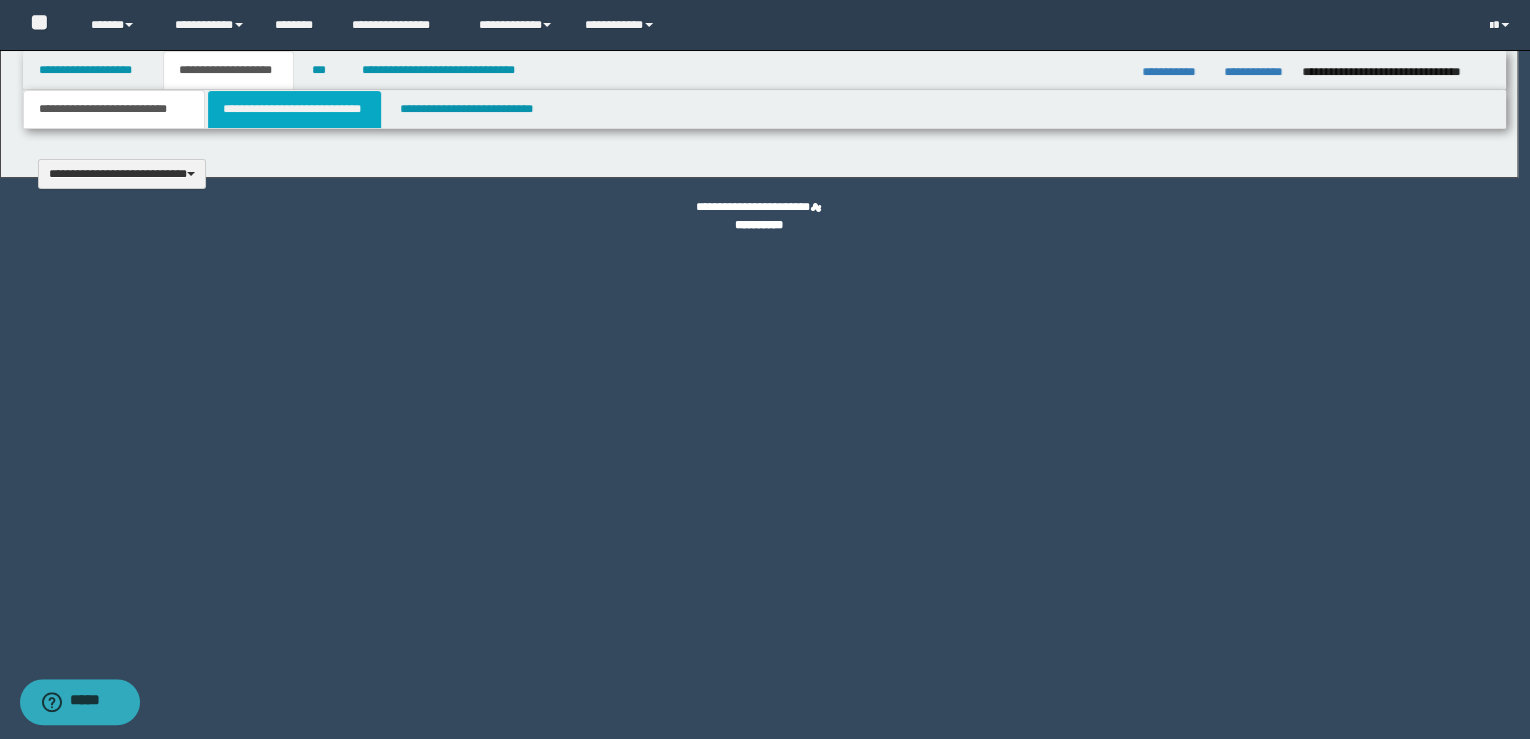 type 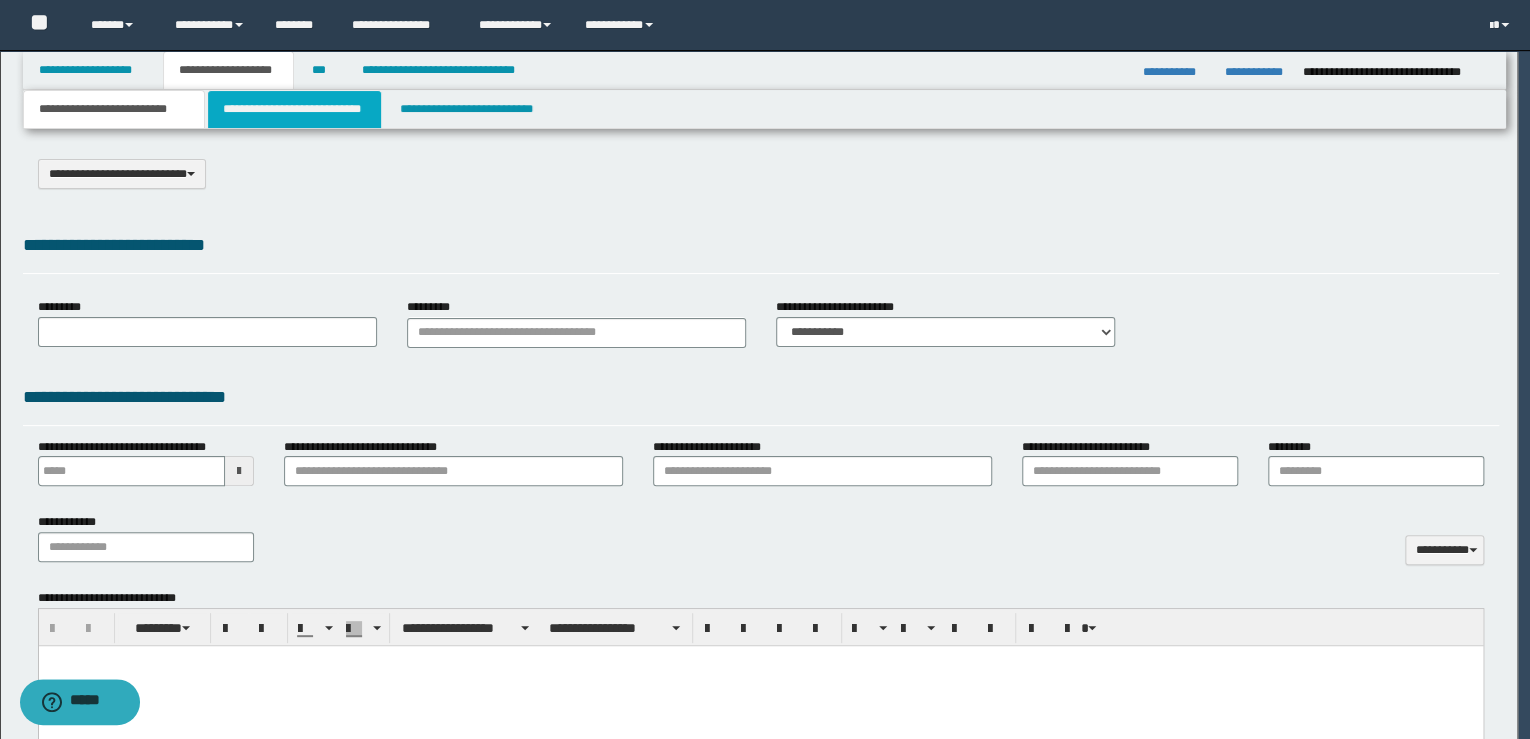 type on "**********" 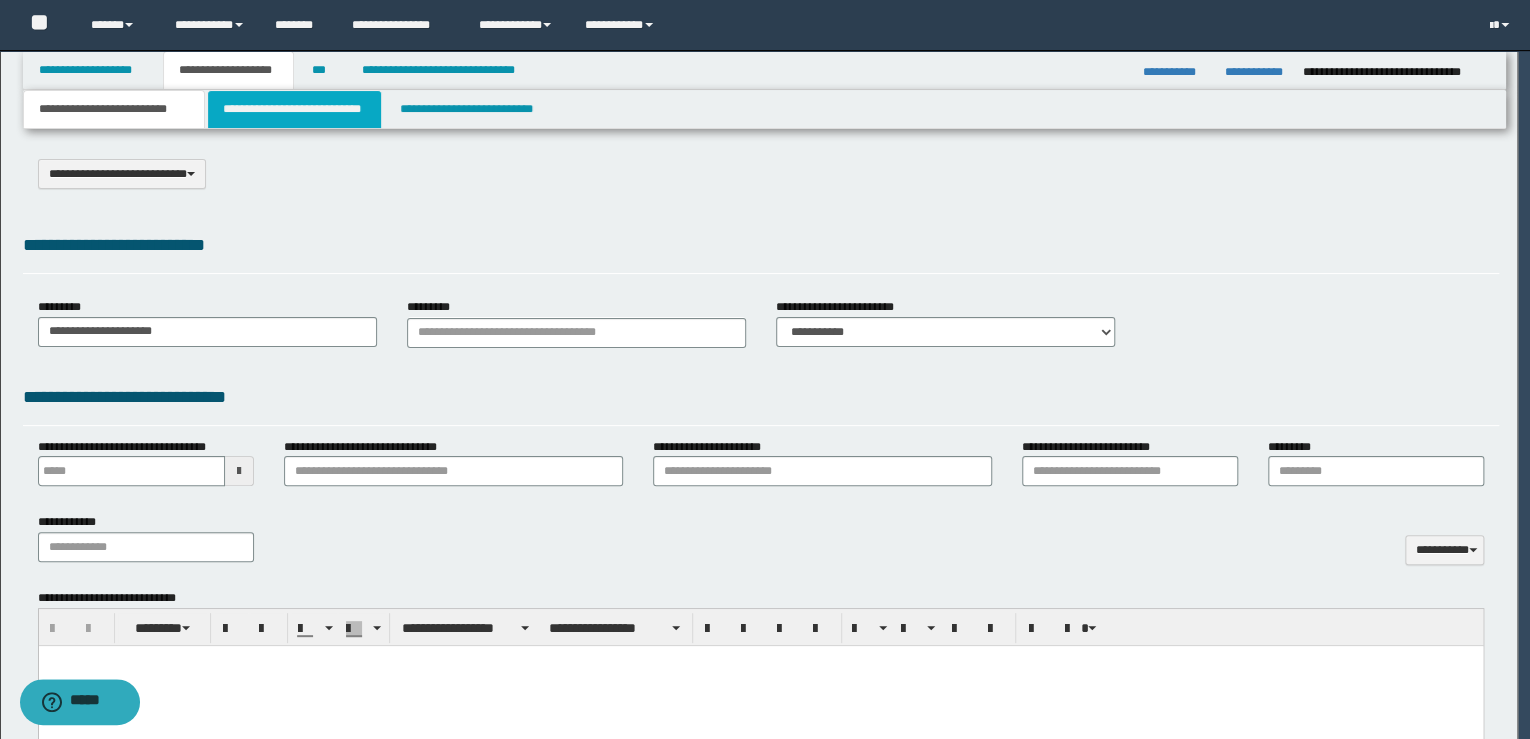 scroll, scrollTop: 0, scrollLeft: 0, axis: both 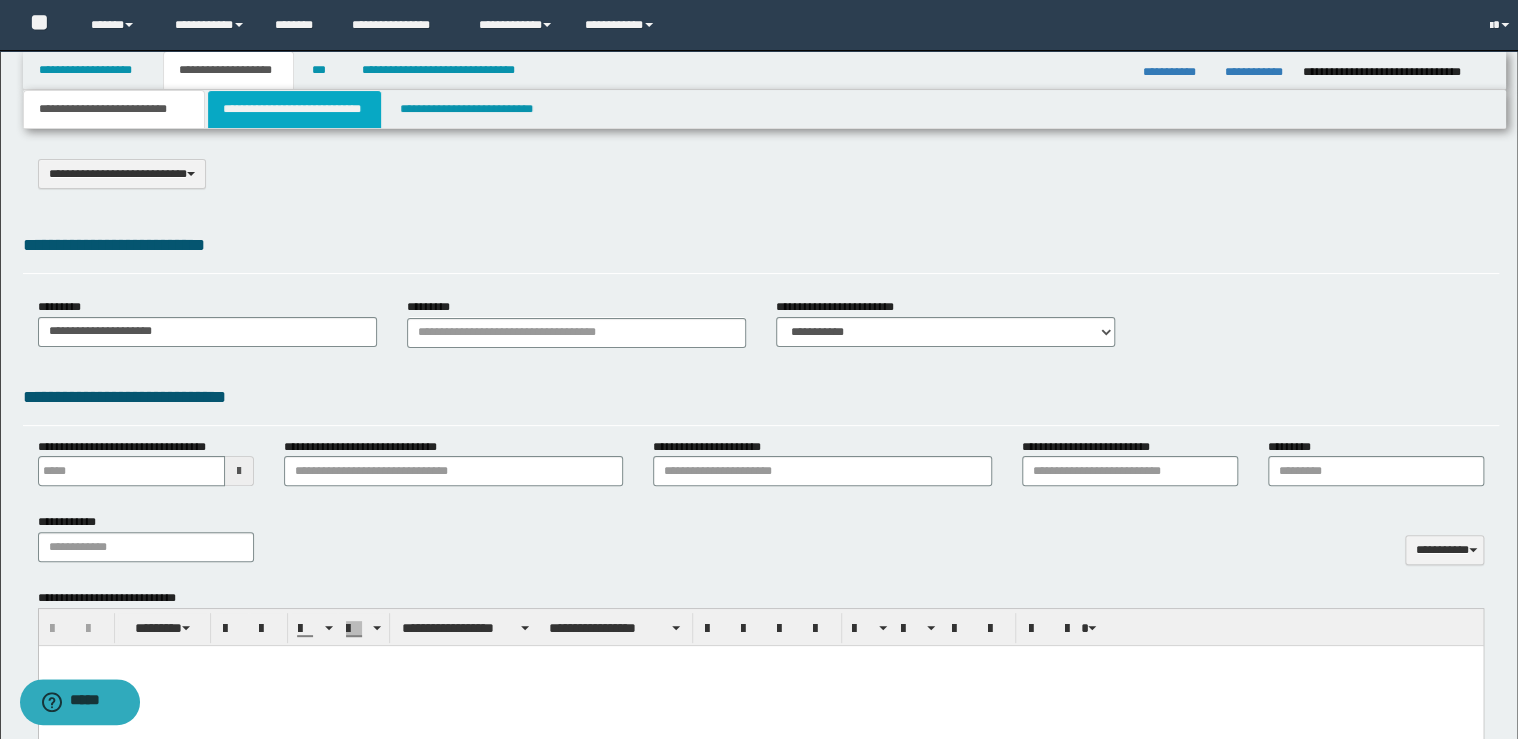 click on "**********" at bounding box center (294, 109) 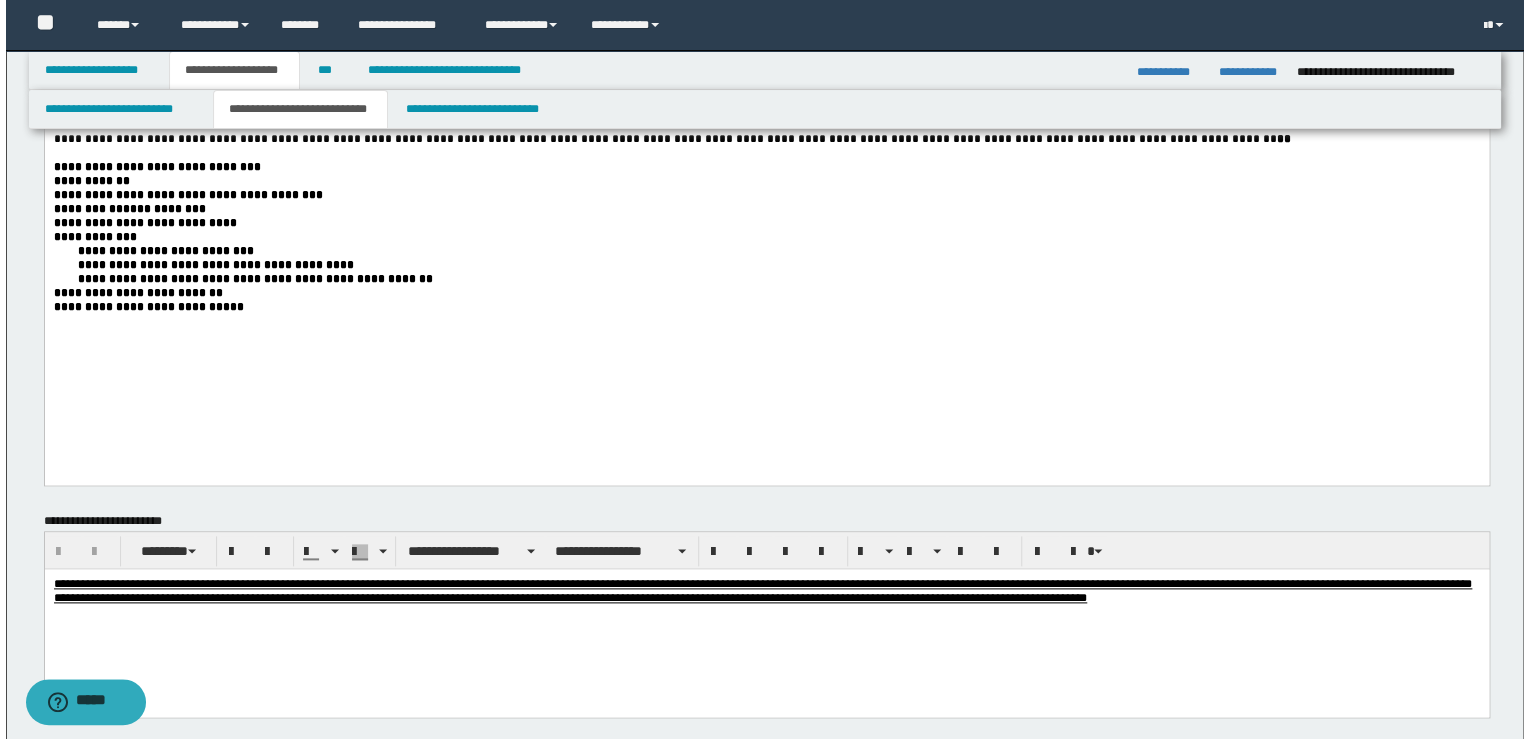 scroll, scrollTop: 1280, scrollLeft: 0, axis: vertical 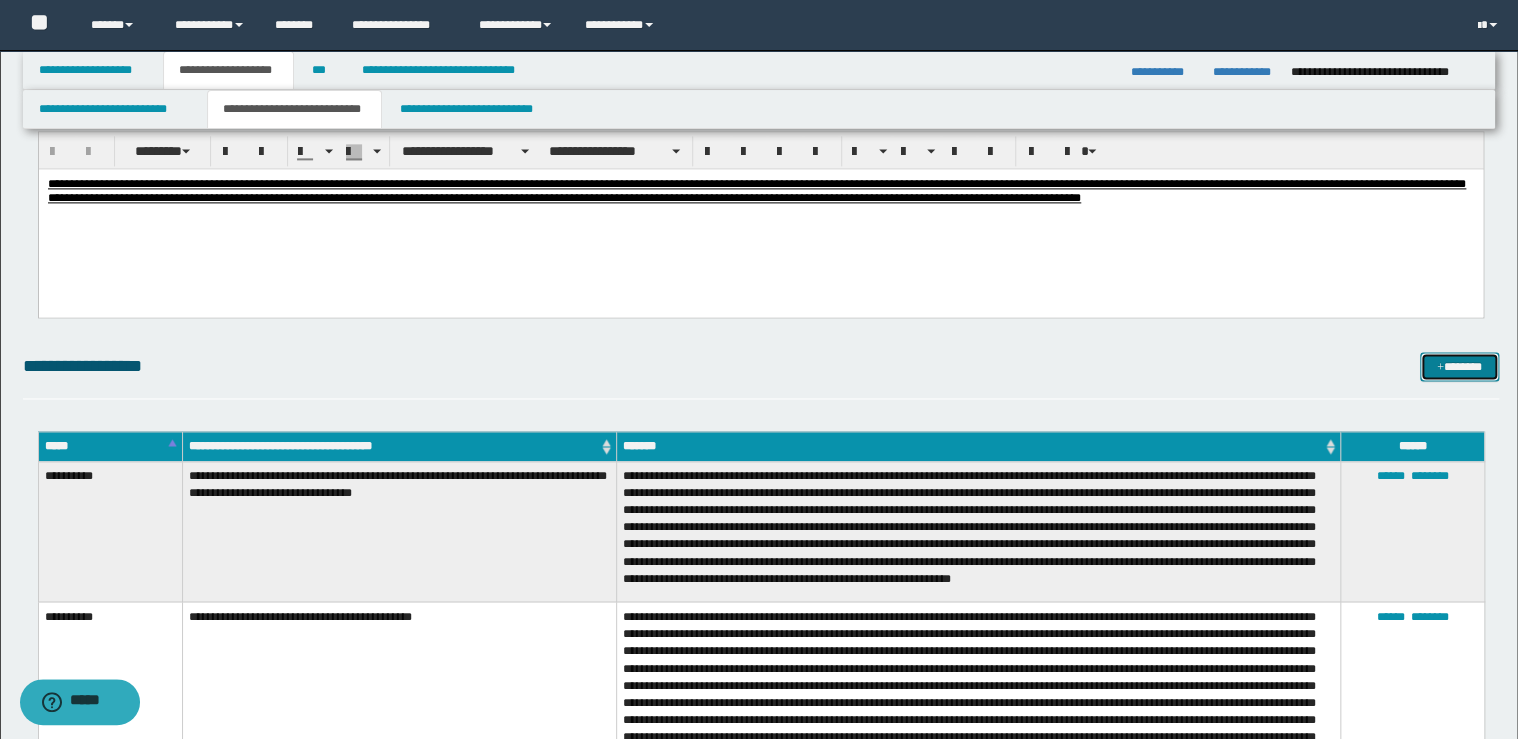 click on "*******" at bounding box center (1459, 367) 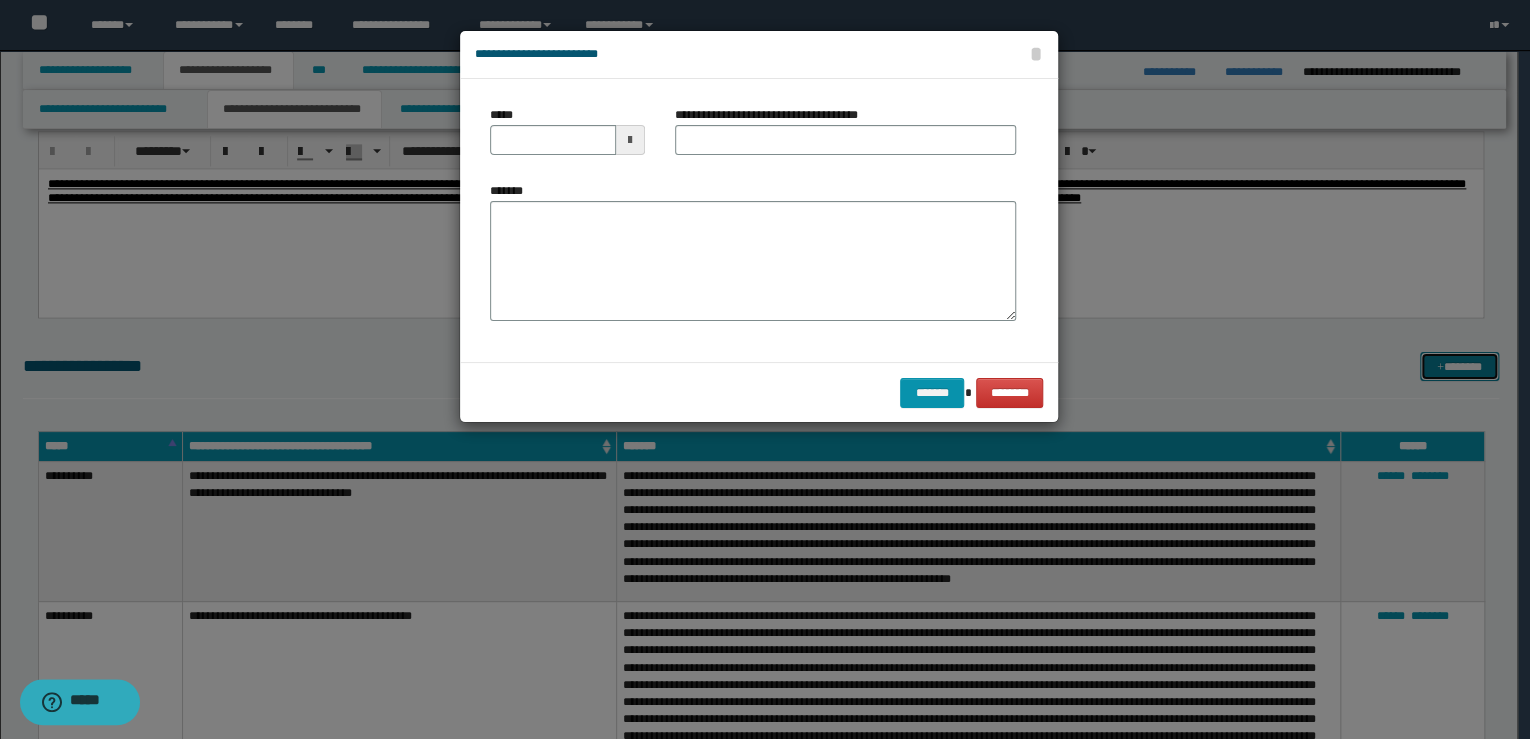 type 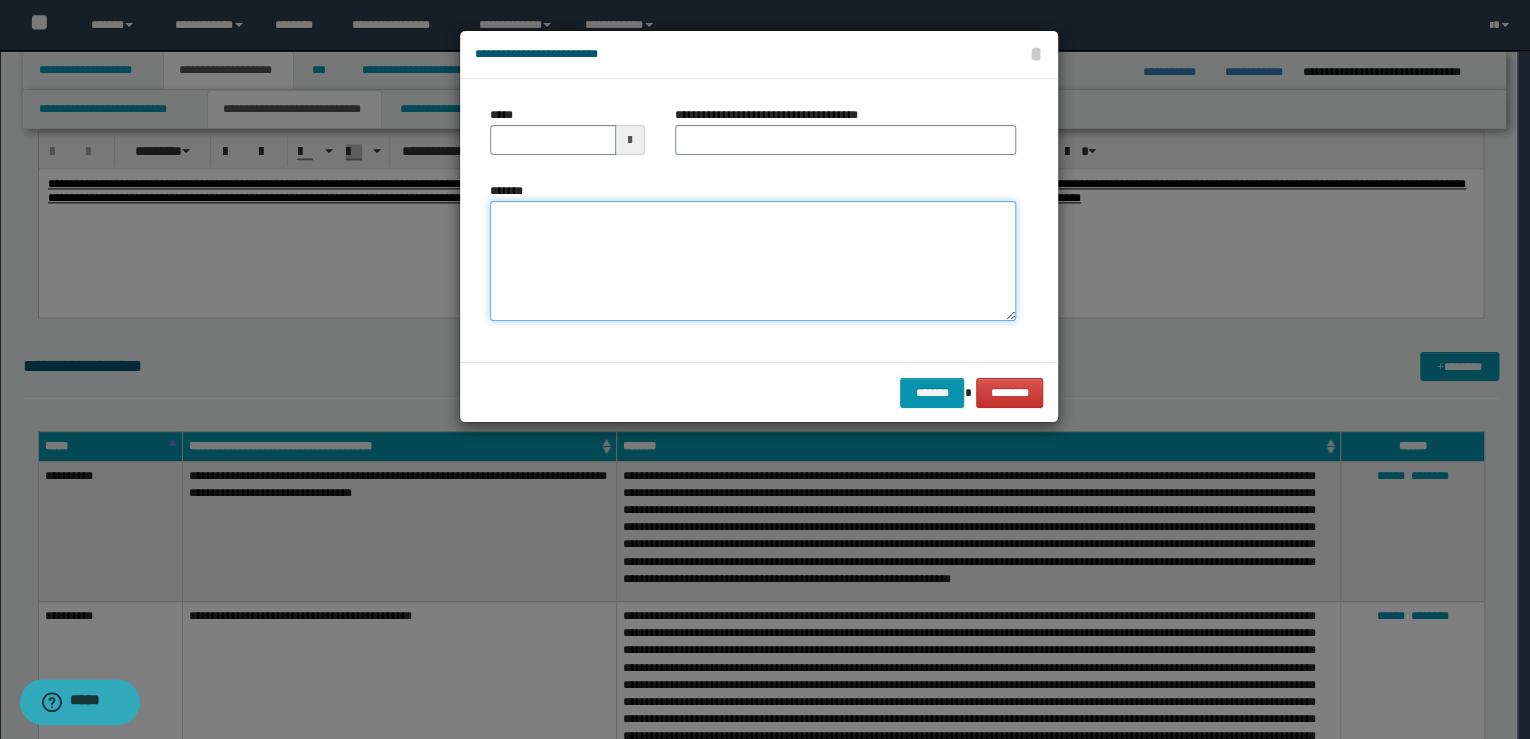 click on "*******" at bounding box center [753, 261] 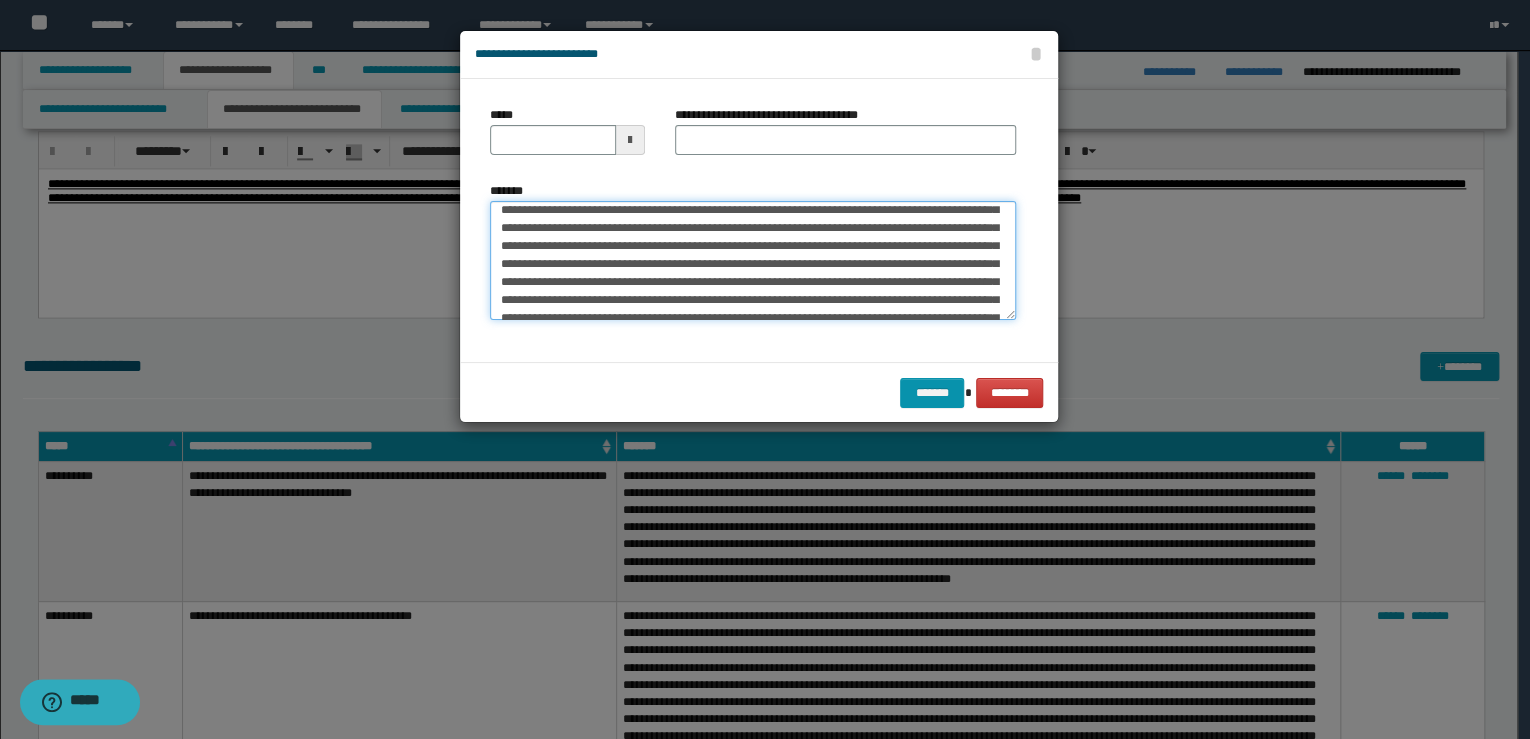 scroll, scrollTop: 0, scrollLeft: 0, axis: both 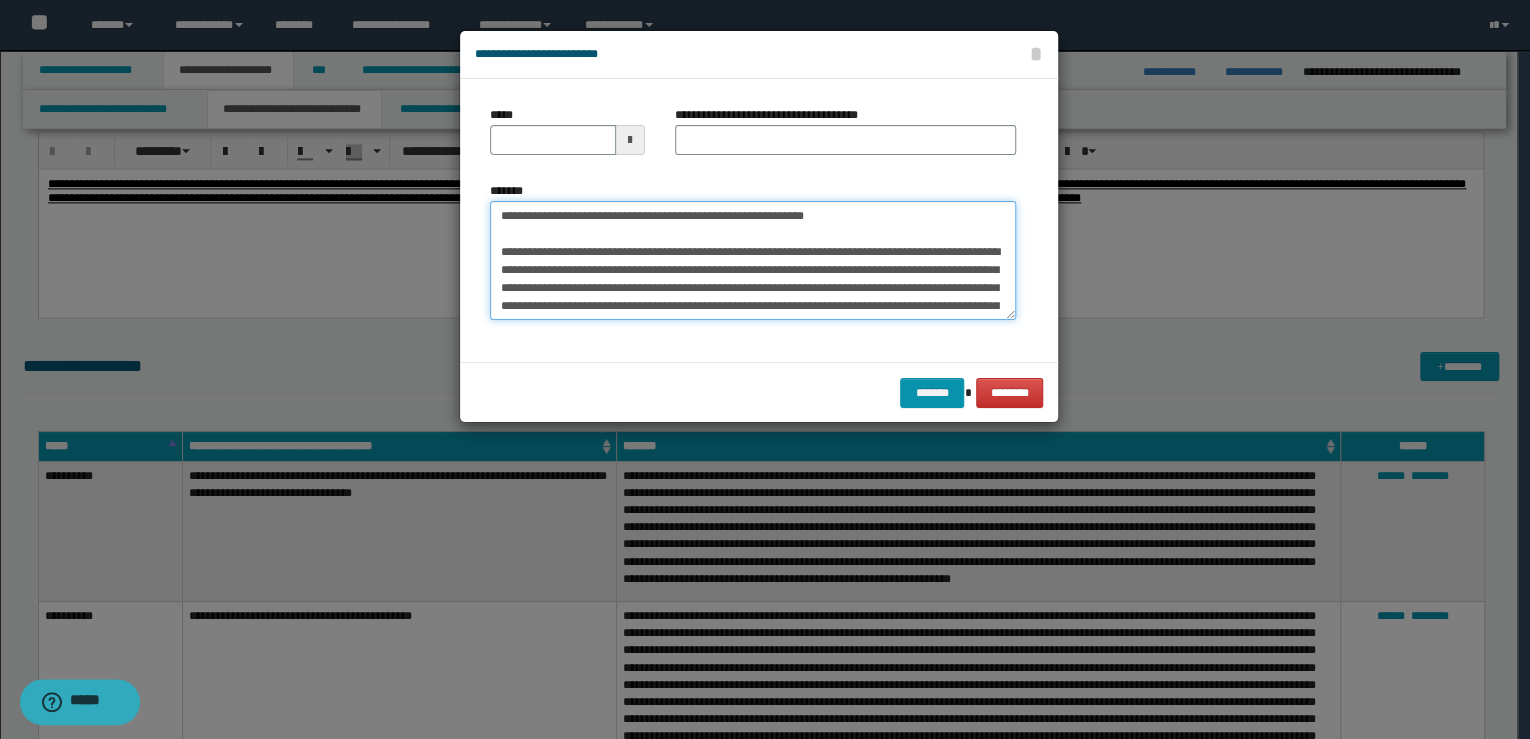drag, startPoint x: 716, startPoint y: 216, endPoint x: 240, endPoint y: 224, distance: 476.06723 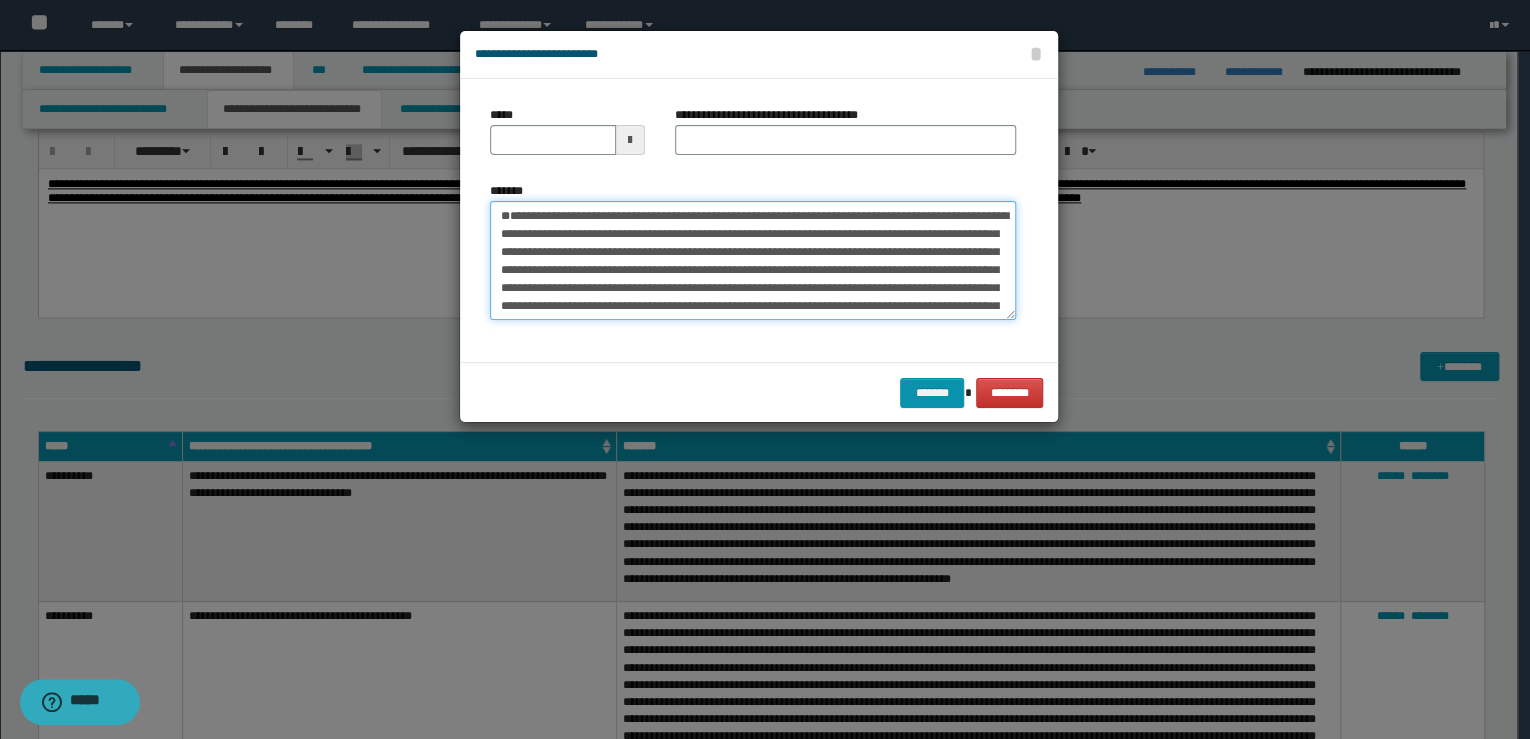 type 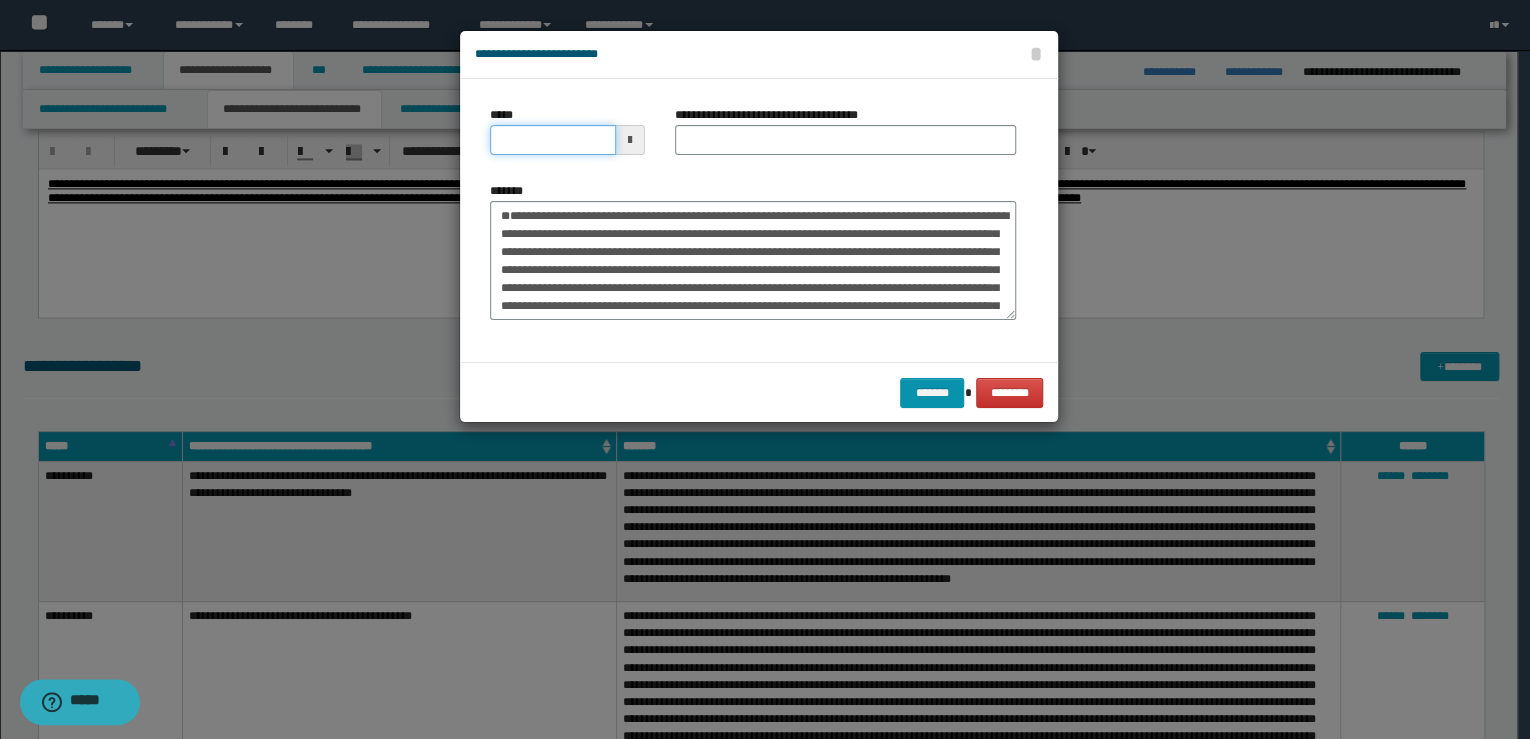 click on "*****" at bounding box center (553, 140) 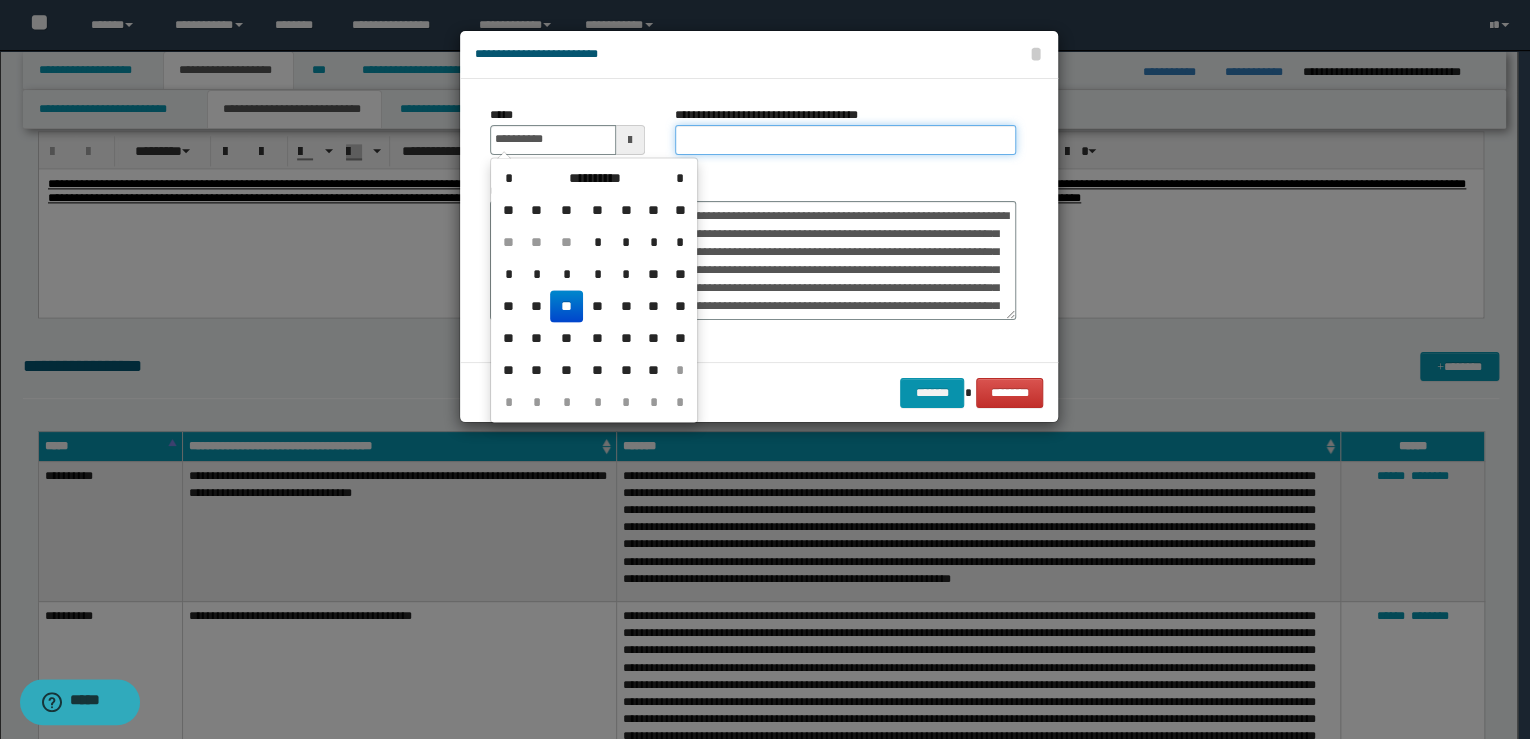 type on "**********" 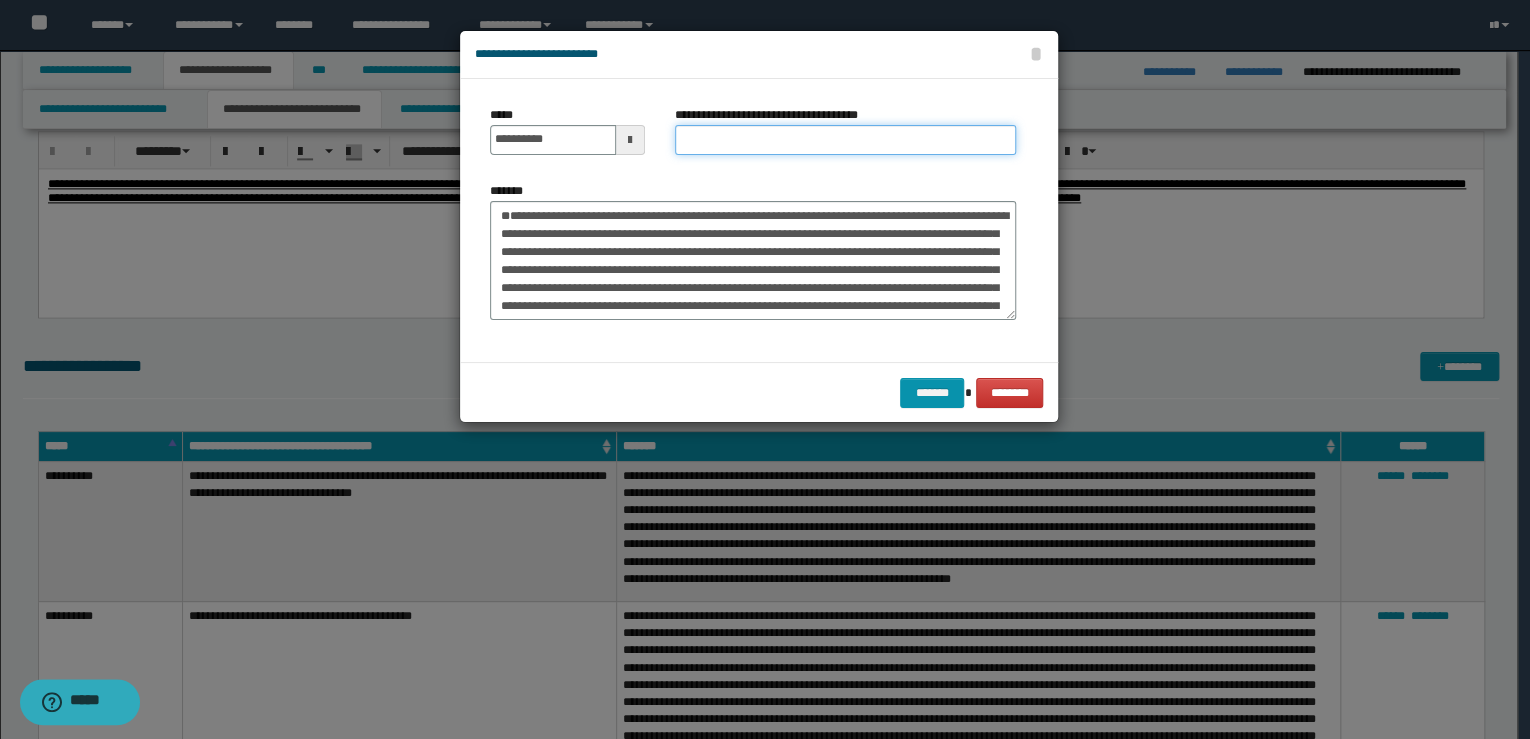 paste on "**********" 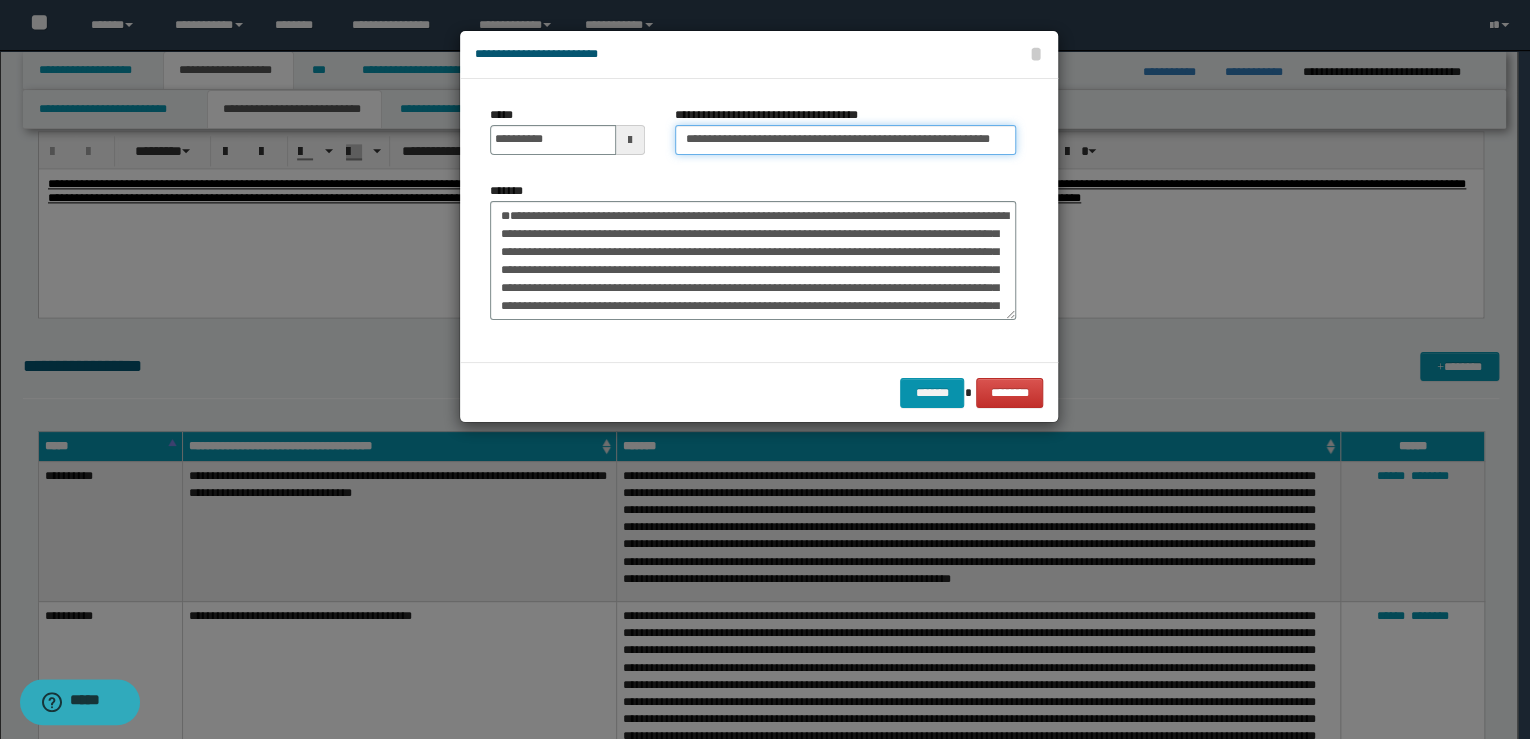 scroll, scrollTop: 0, scrollLeft: 10, axis: horizontal 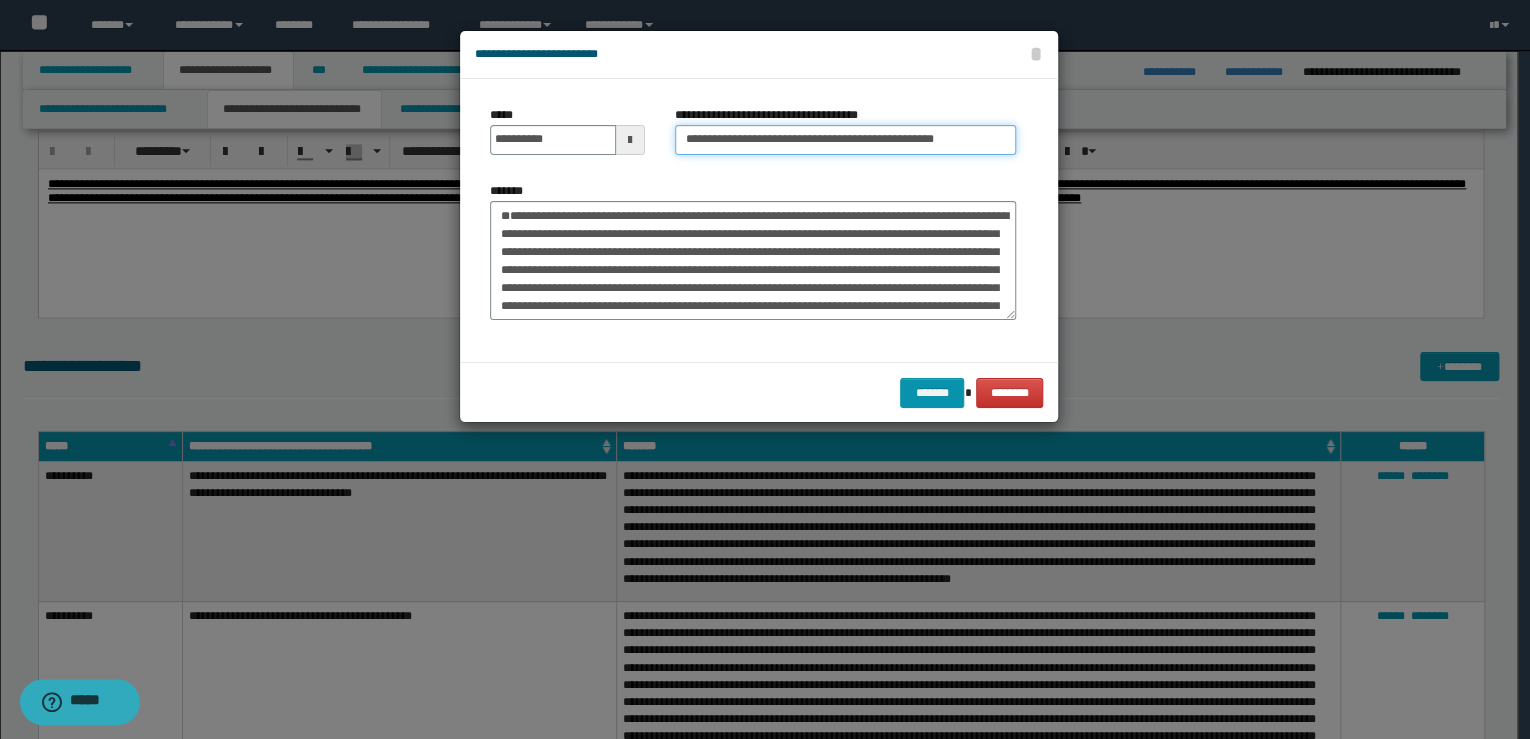 type on "**********" 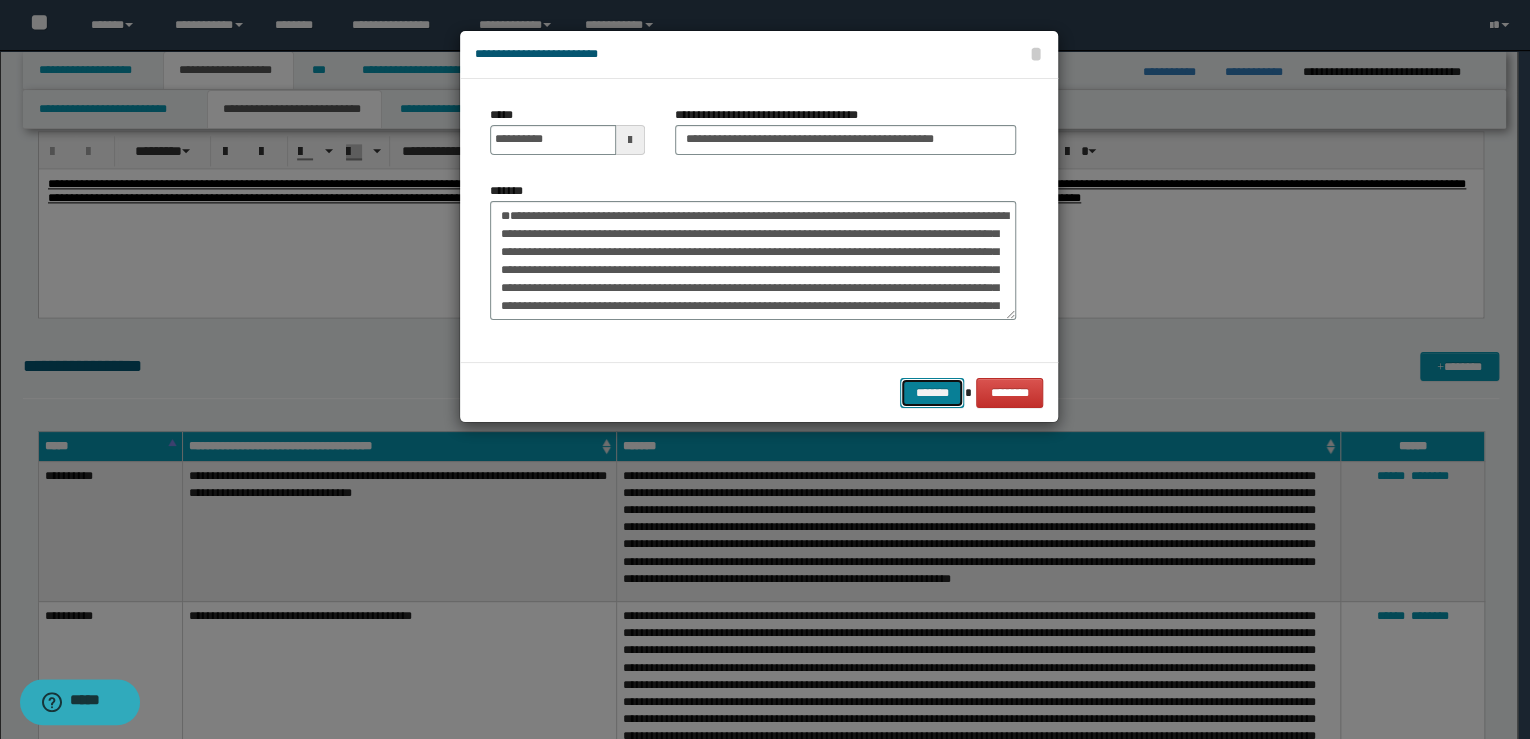 click on "*******" at bounding box center [932, 393] 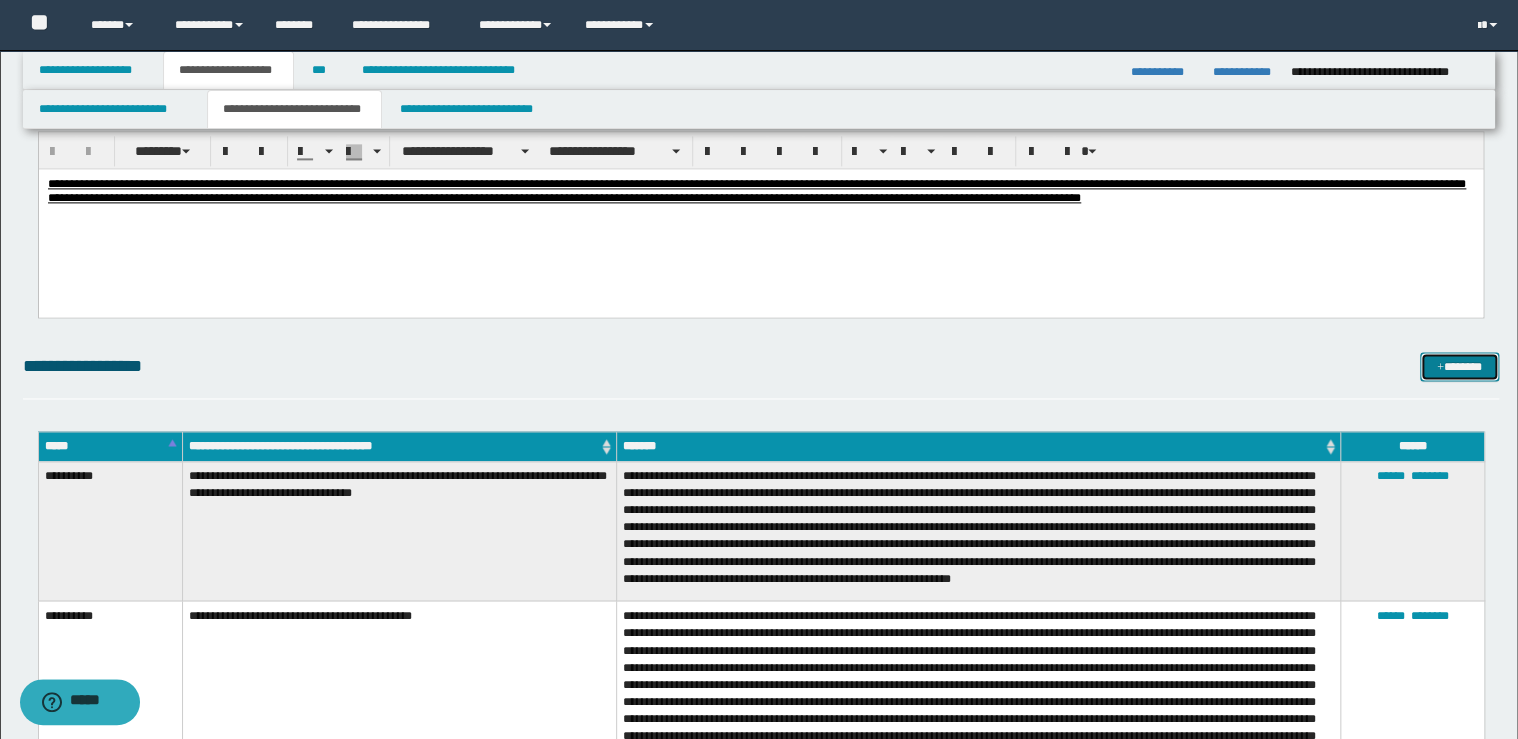 click on "*******" at bounding box center (1459, 367) 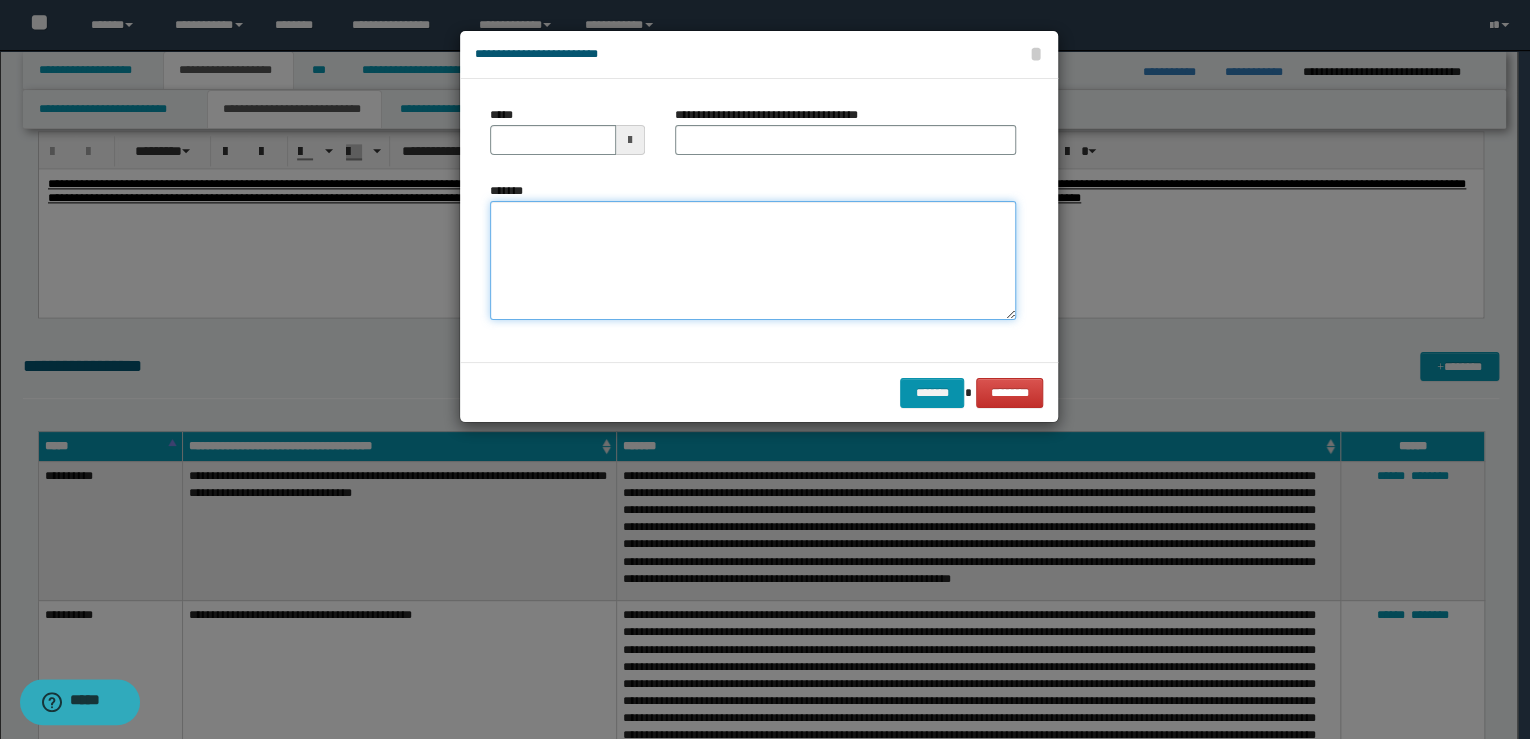 click on "*******" at bounding box center [753, 261] 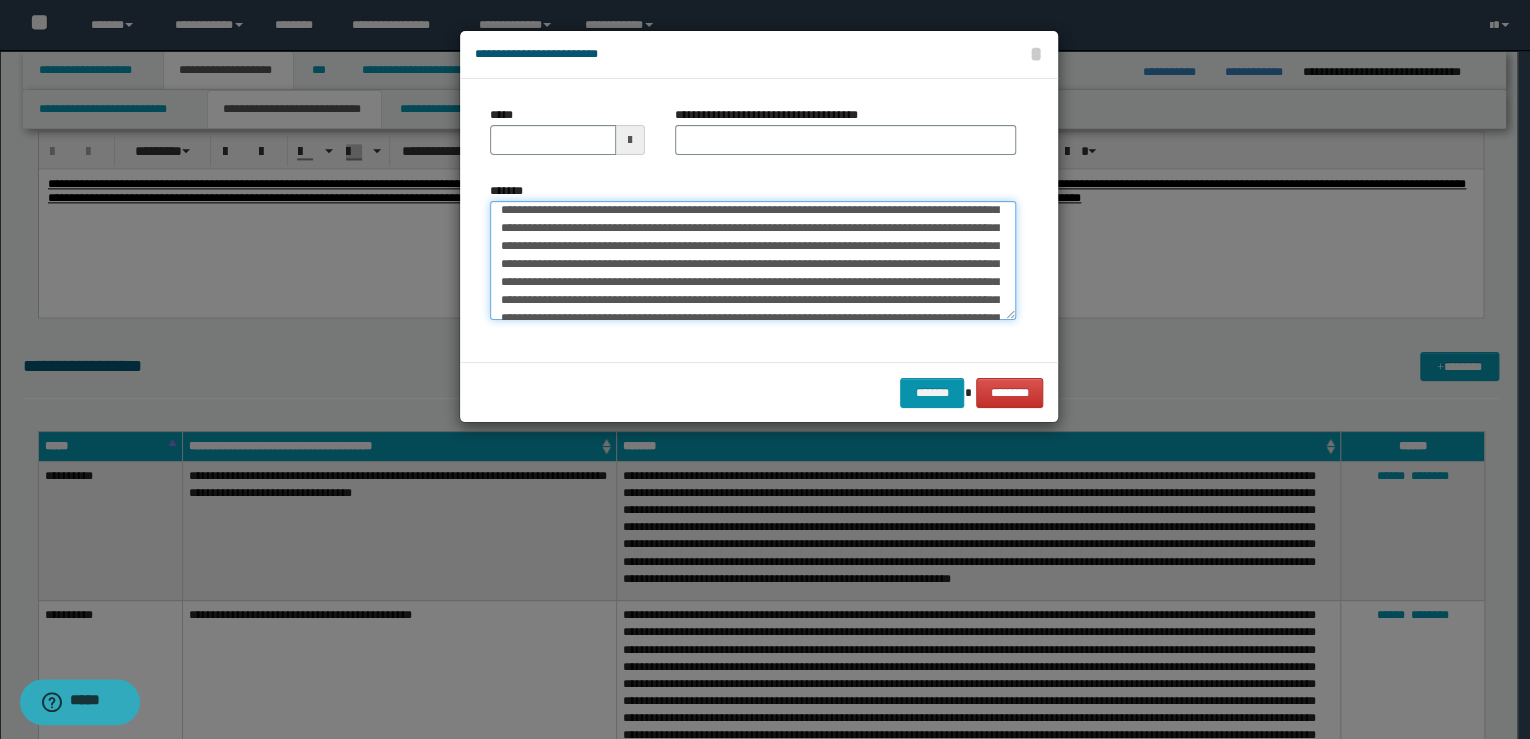 scroll, scrollTop: 0, scrollLeft: 0, axis: both 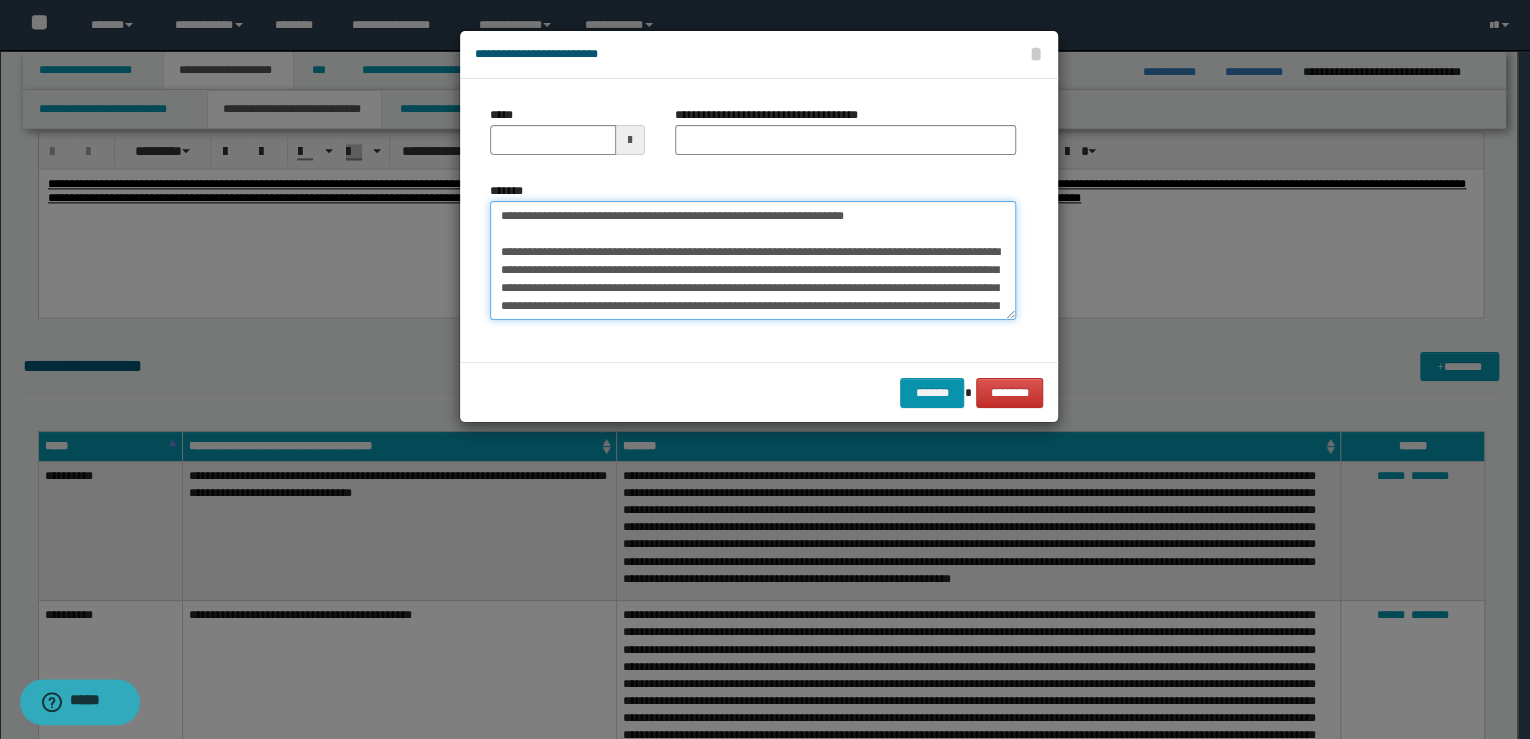 drag, startPoint x: 888, startPoint y: 216, endPoint x: 385, endPoint y: 200, distance: 503.2544 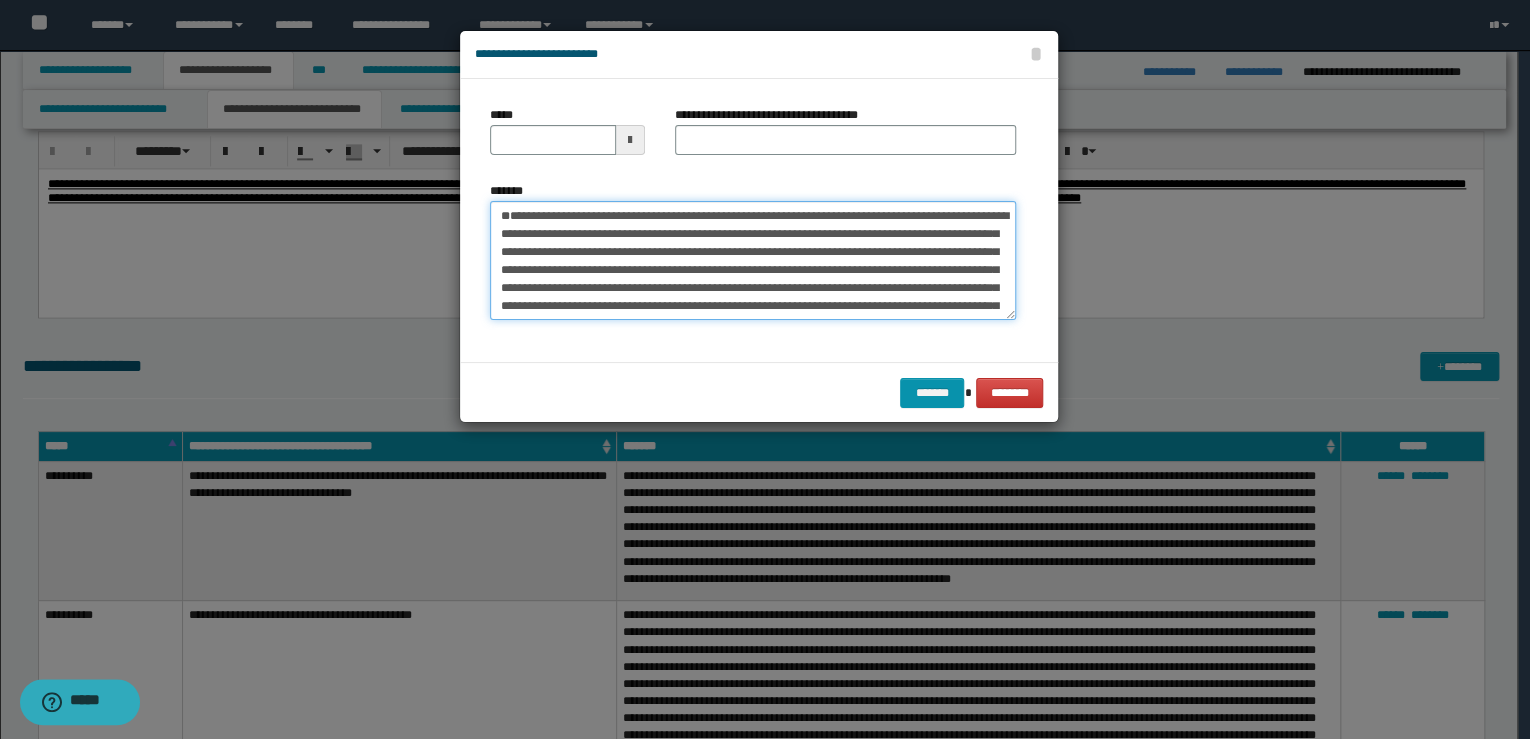 type on "**********" 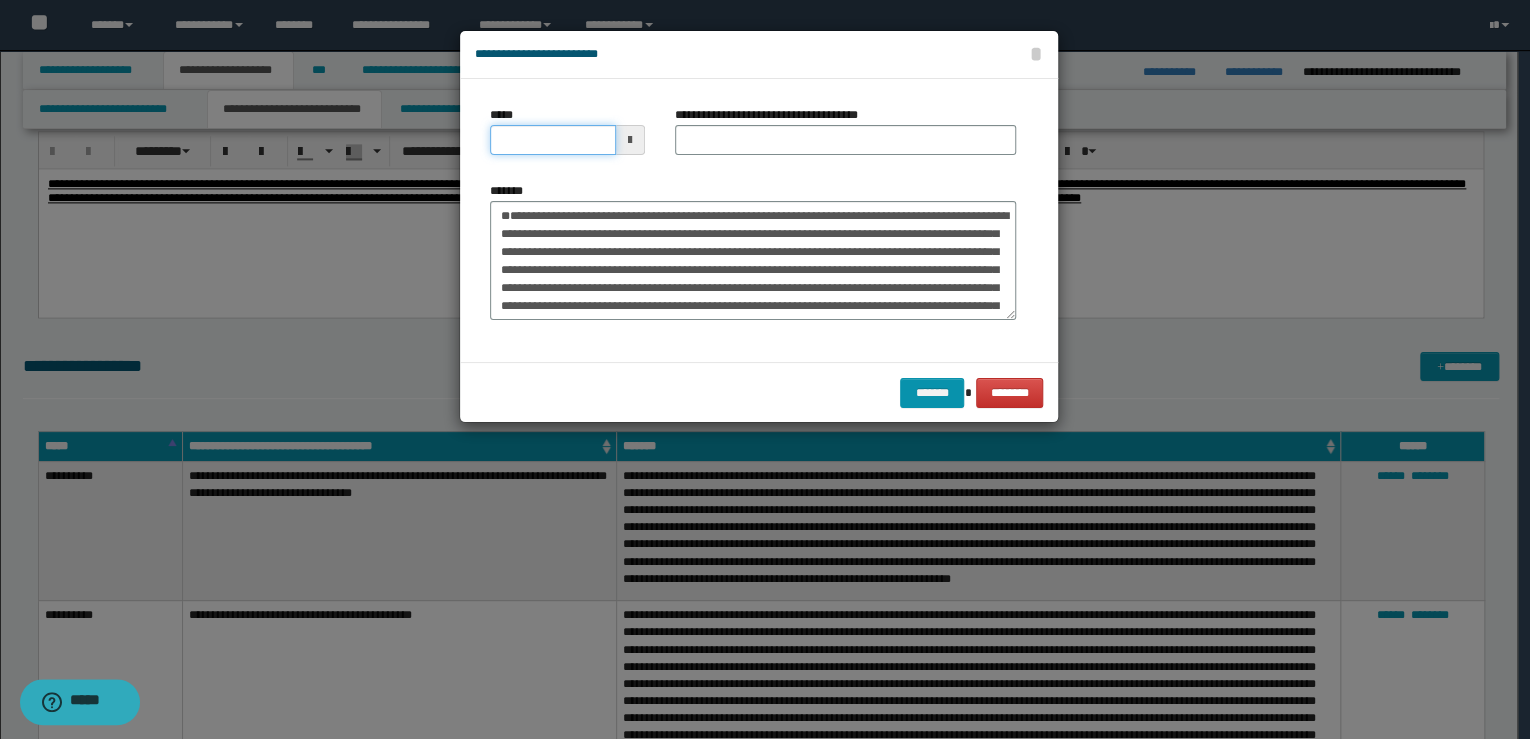 click on "*****" at bounding box center (553, 140) 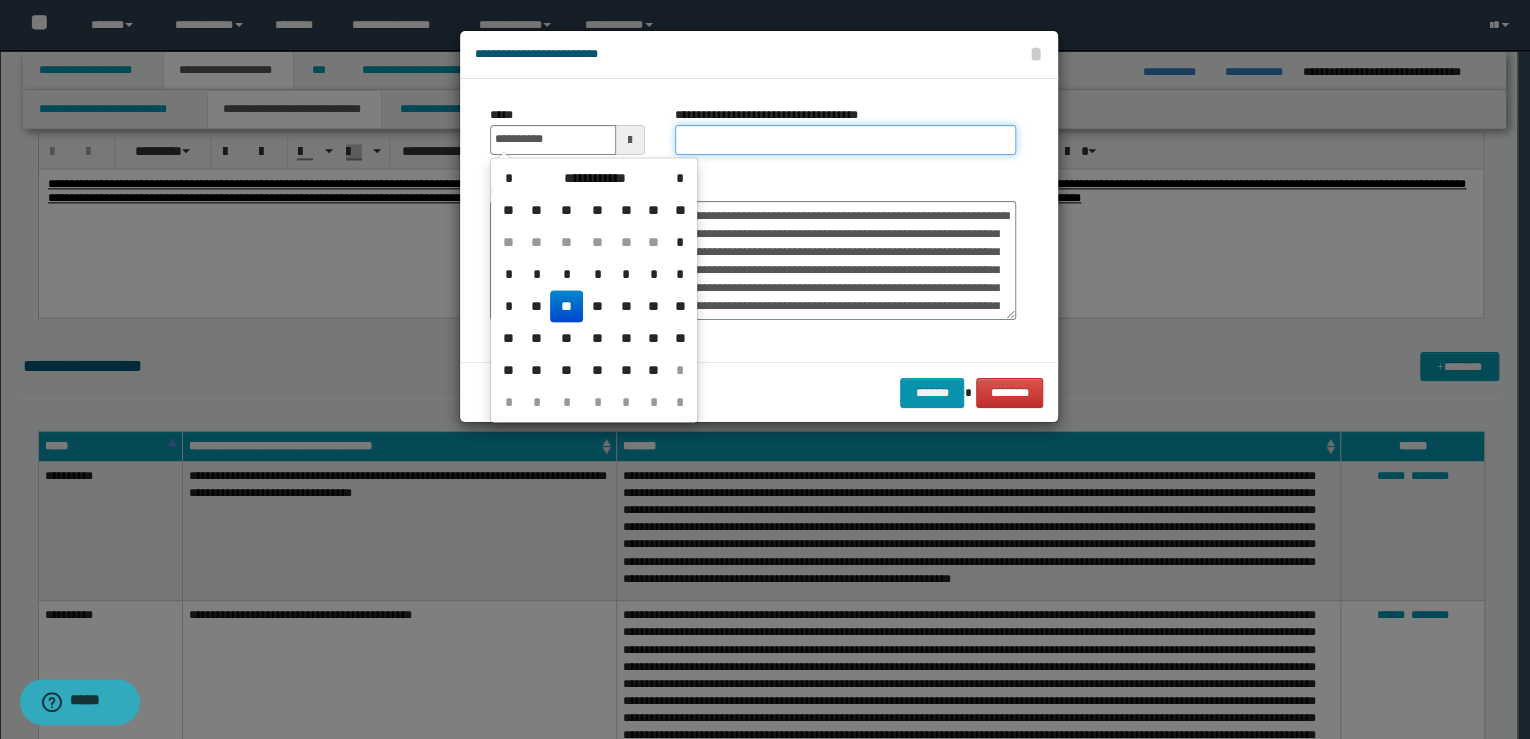 type on "**********" 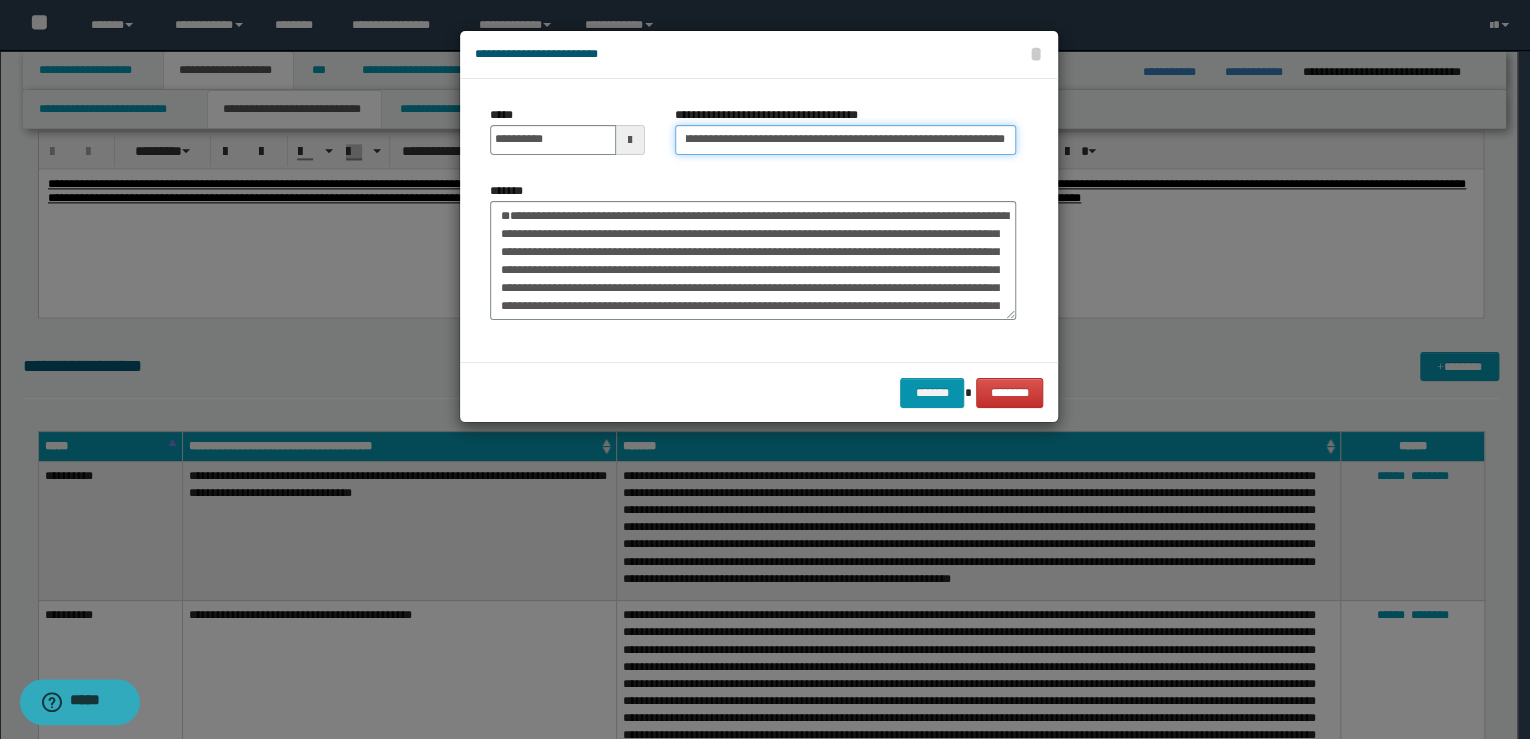 scroll, scrollTop: 0, scrollLeft: 0, axis: both 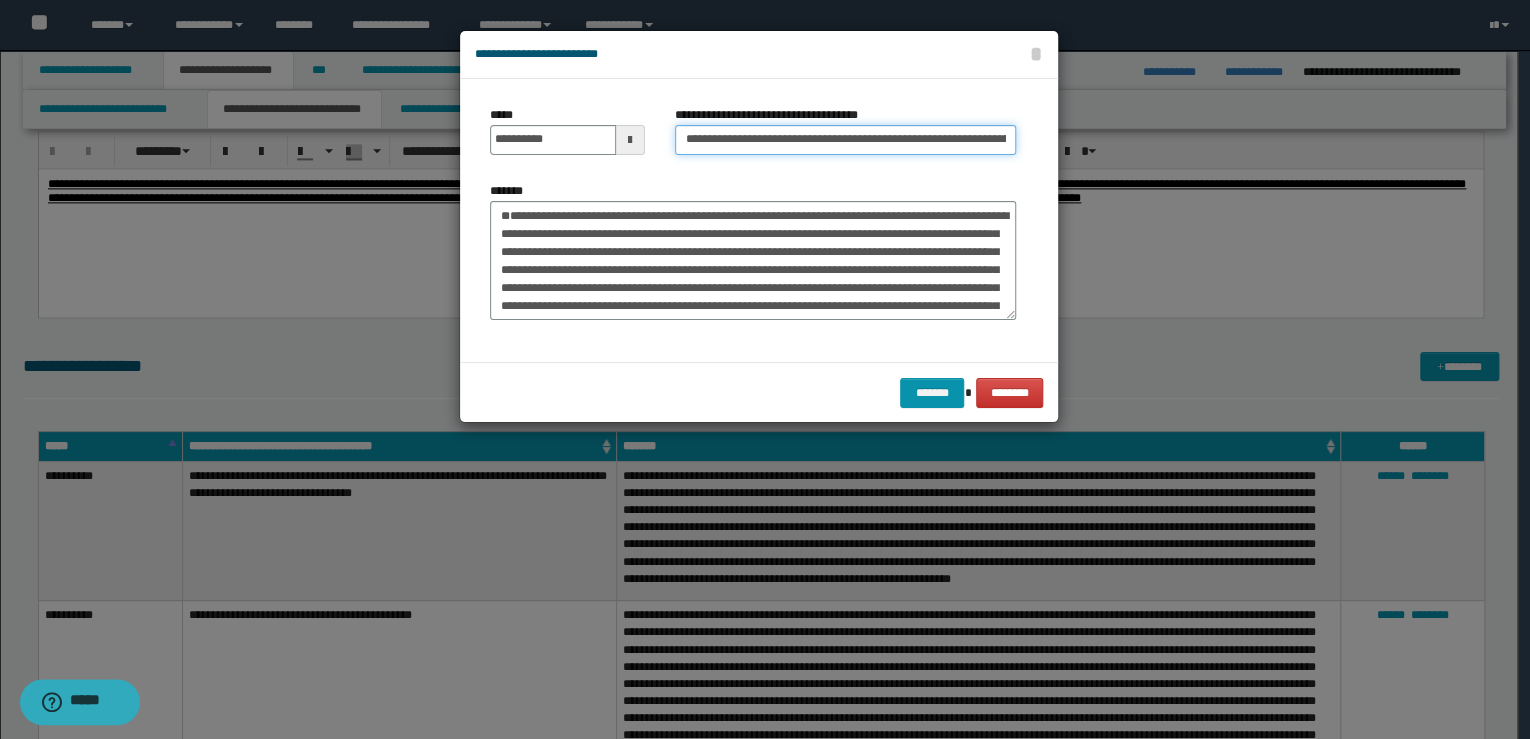 drag, startPoint x: 708, startPoint y: 140, endPoint x: 621, endPoint y: 148, distance: 87.36704 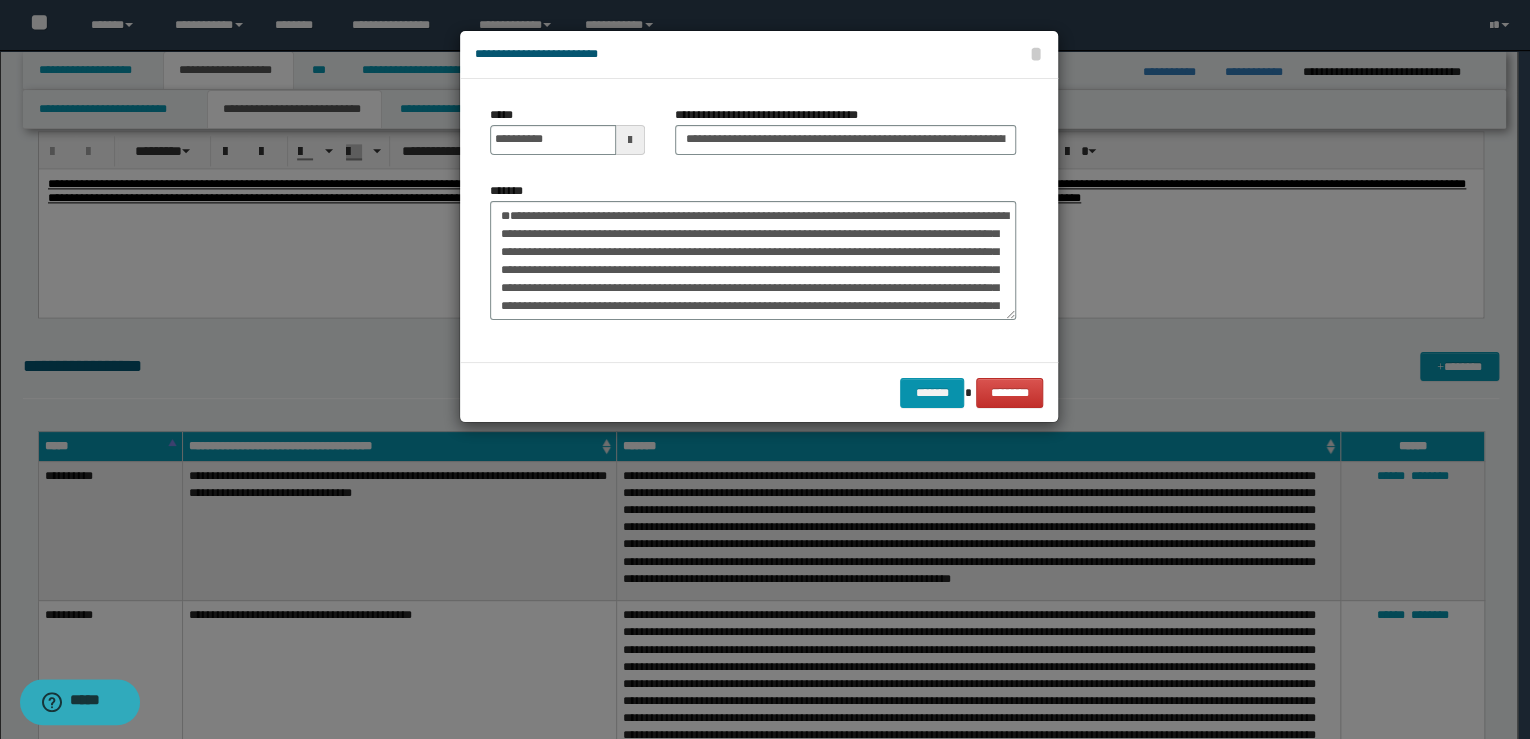 click on "**********" at bounding box center (845, 138) 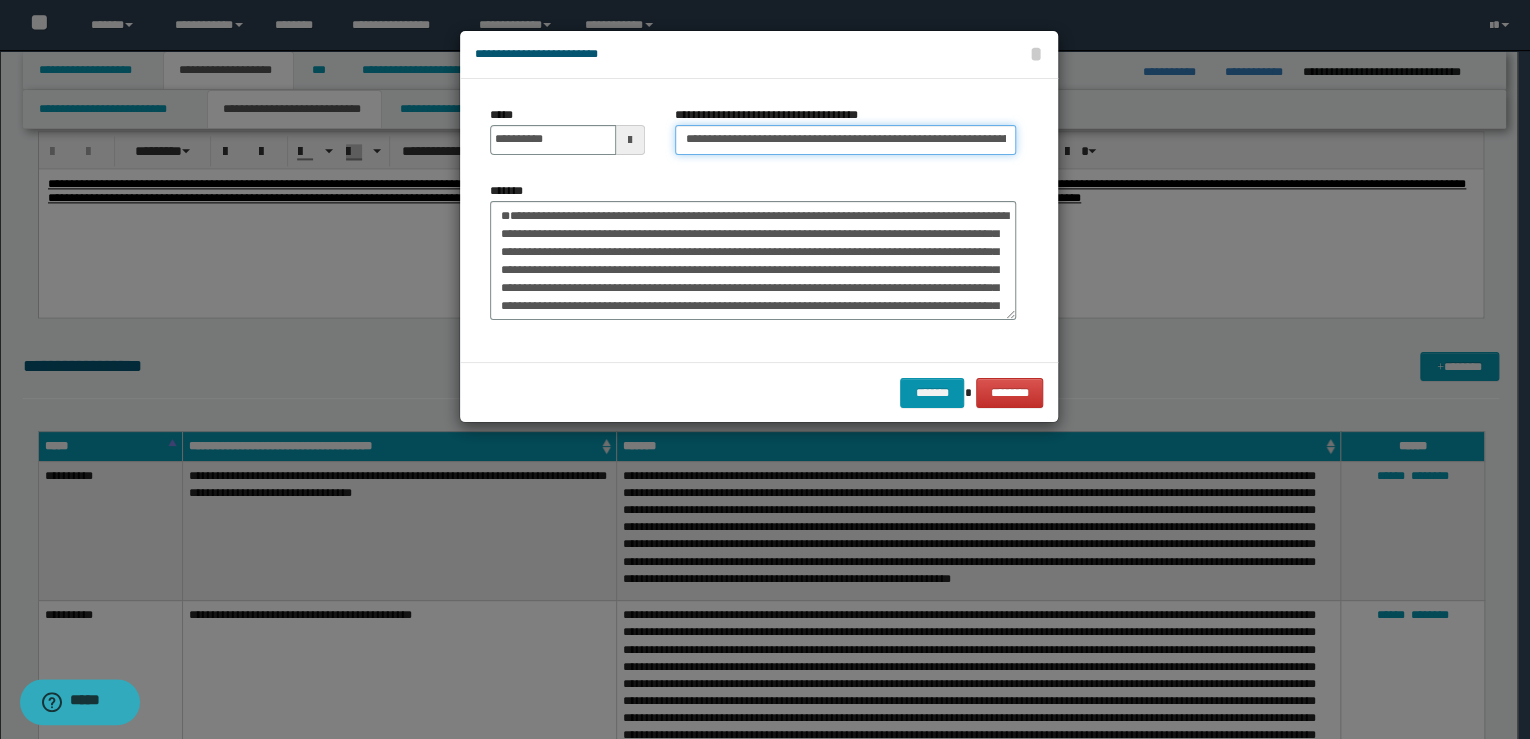 drag, startPoint x: 749, startPoint y: 137, endPoint x: 620, endPoint y: 136, distance: 129.00388 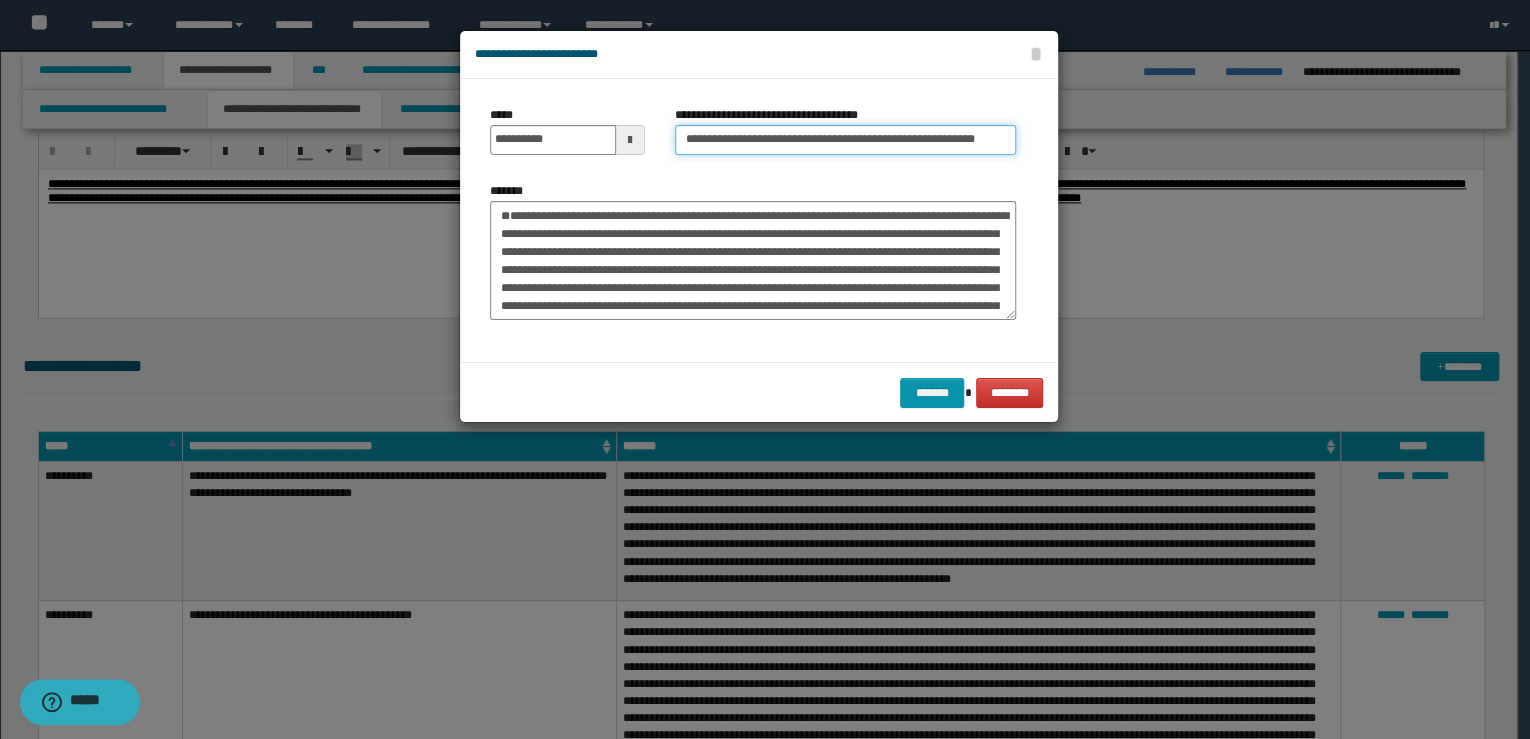drag, startPoint x: 880, startPoint y: 141, endPoint x: 545, endPoint y: 140, distance: 335.0015 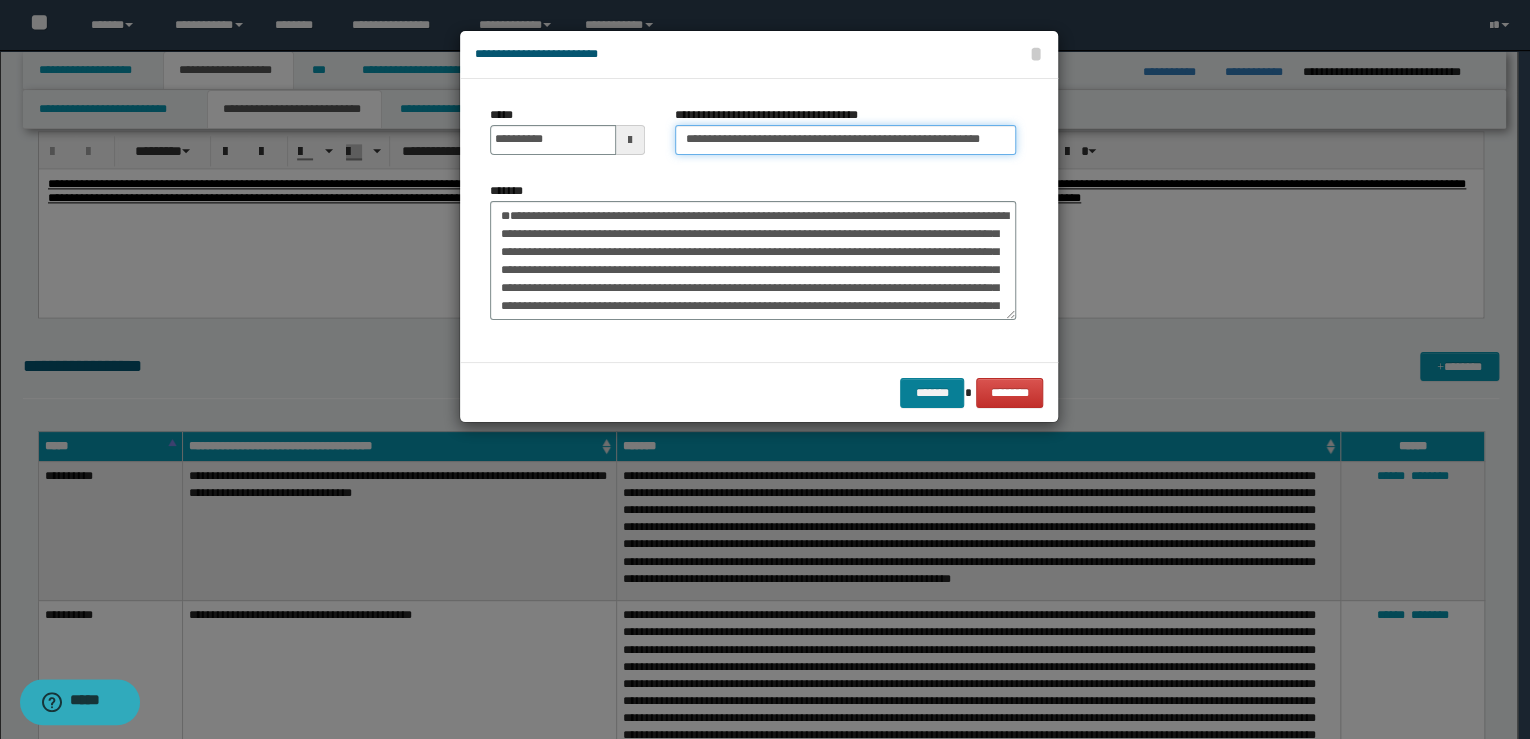 type on "**********" 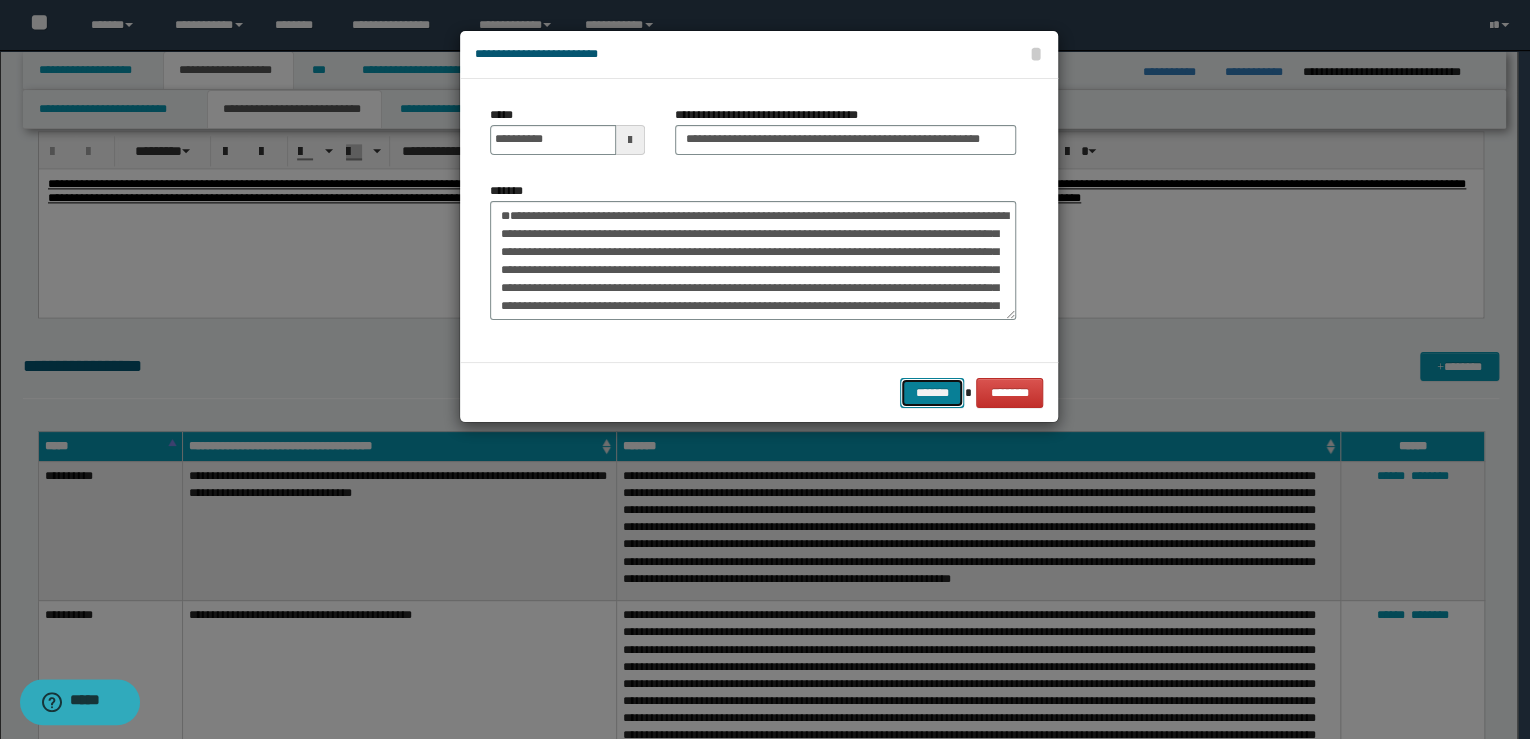 click on "*******" at bounding box center (932, 393) 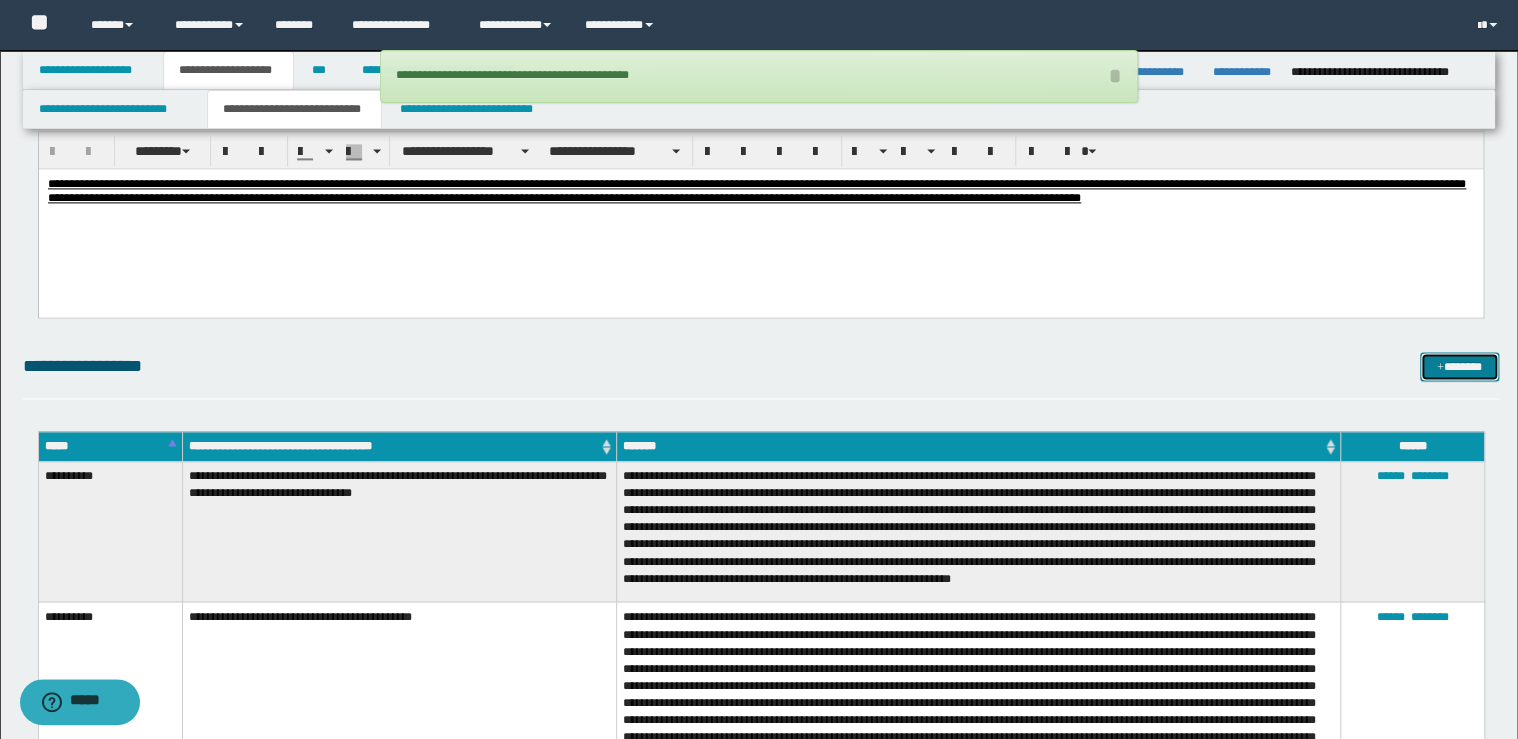 click on "*******" at bounding box center [1459, 367] 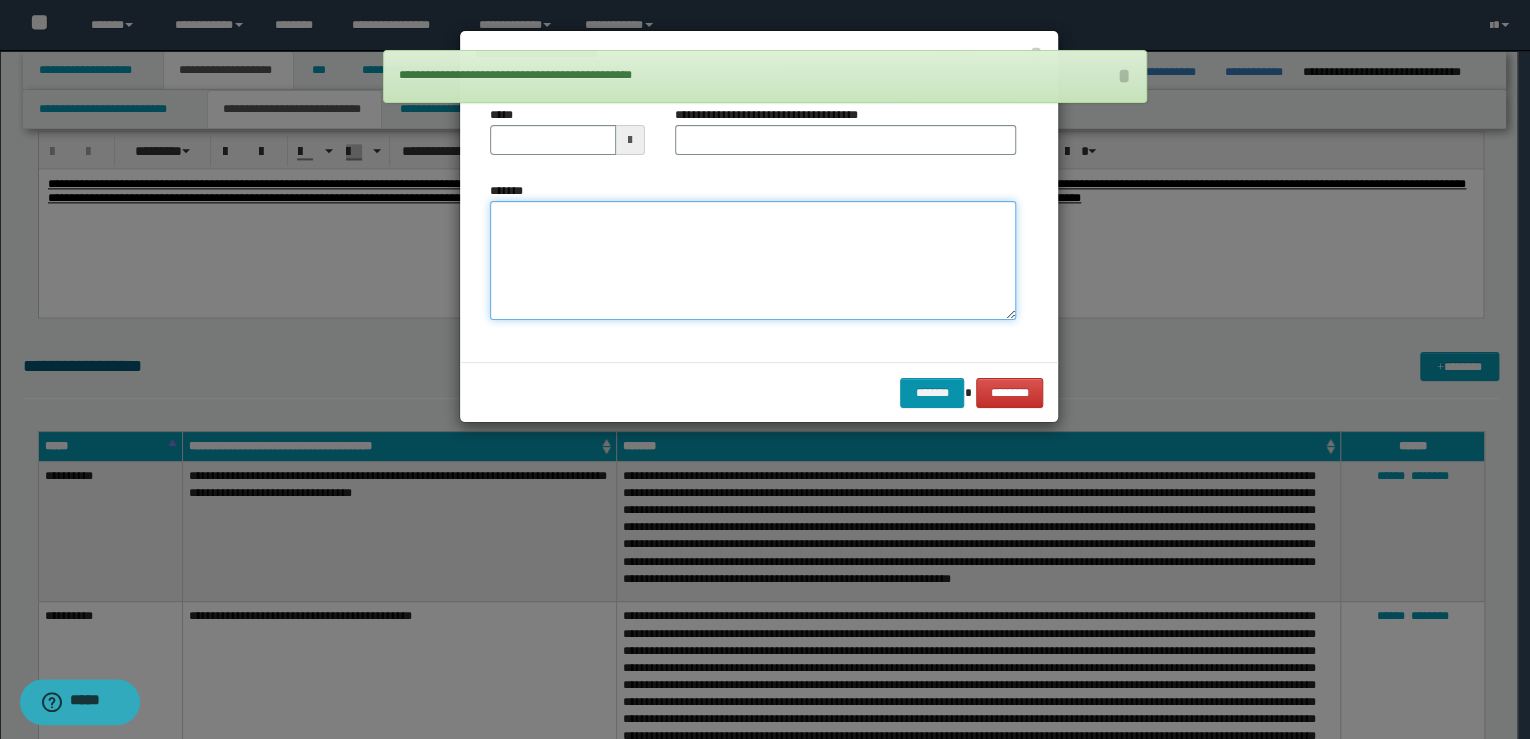 click on "*******" at bounding box center [753, 261] 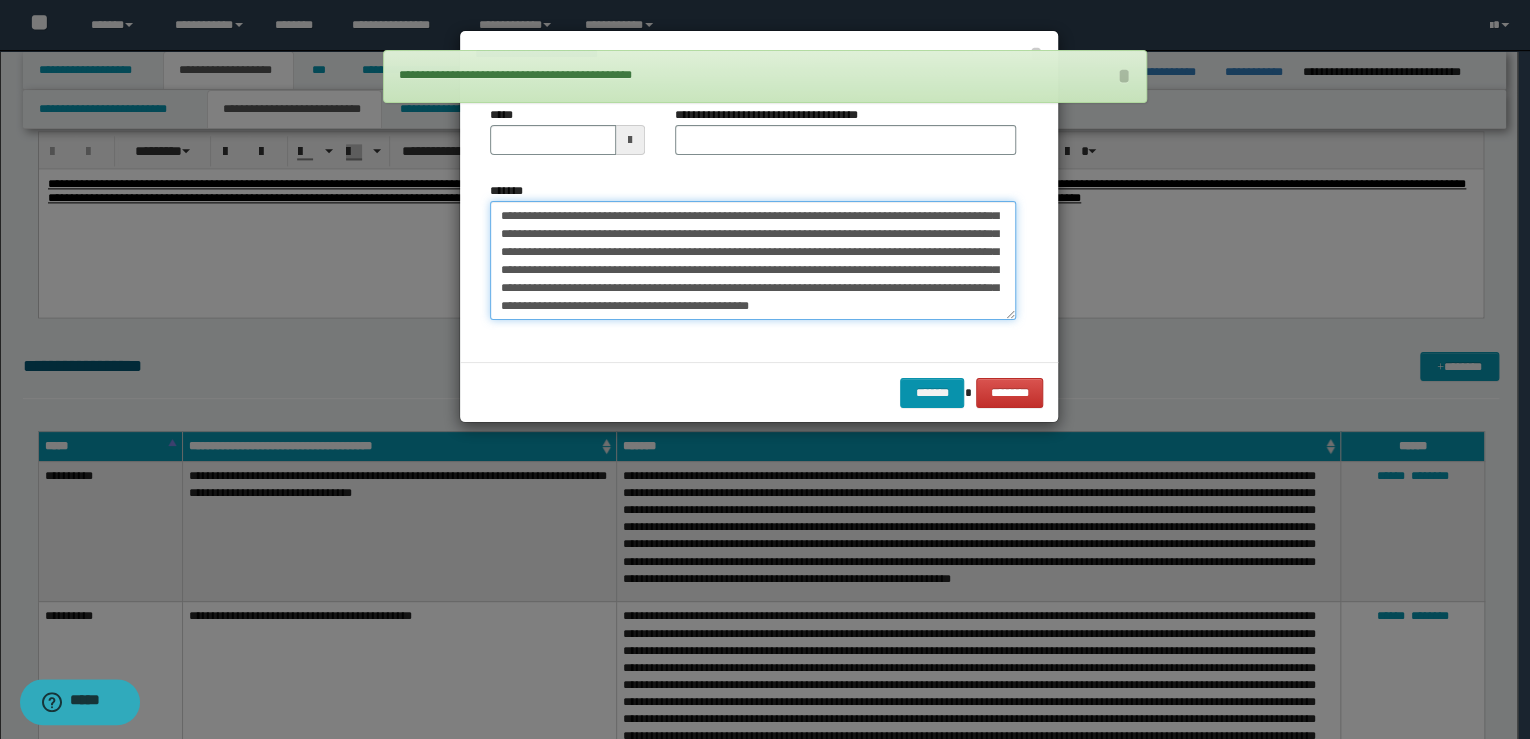 scroll, scrollTop: 0, scrollLeft: 0, axis: both 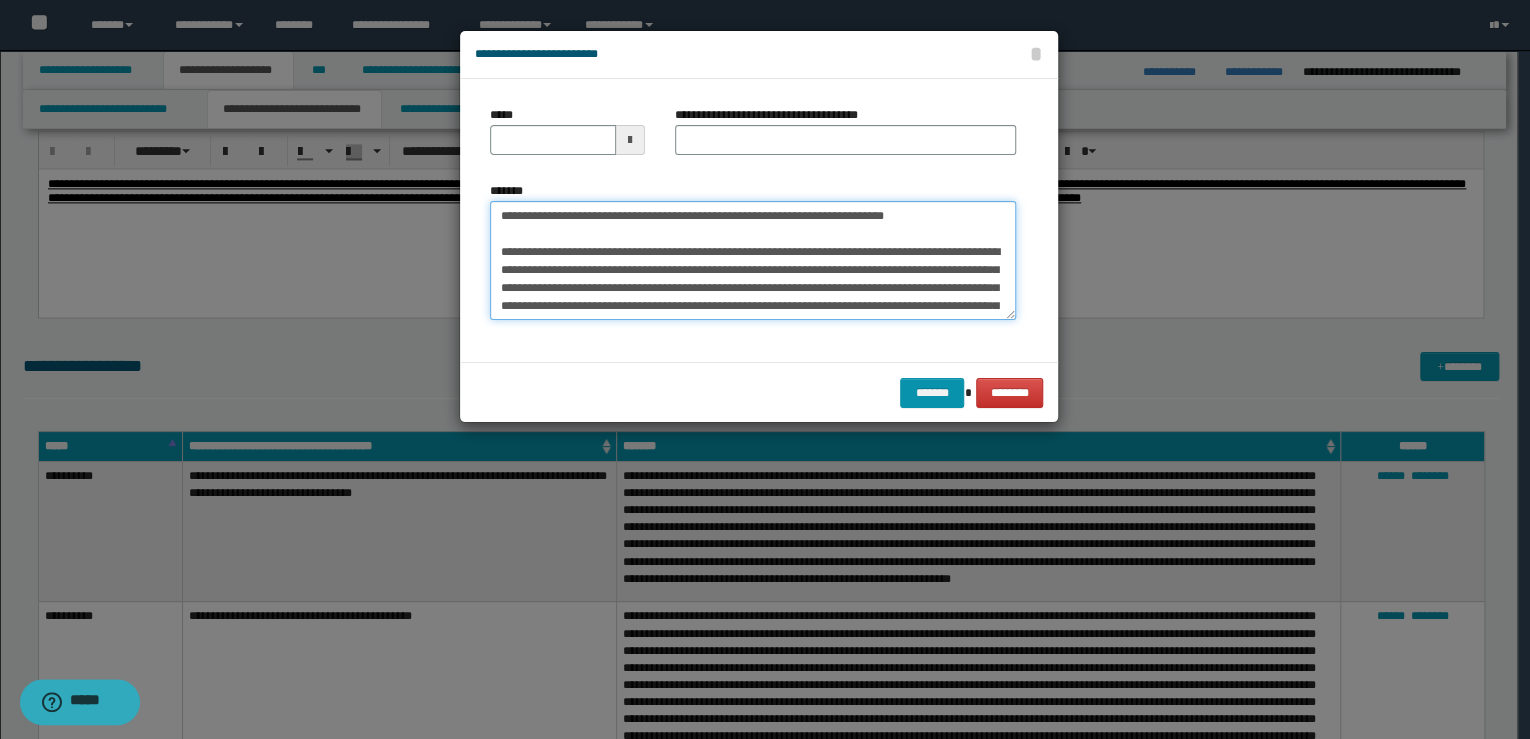 drag, startPoint x: 787, startPoint y: 220, endPoint x: 320, endPoint y: 205, distance: 467.24084 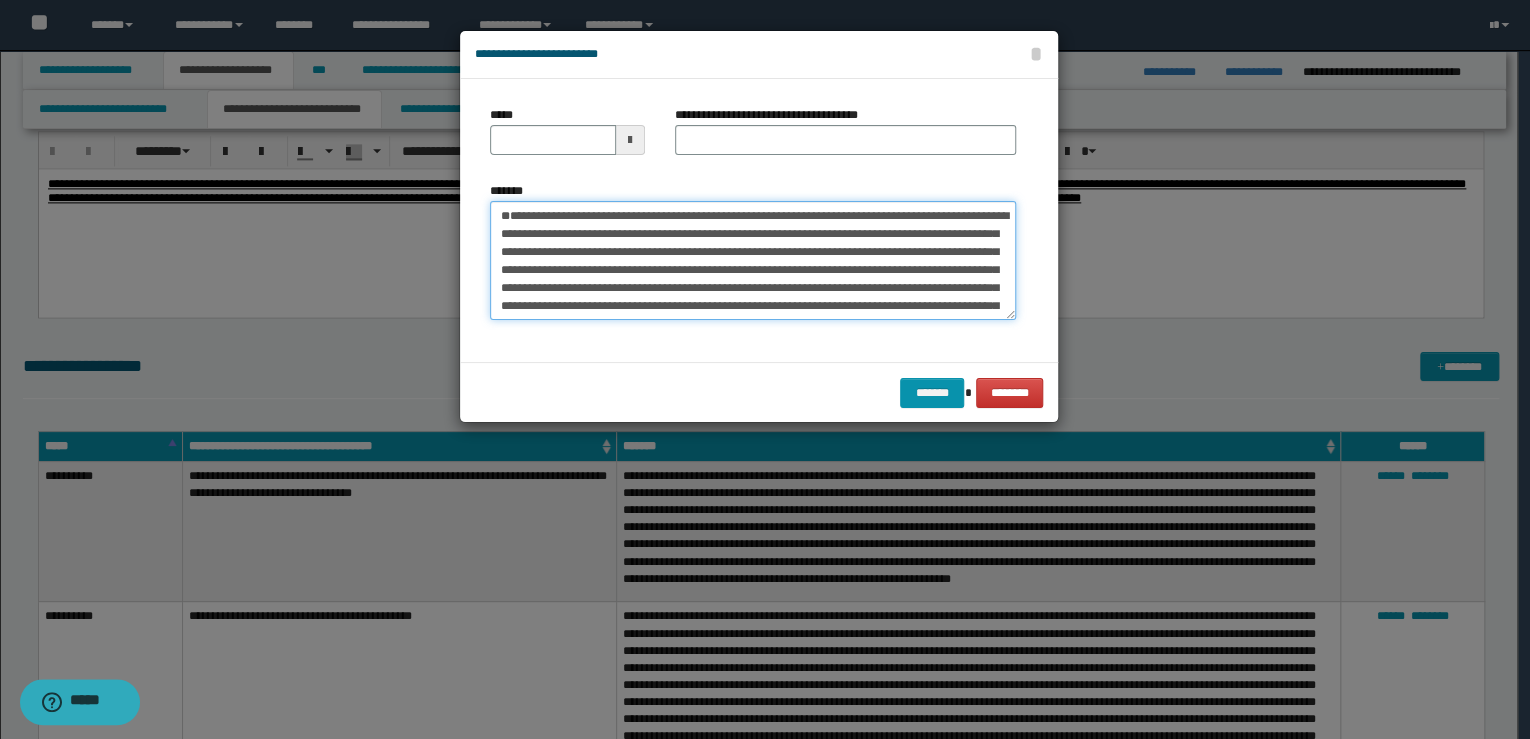 type 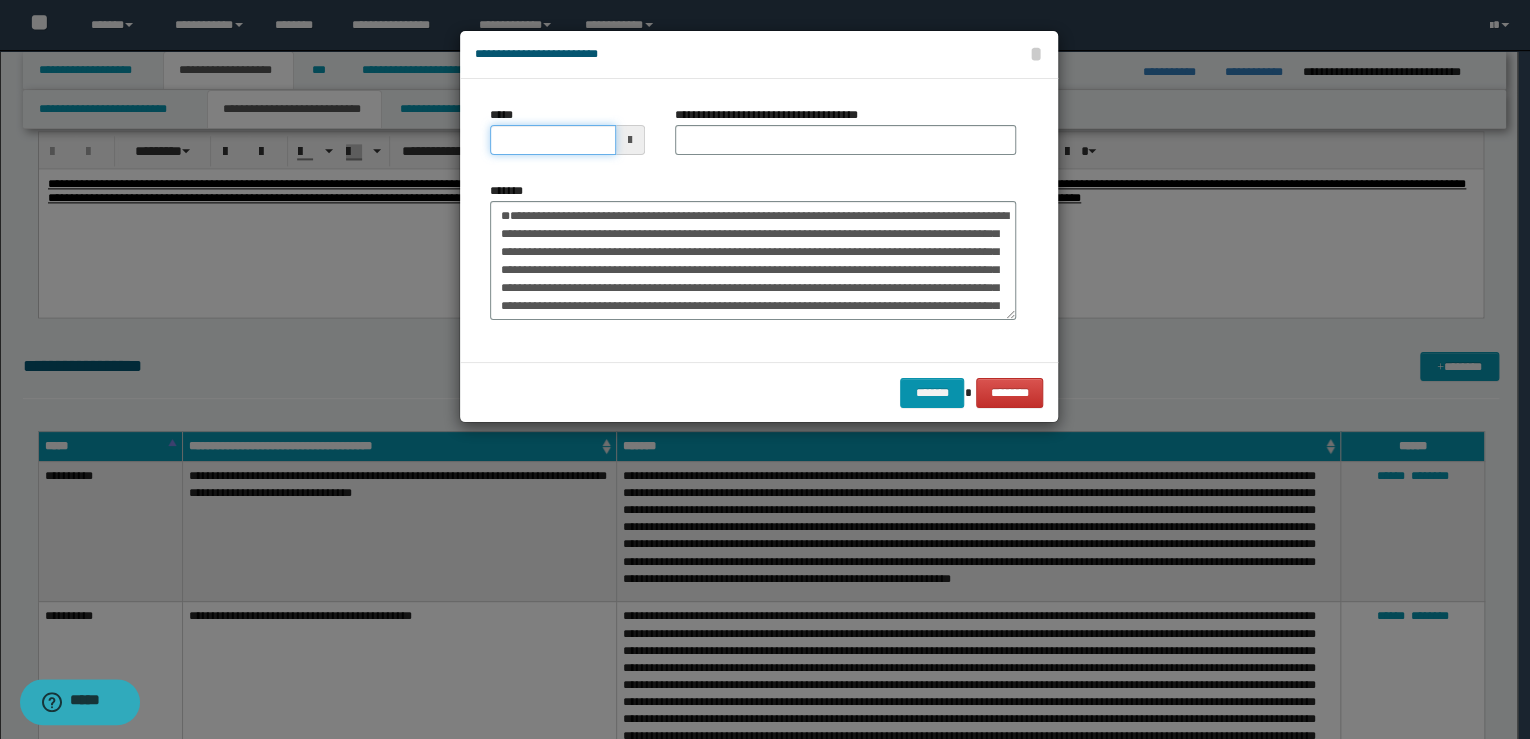click on "*****" at bounding box center (553, 140) 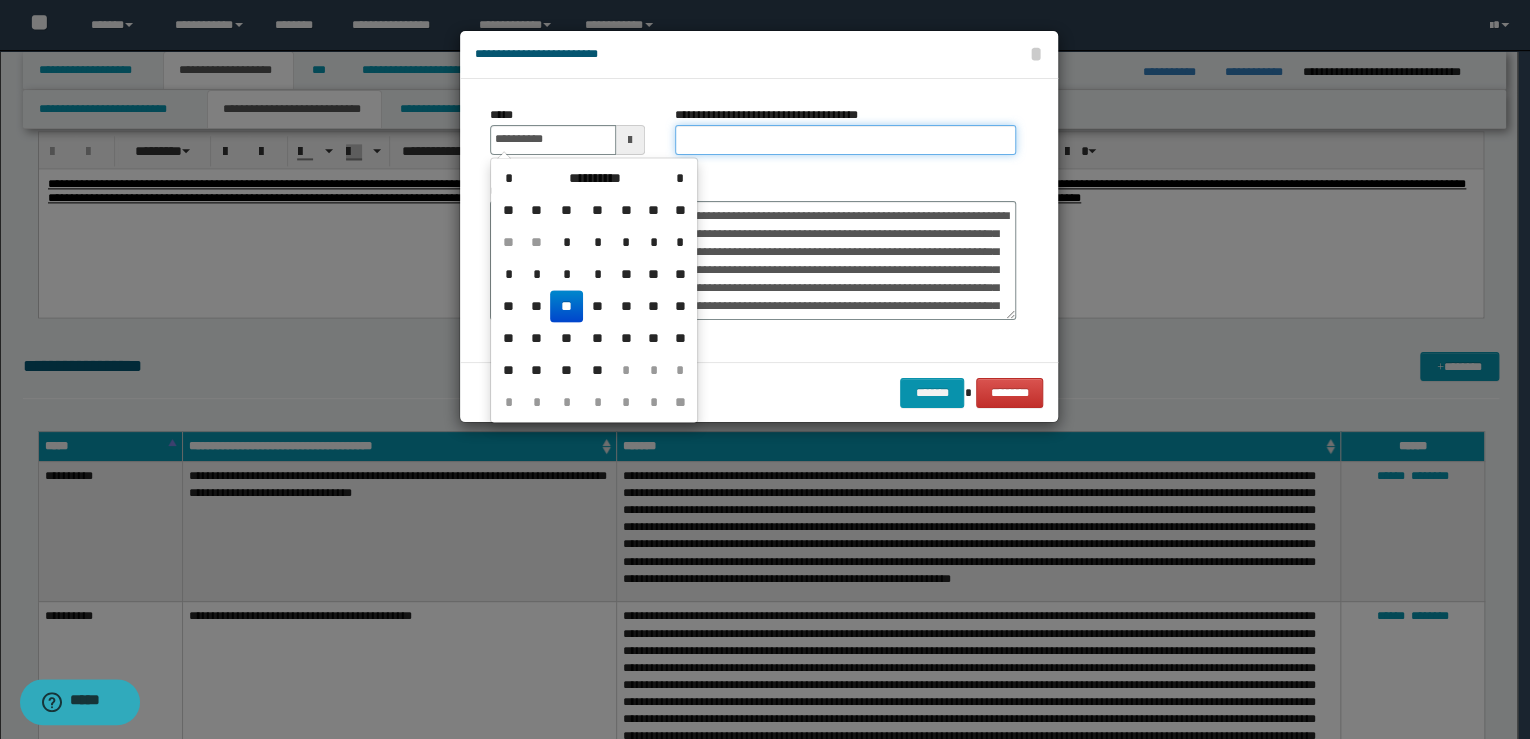 type on "**********" 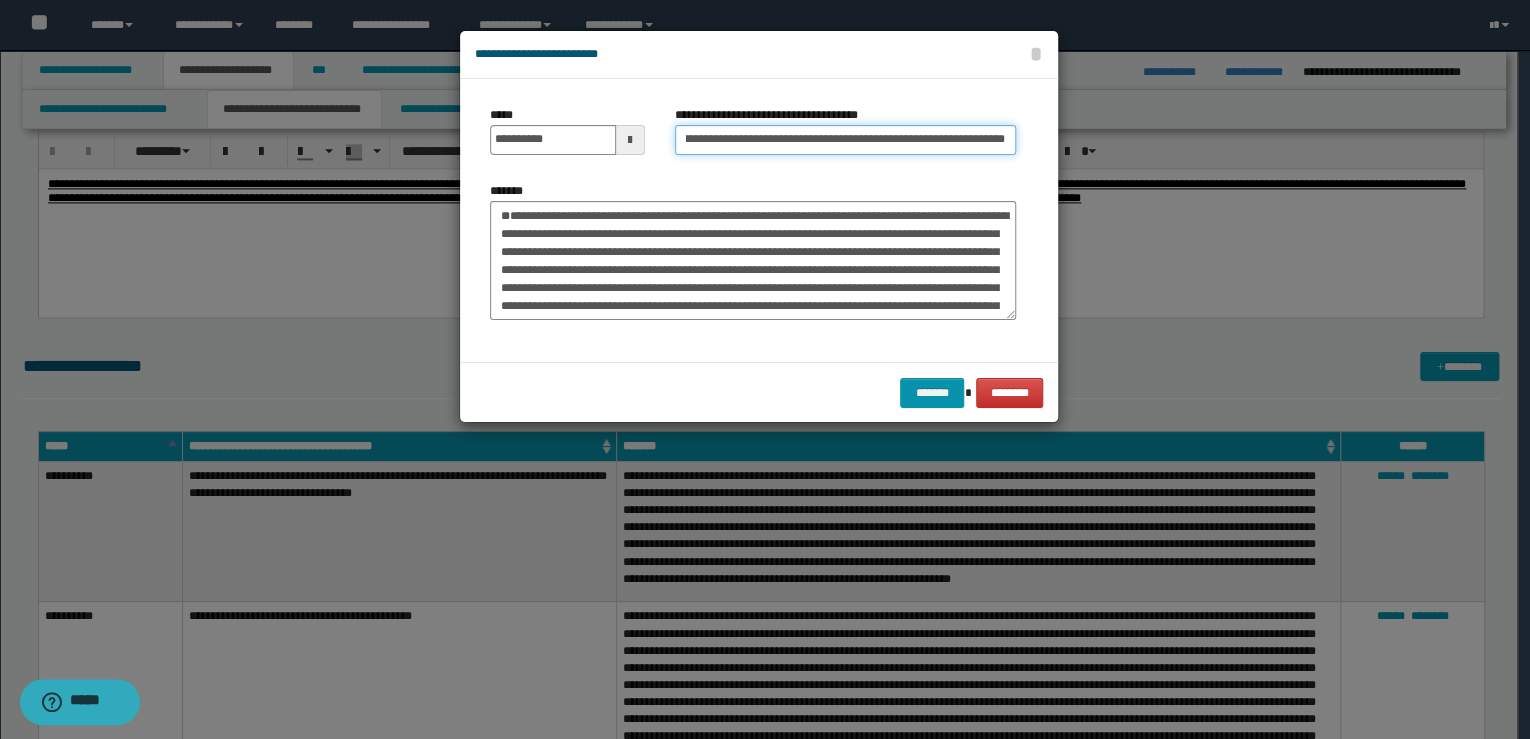 scroll, scrollTop: 0, scrollLeft: 0, axis: both 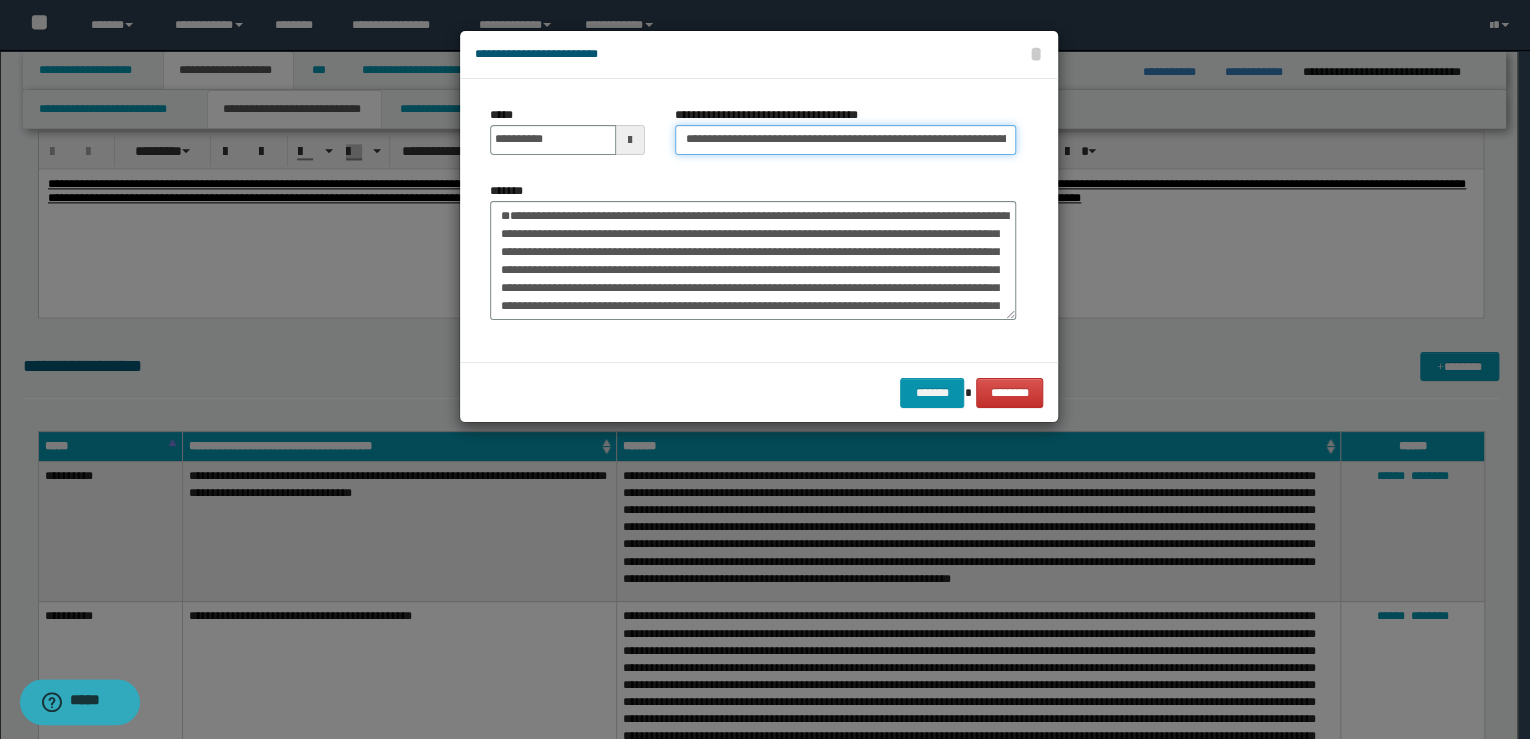 drag, startPoint x: 719, startPoint y: 141, endPoint x: 572, endPoint y: 150, distance: 147.27525 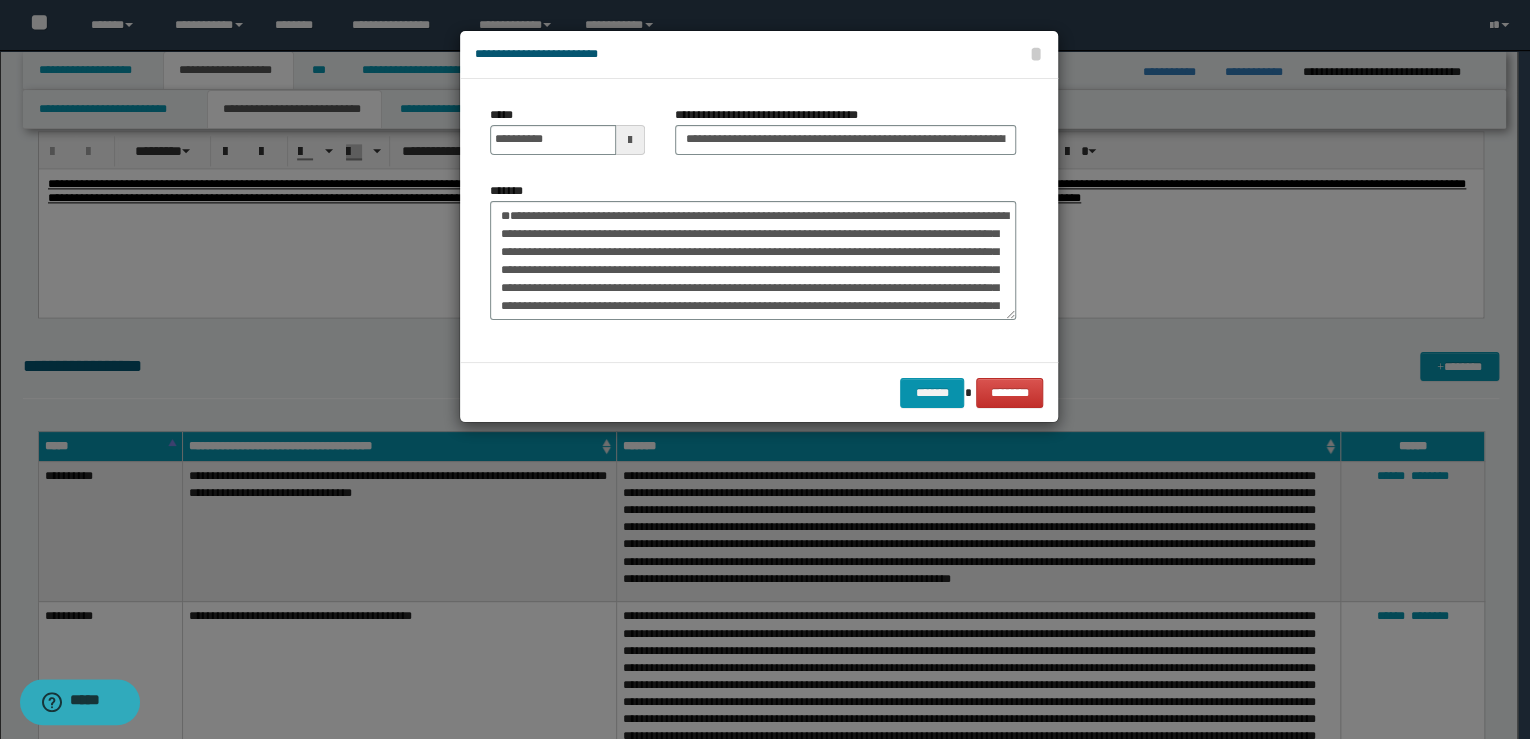 click on "**********" at bounding box center (753, 220) 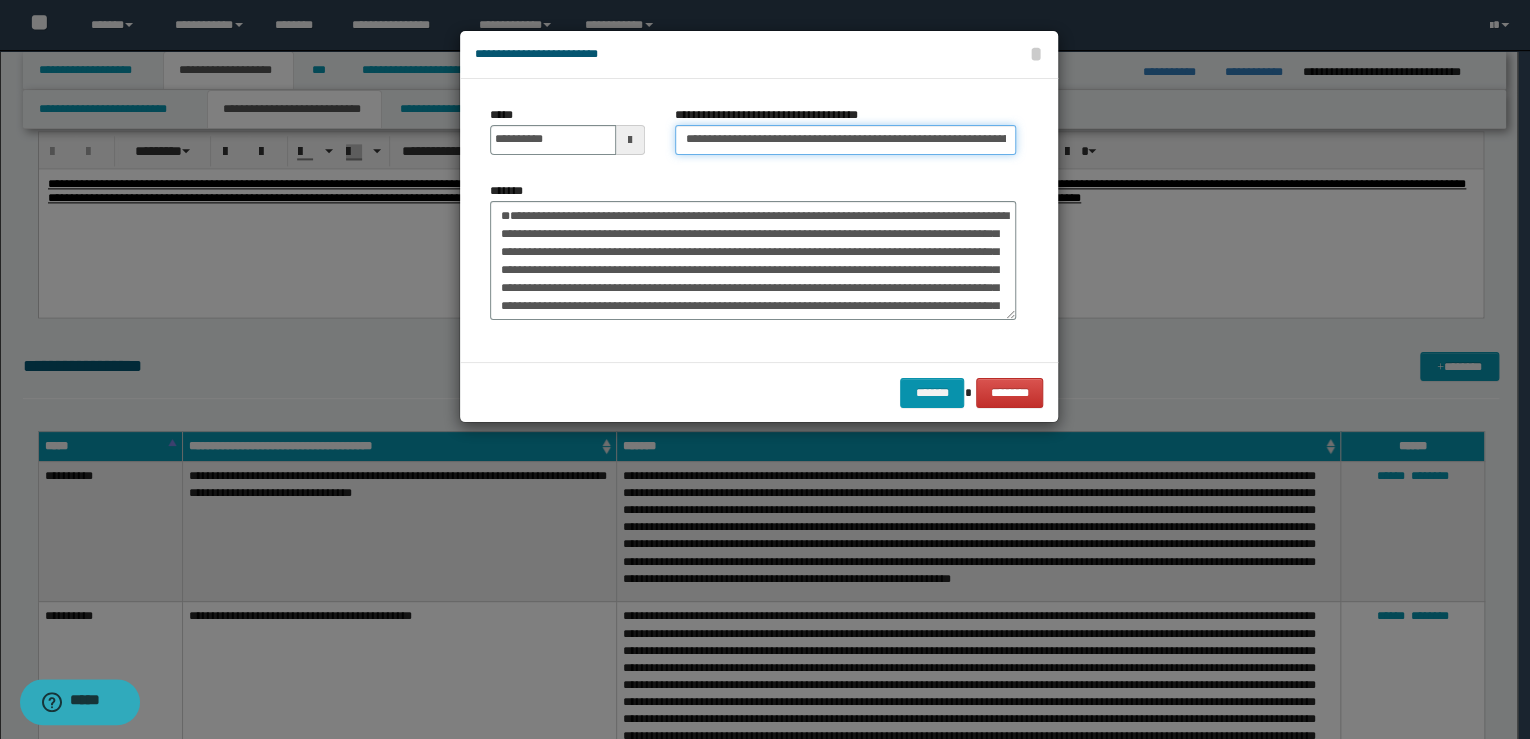drag, startPoint x: 748, startPoint y: 140, endPoint x: 549, endPoint y: 132, distance: 199.16074 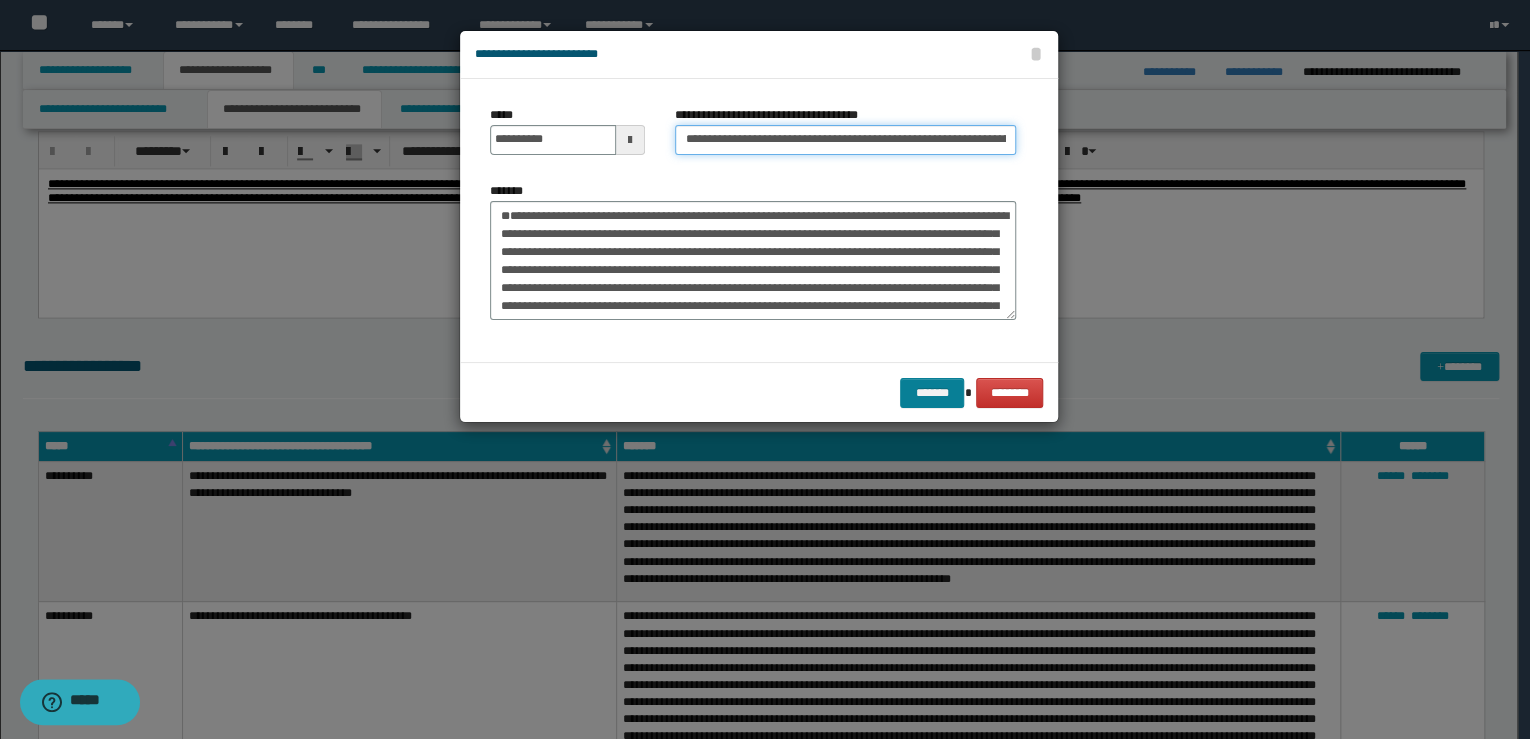 type on "**********" 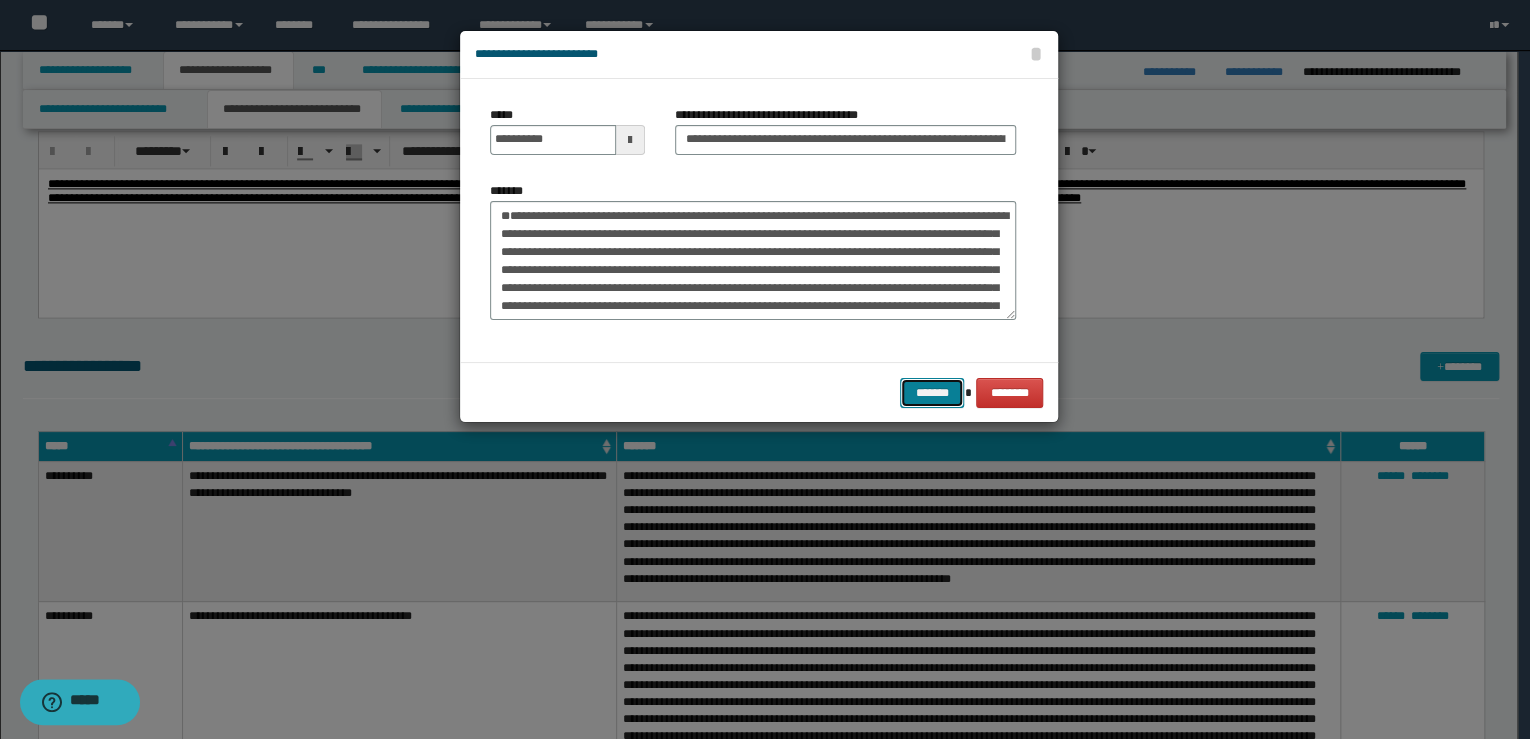 click on "*******" at bounding box center (932, 393) 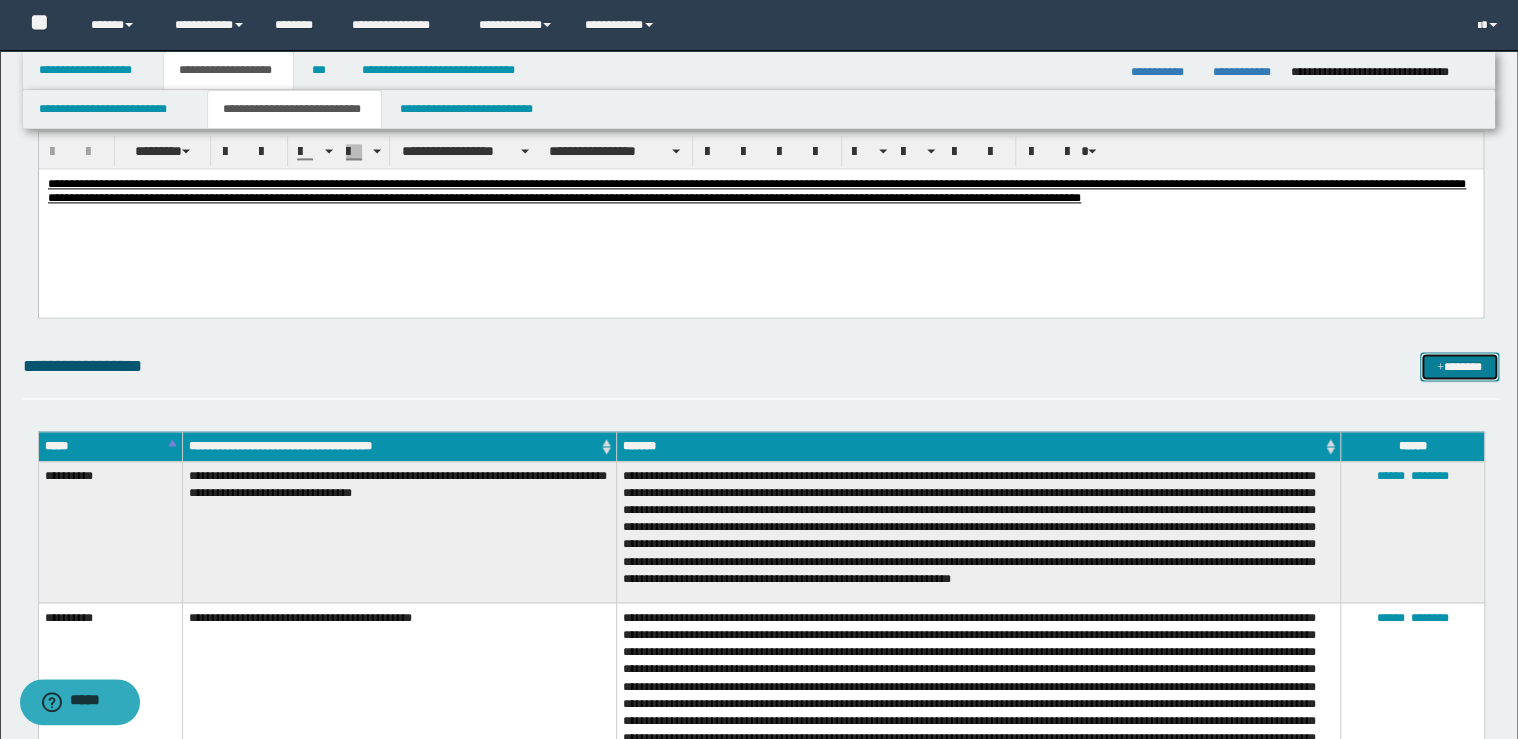 drag, startPoint x: 1456, startPoint y: 373, endPoint x: 1345, endPoint y: 368, distance: 111.11256 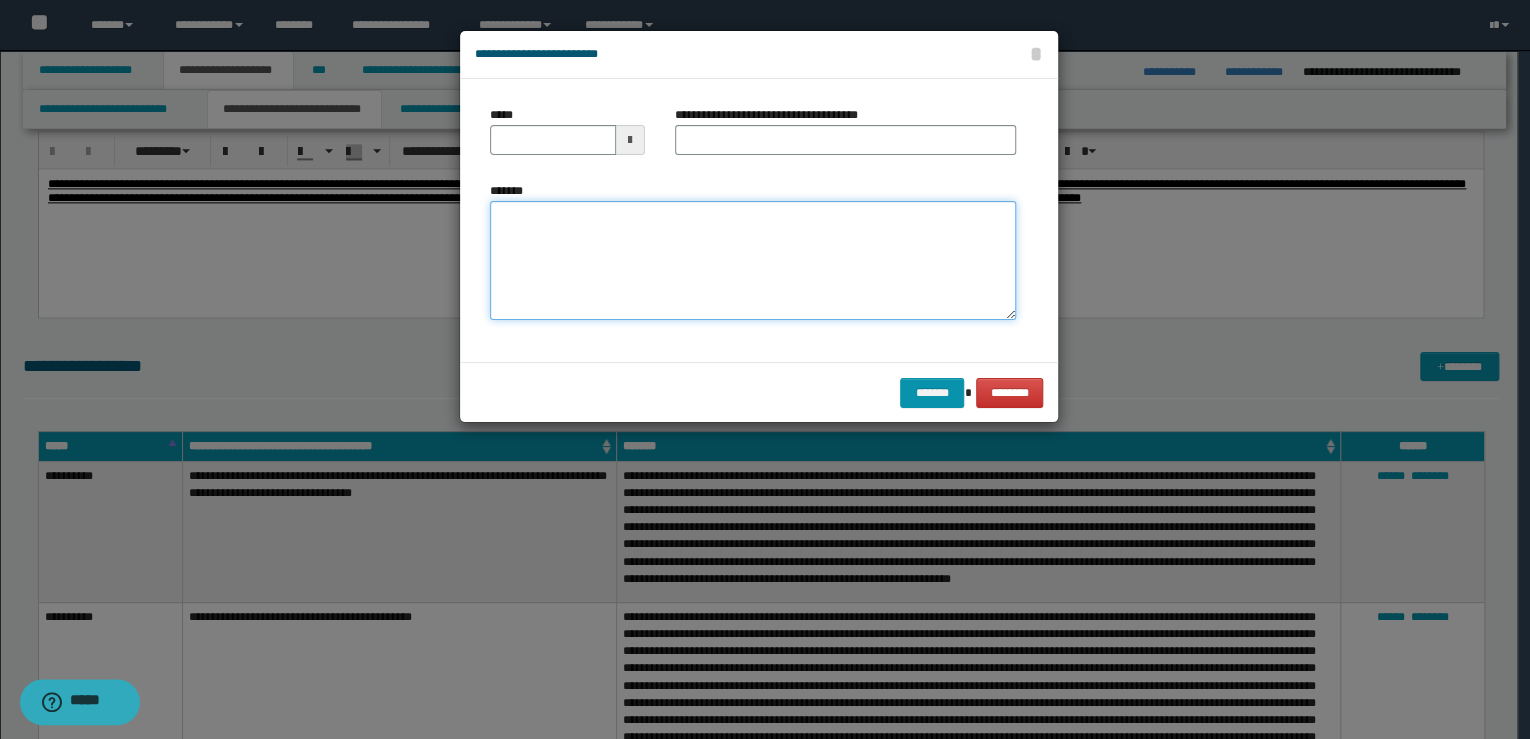 click on "*******" at bounding box center (753, 261) 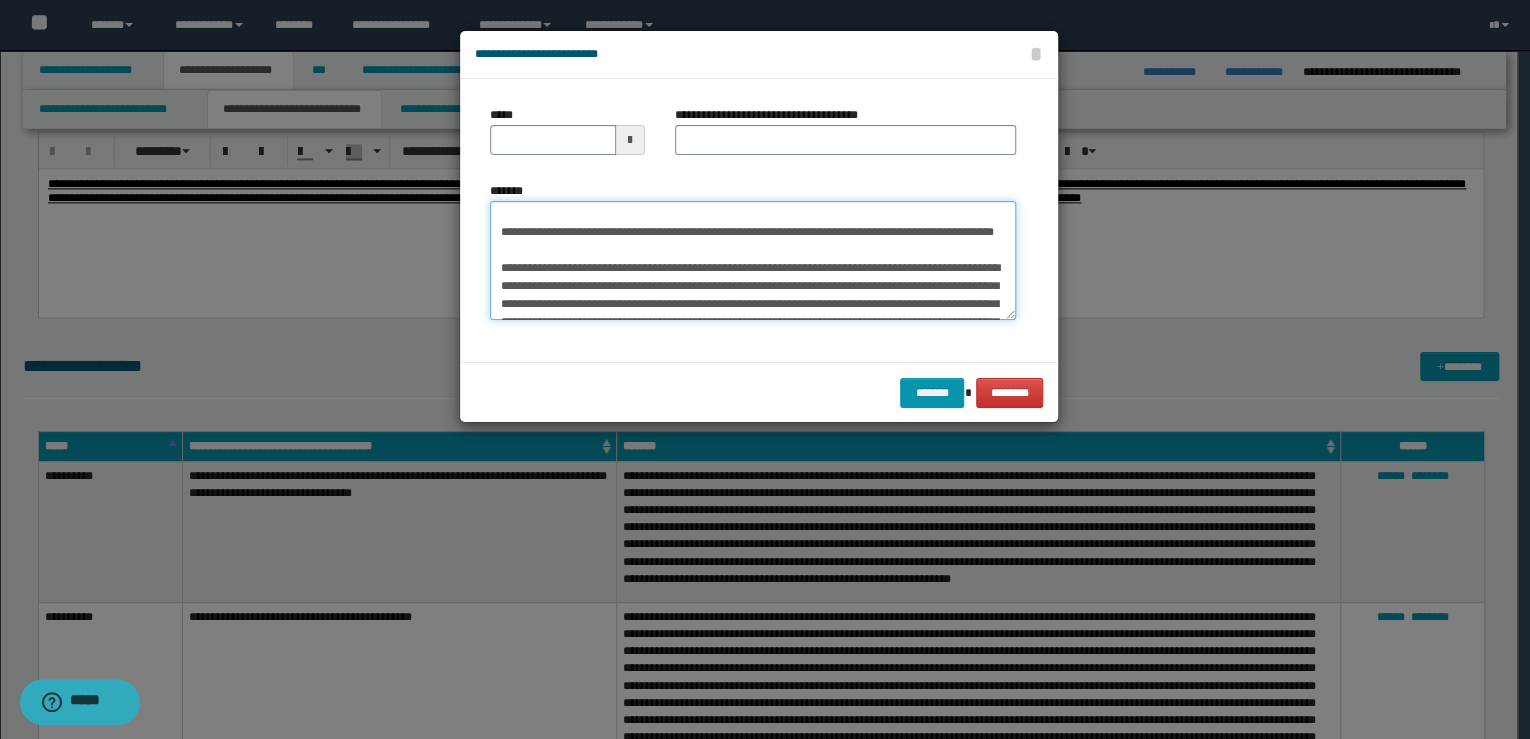 scroll, scrollTop: 0, scrollLeft: 0, axis: both 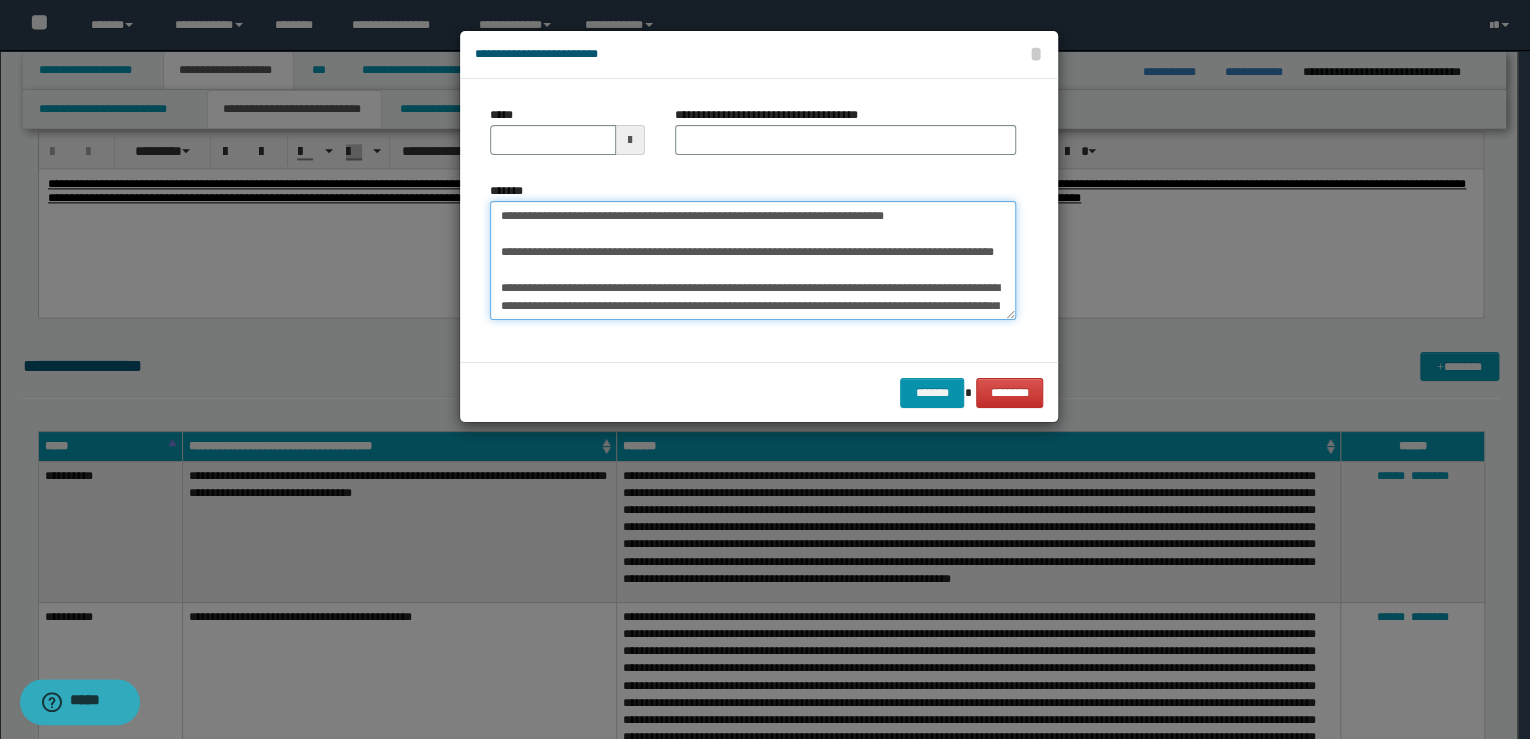 drag, startPoint x: 837, startPoint y: 220, endPoint x: 317, endPoint y: 201, distance: 520.347 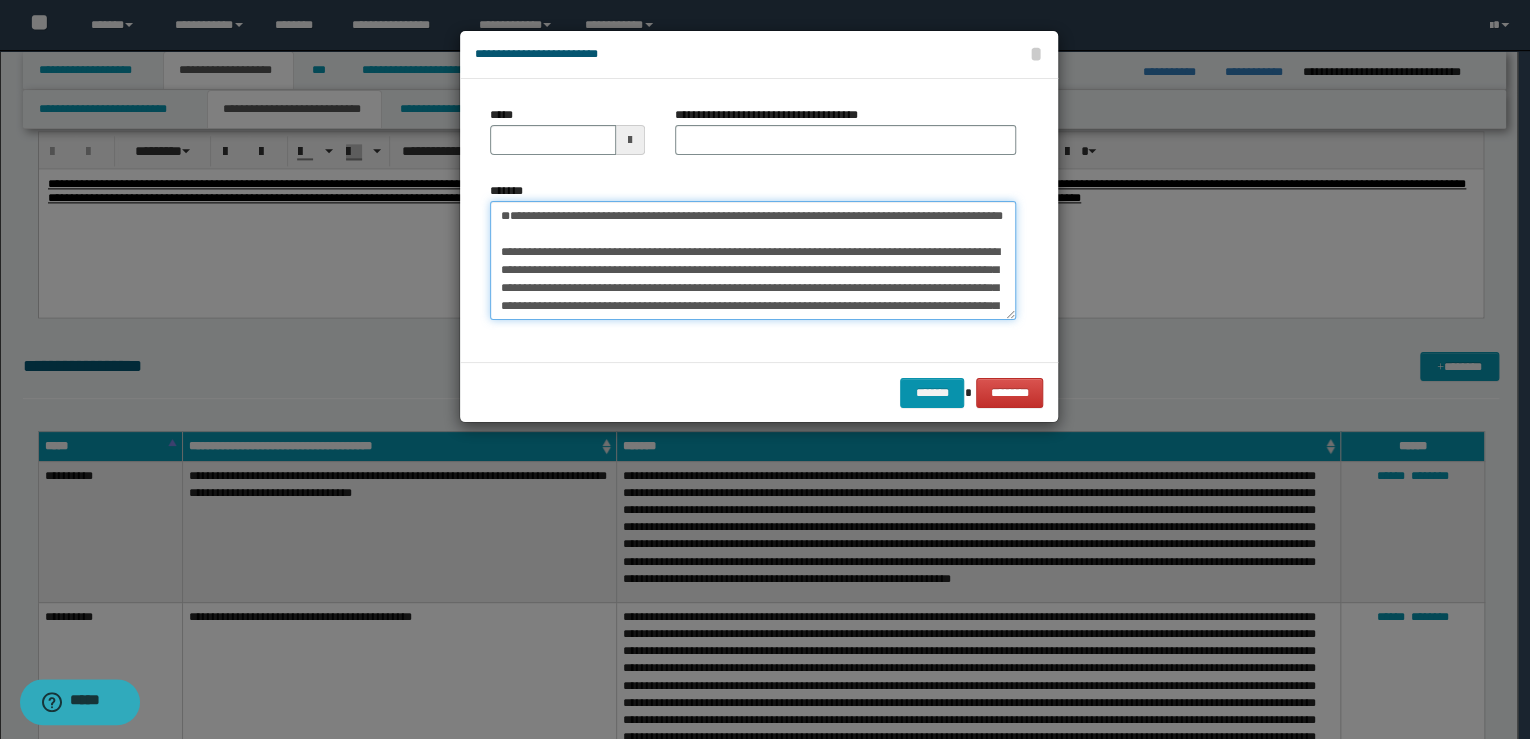 type 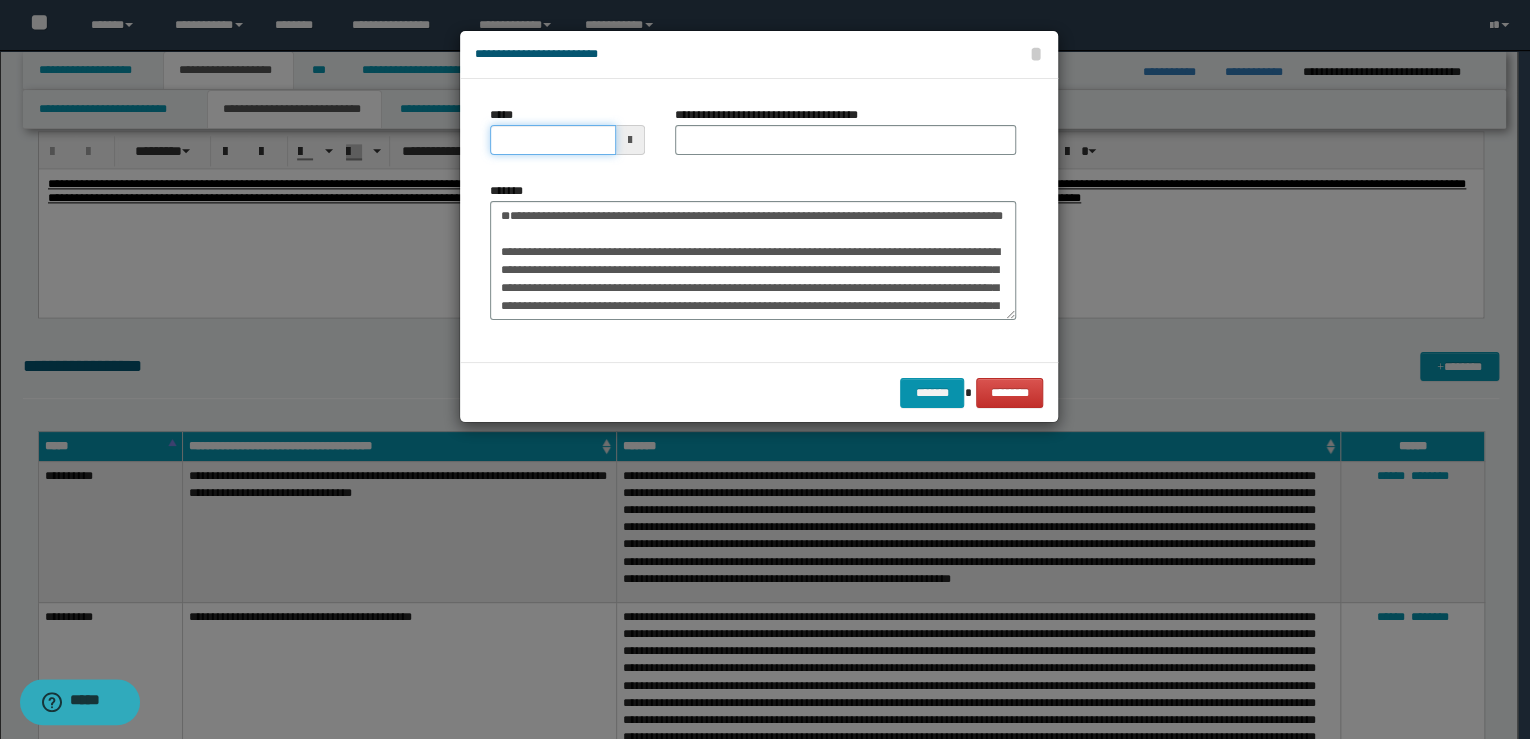 click on "*****" at bounding box center [553, 140] 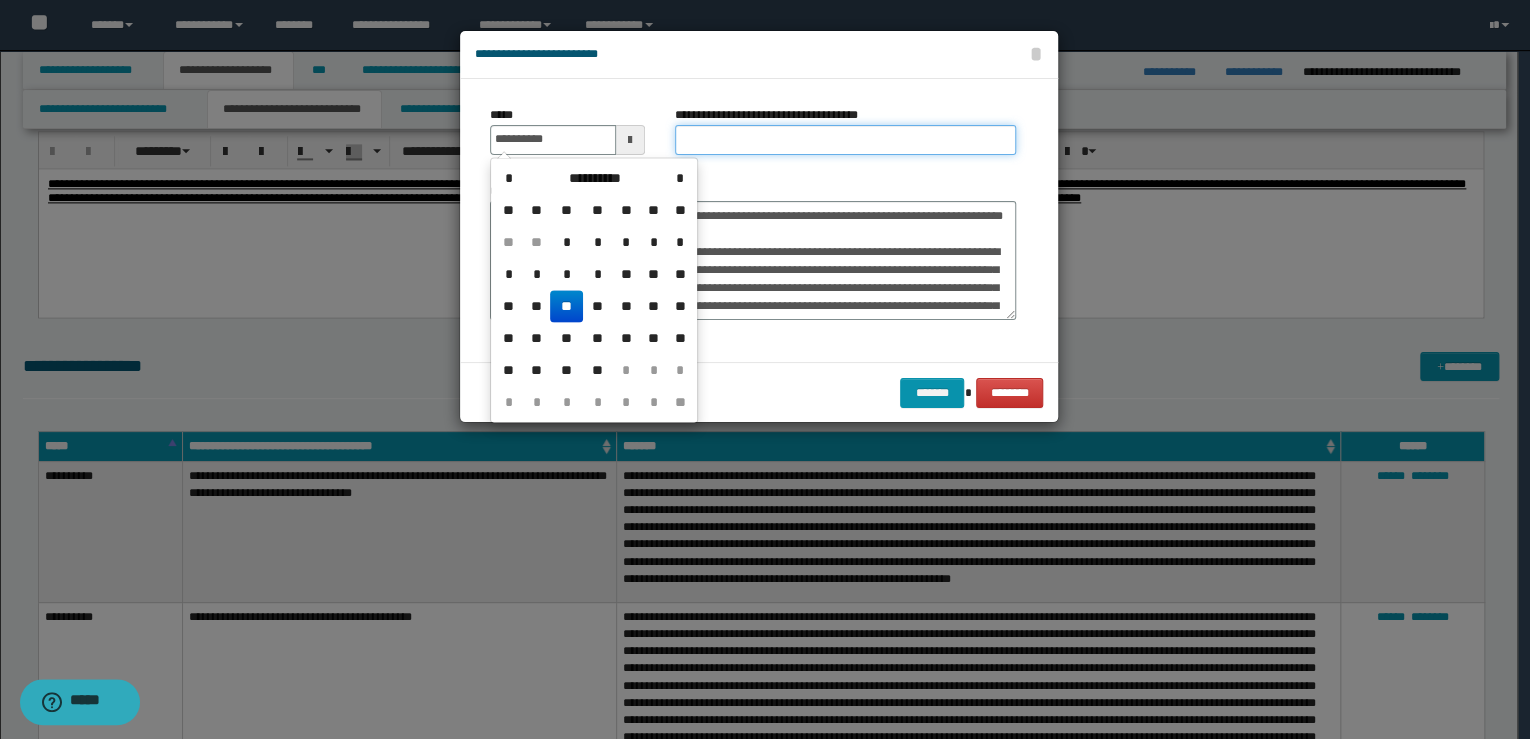 type on "**********" 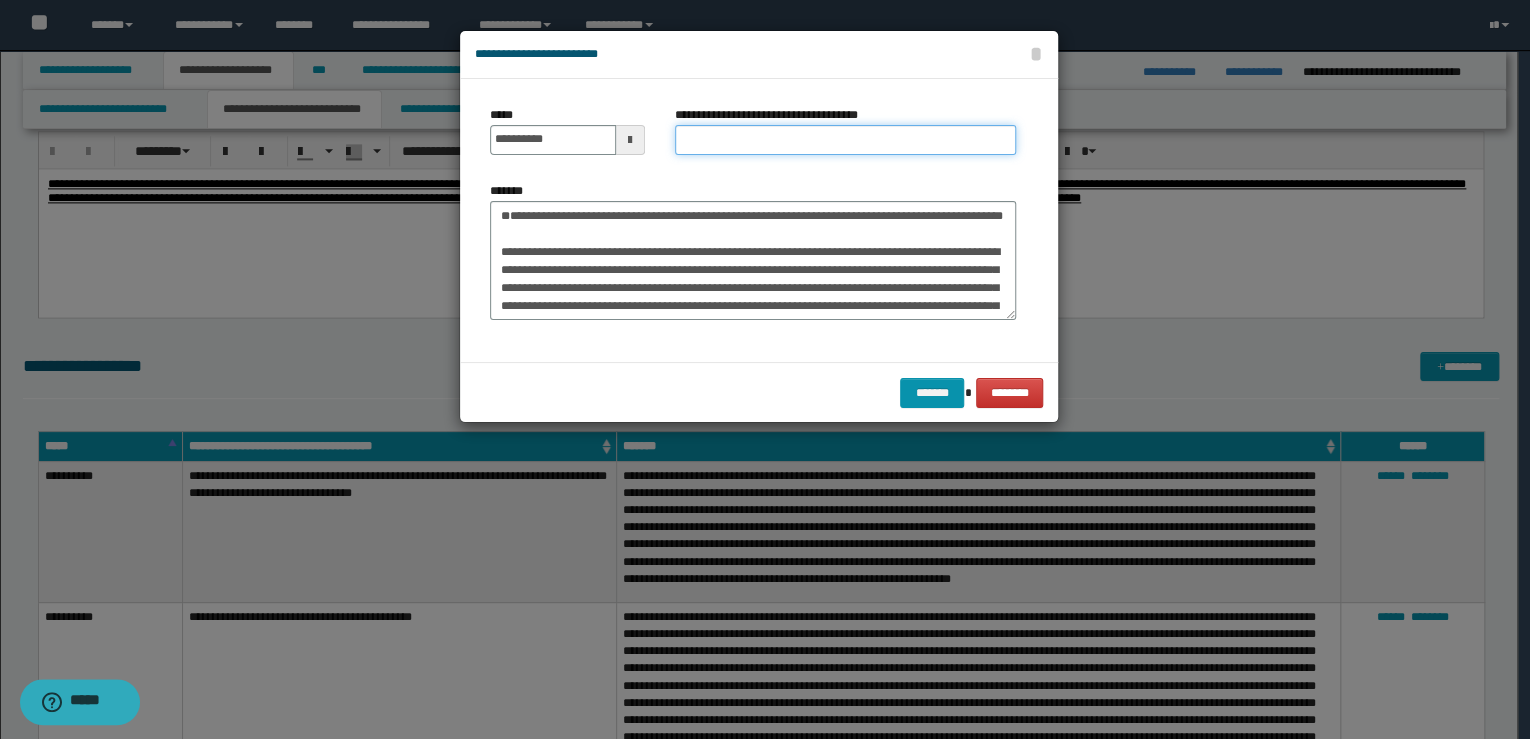 paste on "**********" 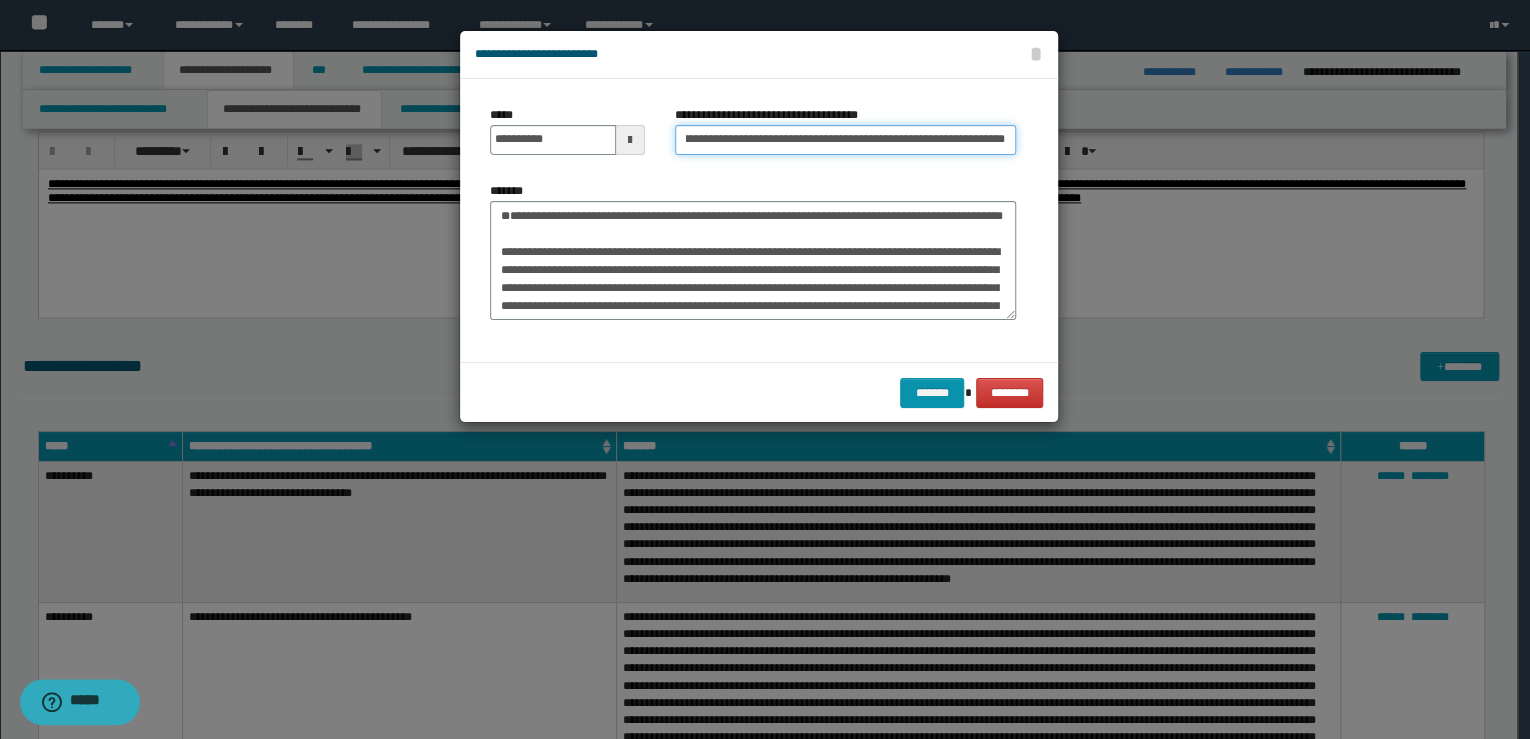 scroll, scrollTop: 0, scrollLeft: 0, axis: both 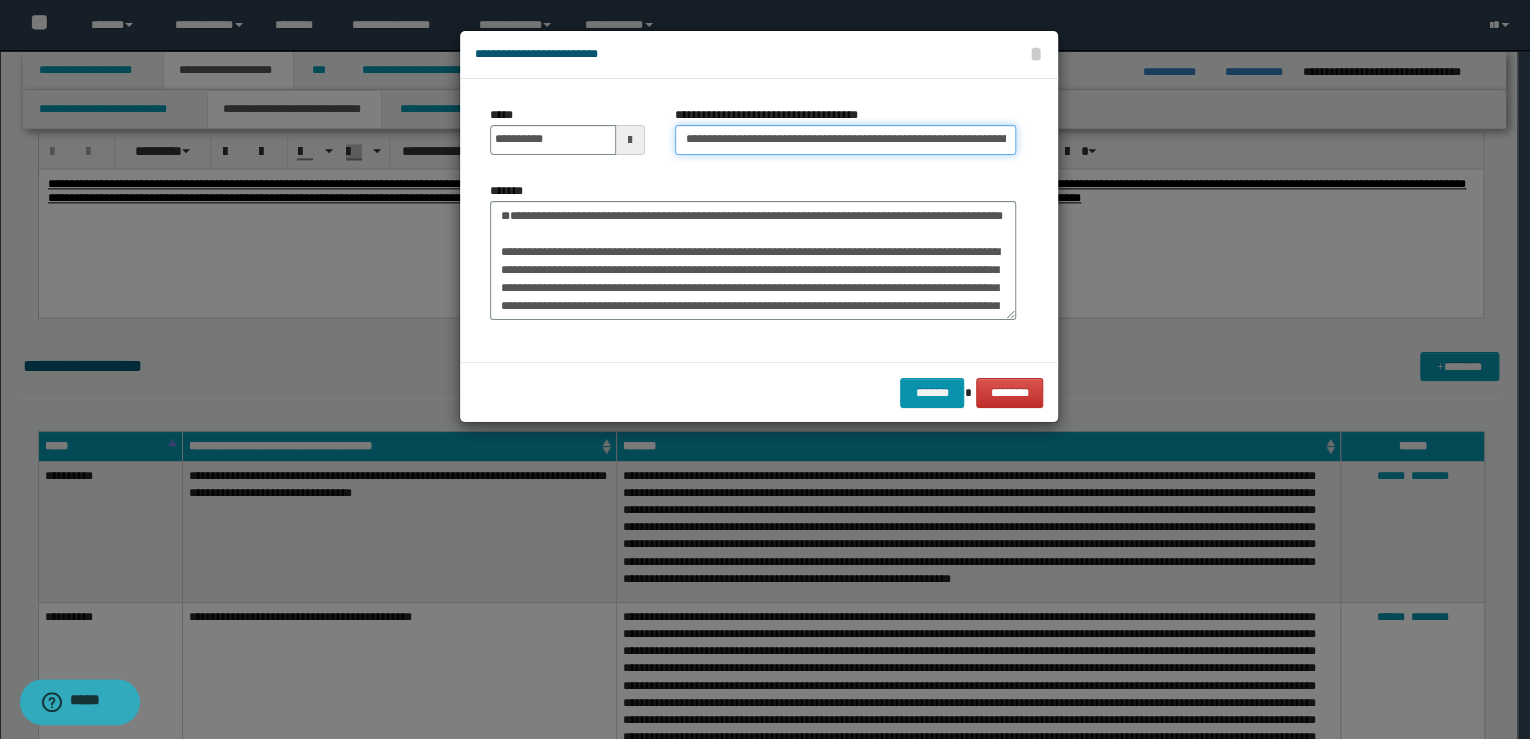 drag, startPoint x: 633, startPoint y: 139, endPoint x: 624, endPoint y: 149, distance: 13.453624 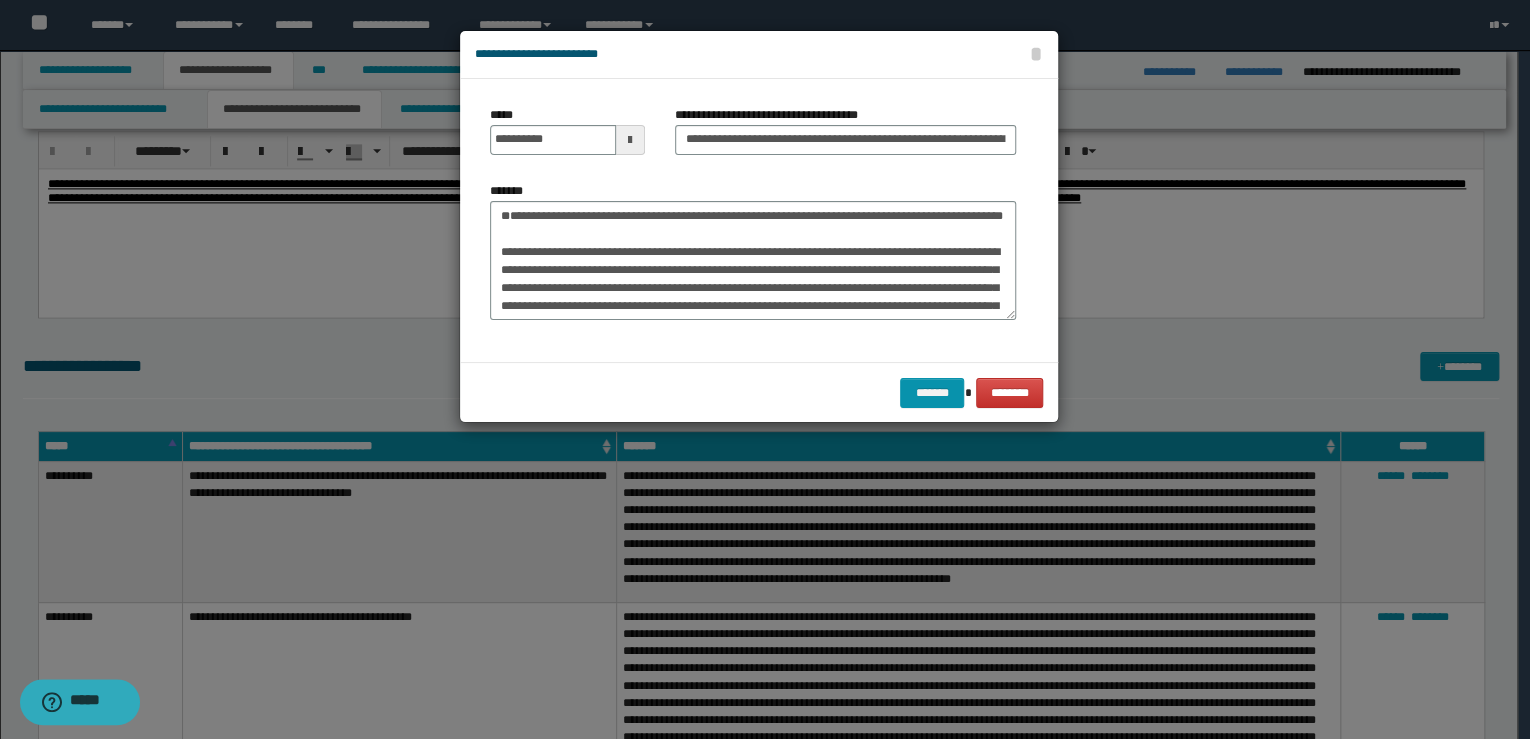 click on "**********" at bounding box center [845, 138] 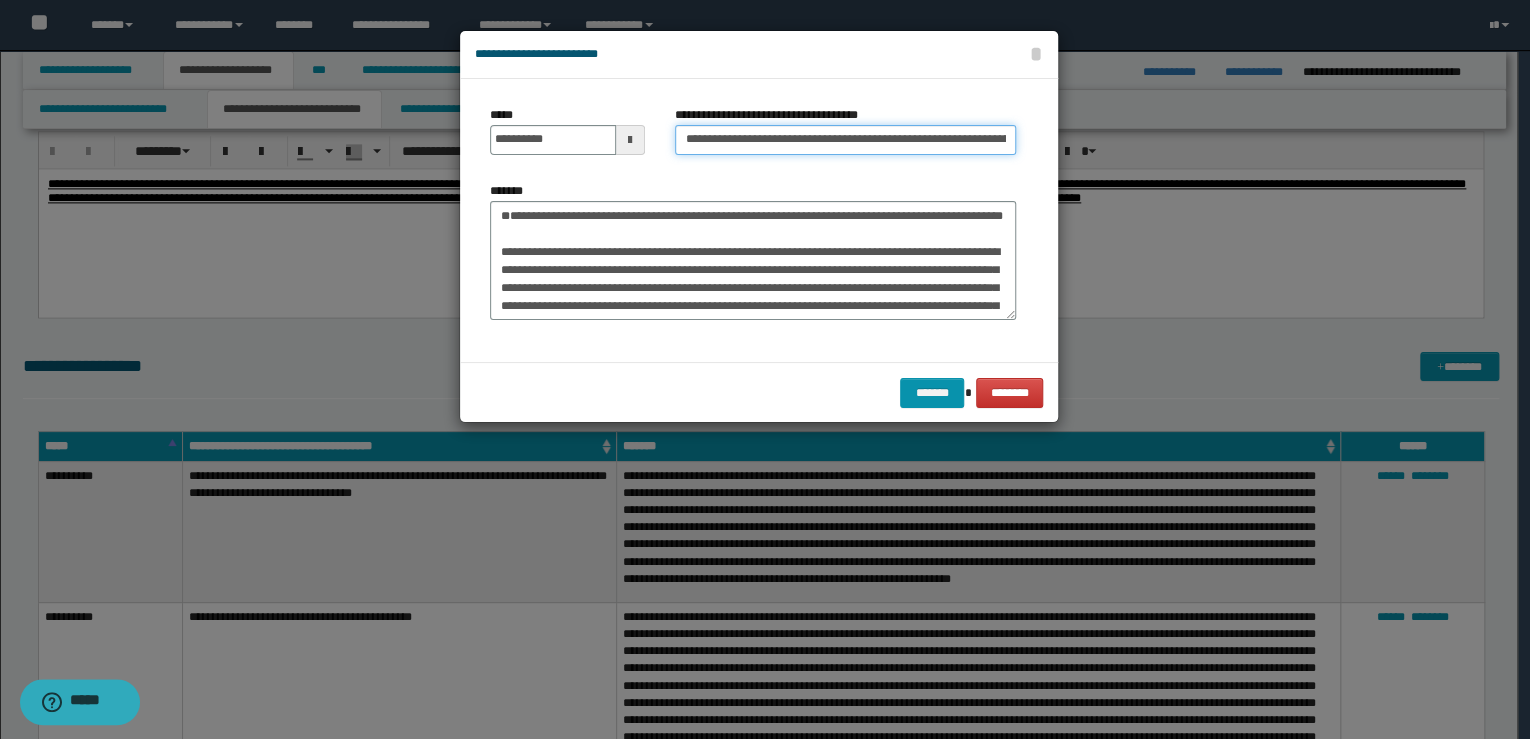 drag, startPoint x: 748, startPoint y: 140, endPoint x: 730, endPoint y: 351, distance: 211.76639 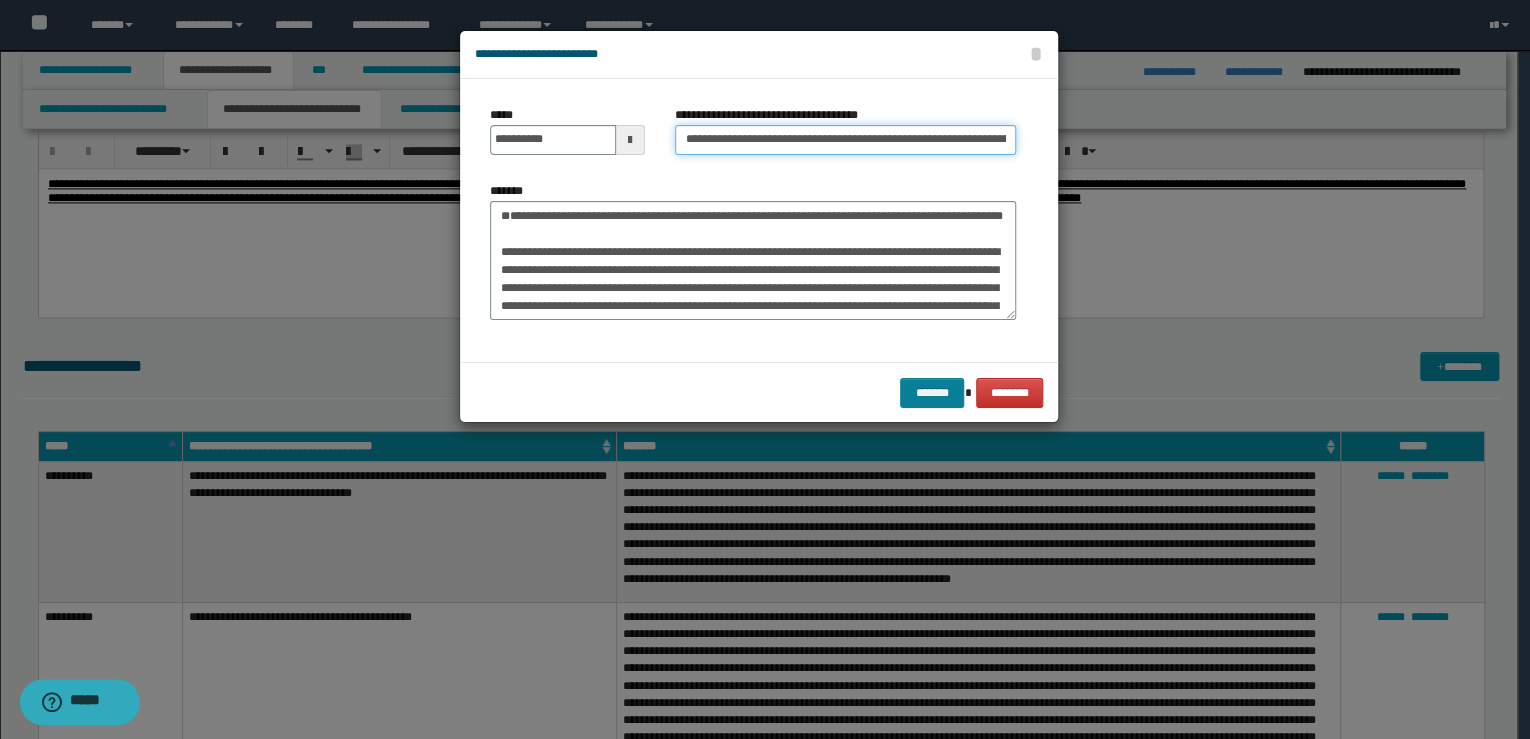type on "**********" 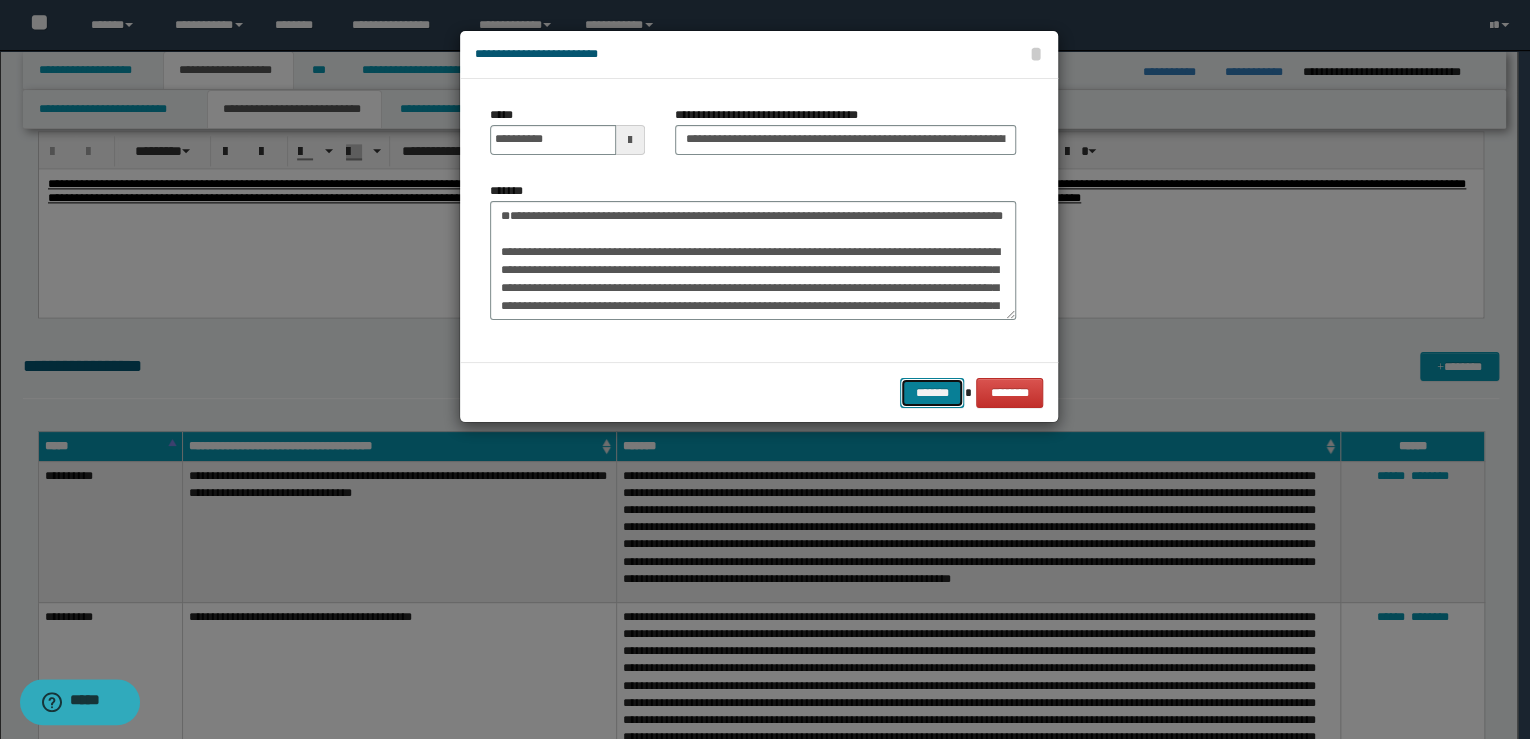 click on "*******" at bounding box center (932, 393) 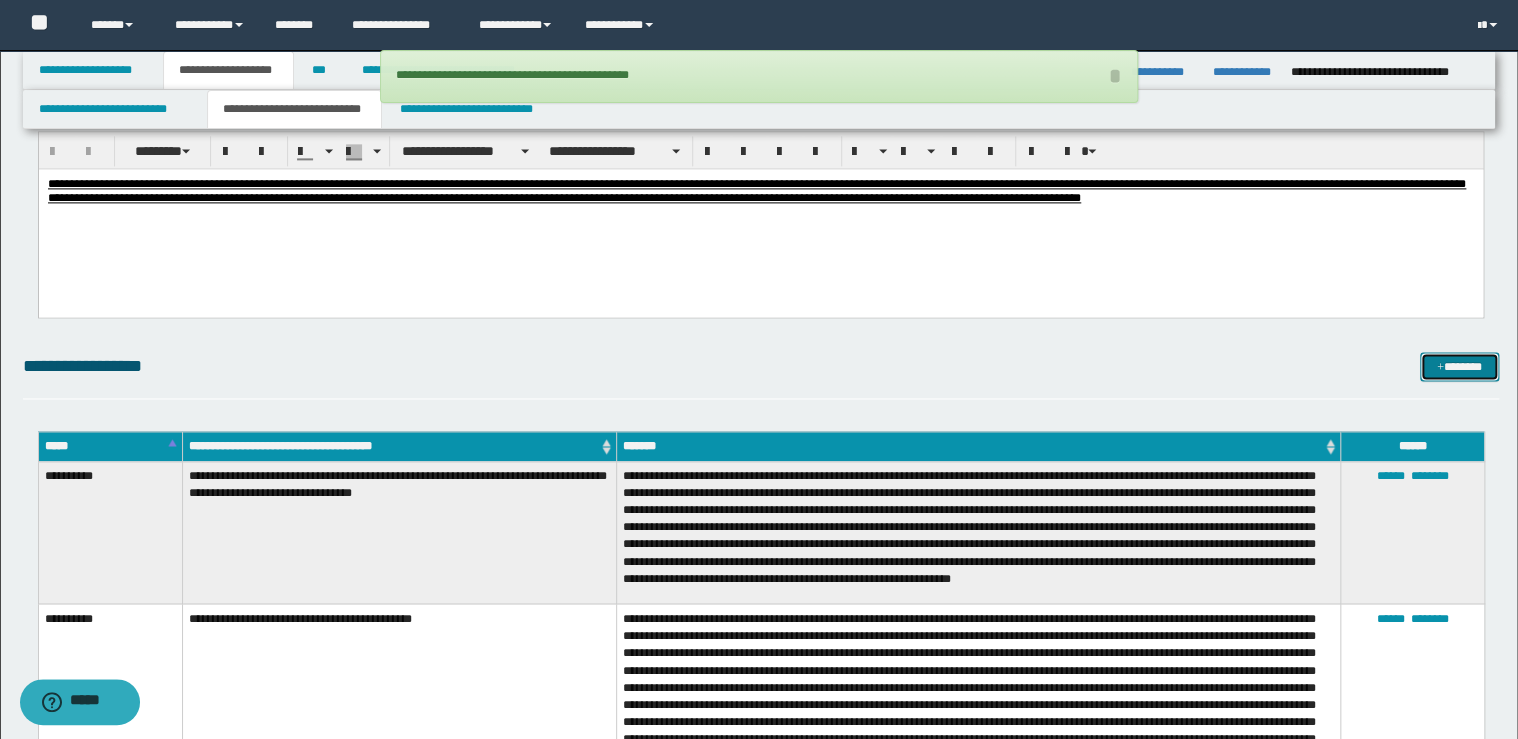 drag, startPoint x: 1437, startPoint y: 364, endPoint x: 1288, endPoint y: 335, distance: 151.79591 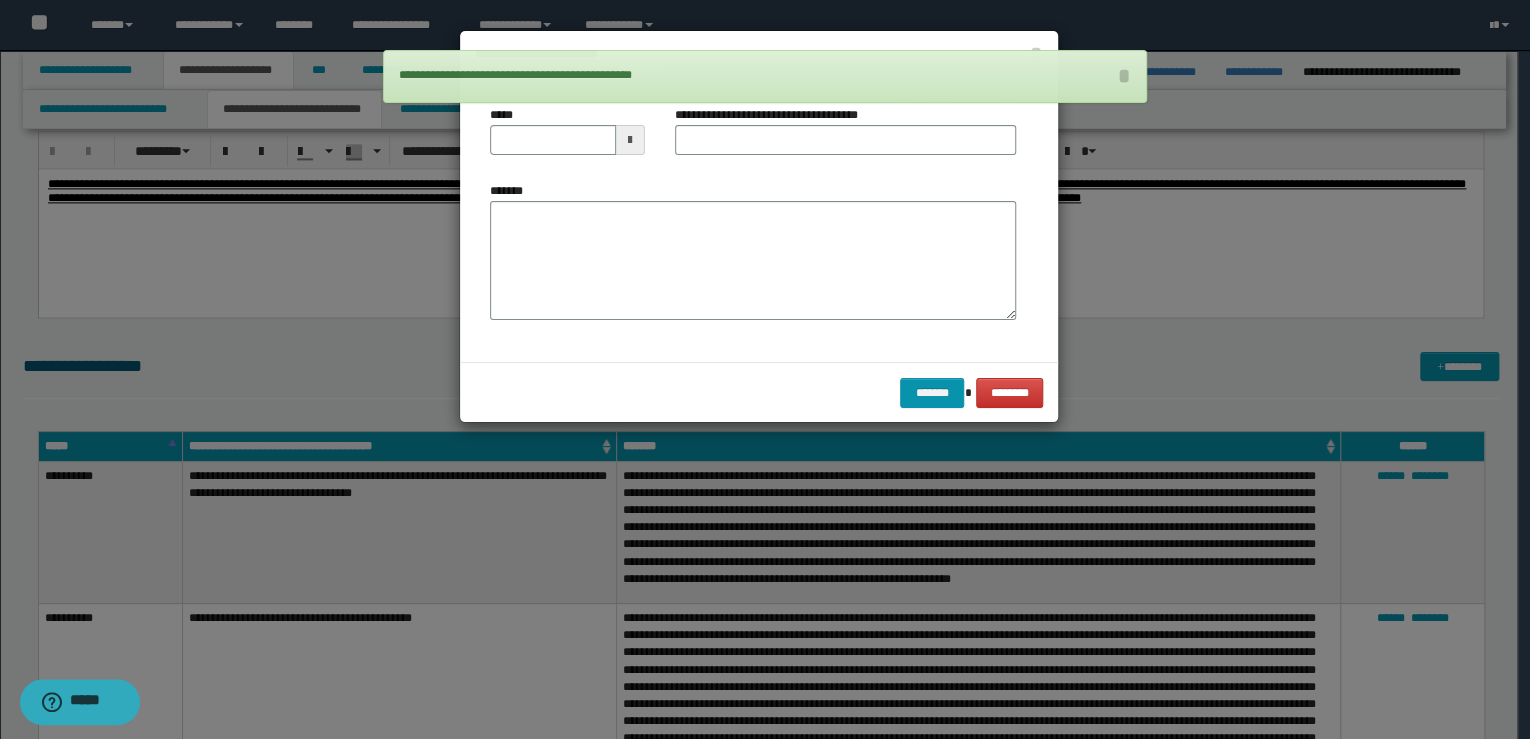 click on "*******" at bounding box center (753, 261) 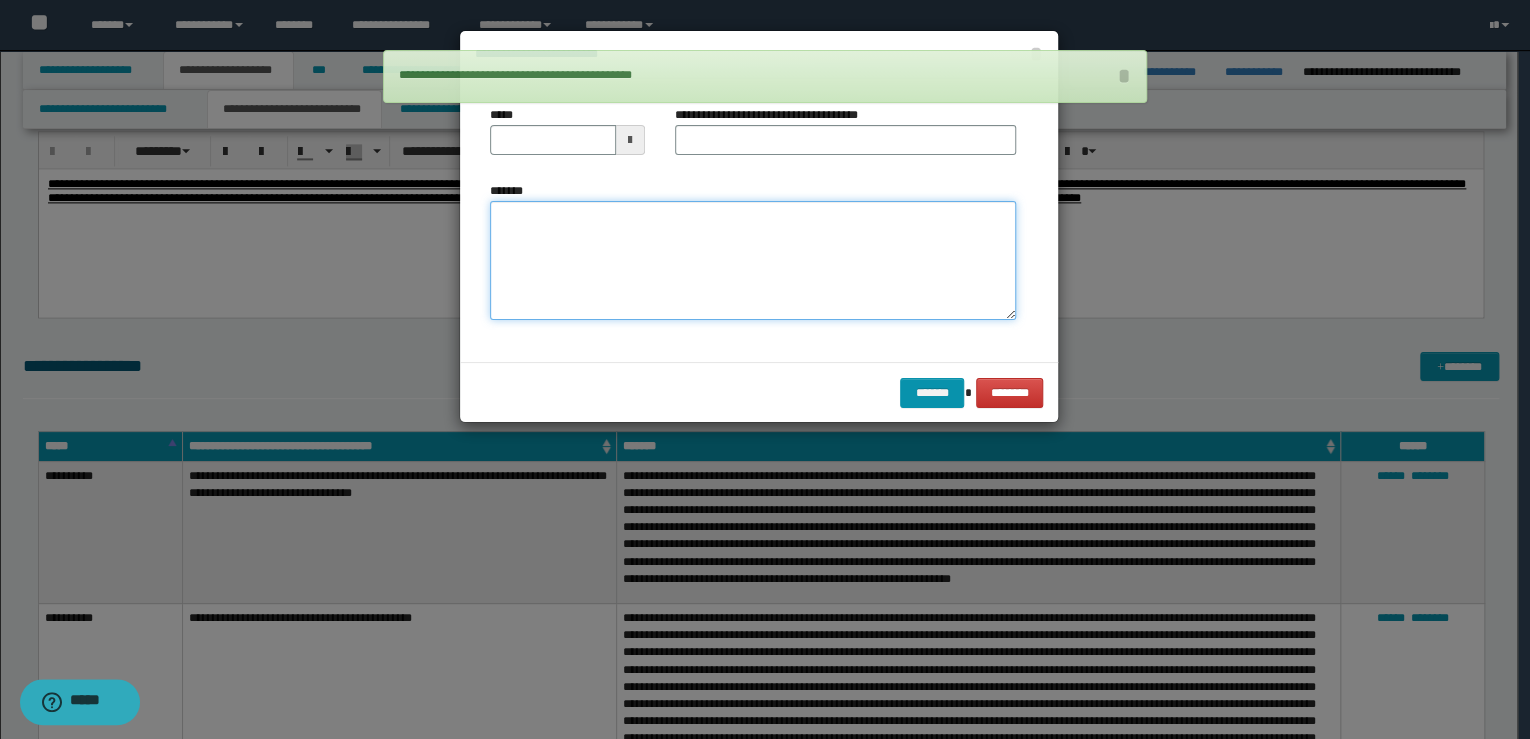 click on "*******" at bounding box center (753, 261) 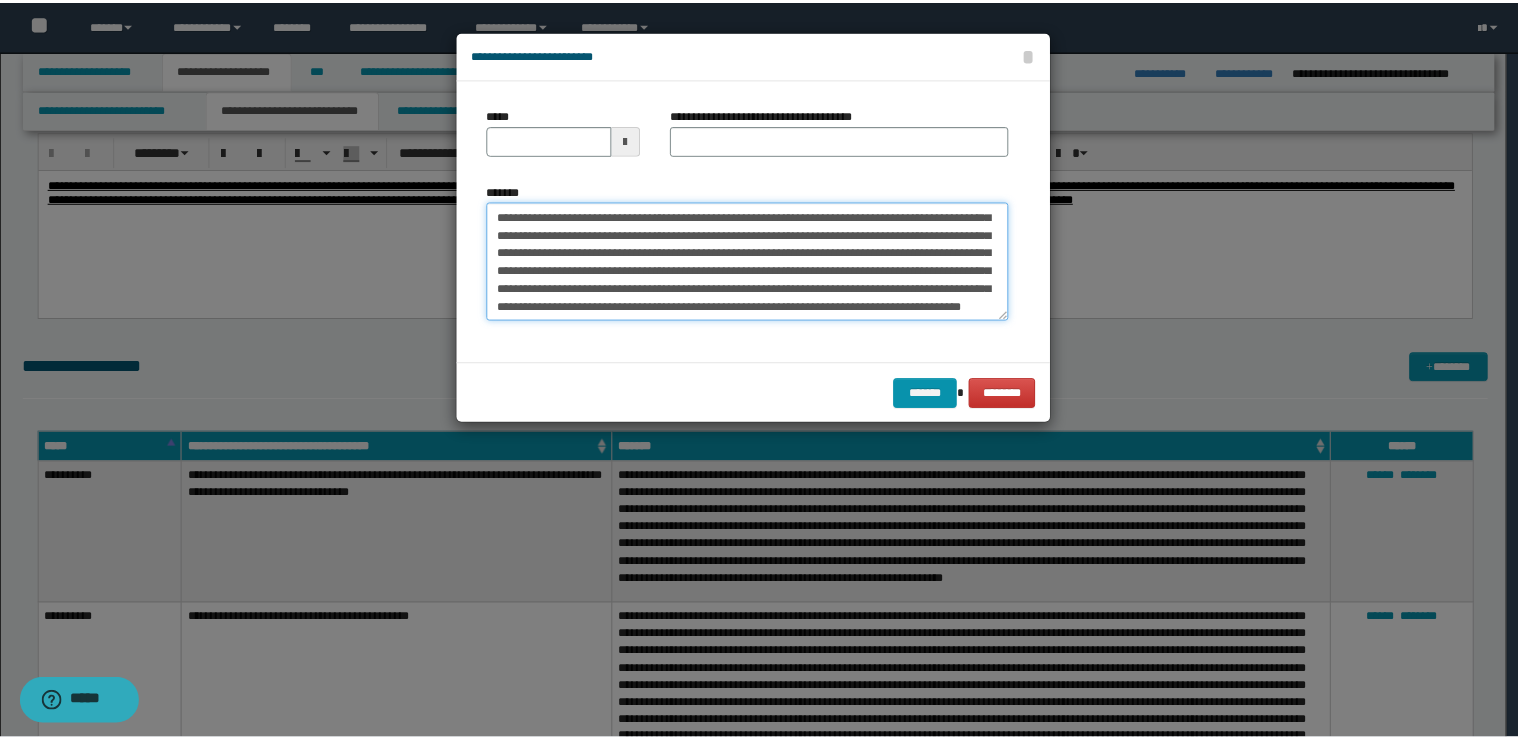 scroll, scrollTop: 0, scrollLeft: 0, axis: both 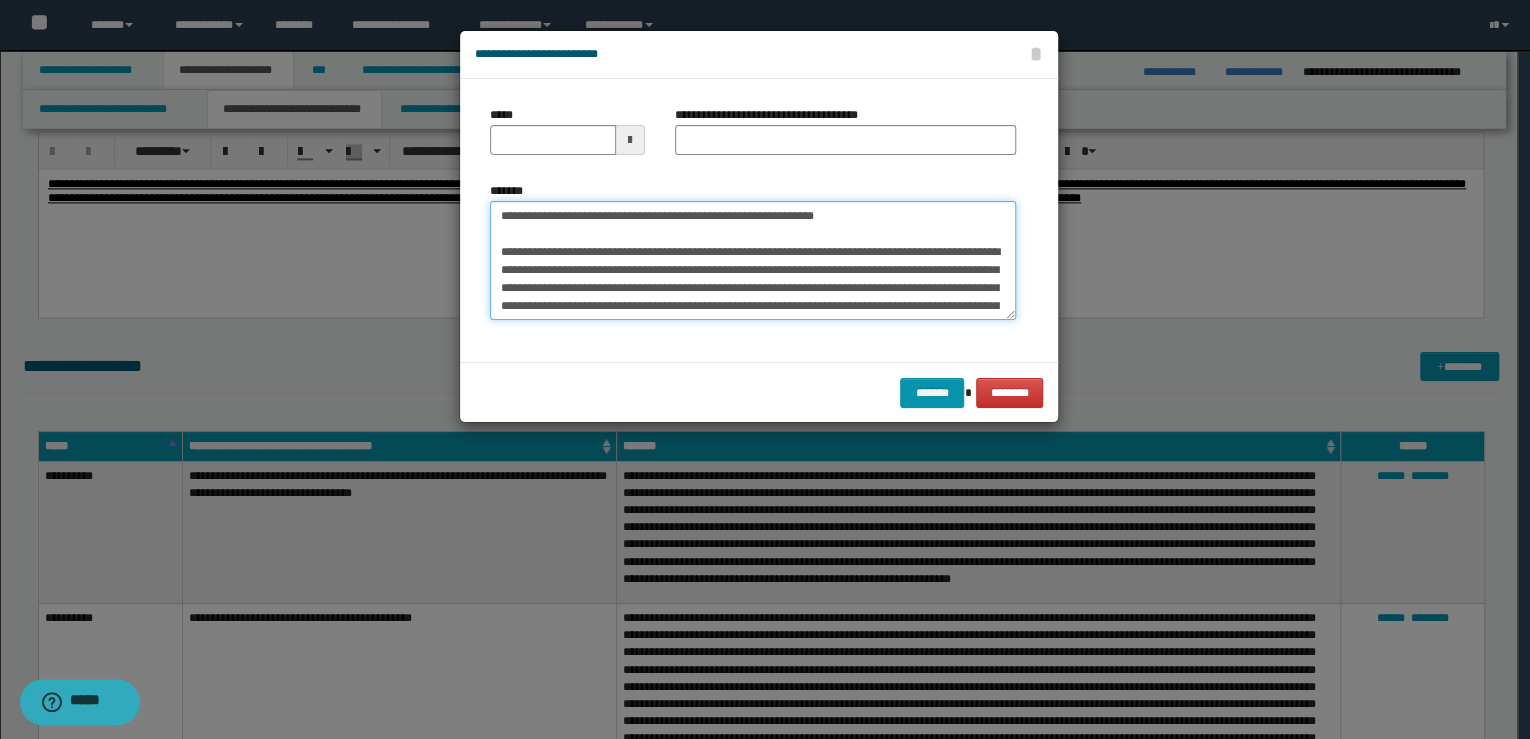 drag, startPoint x: 841, startPoint y: 220, endPoint x: 319, endPoint y: 204, distance: 522.2452 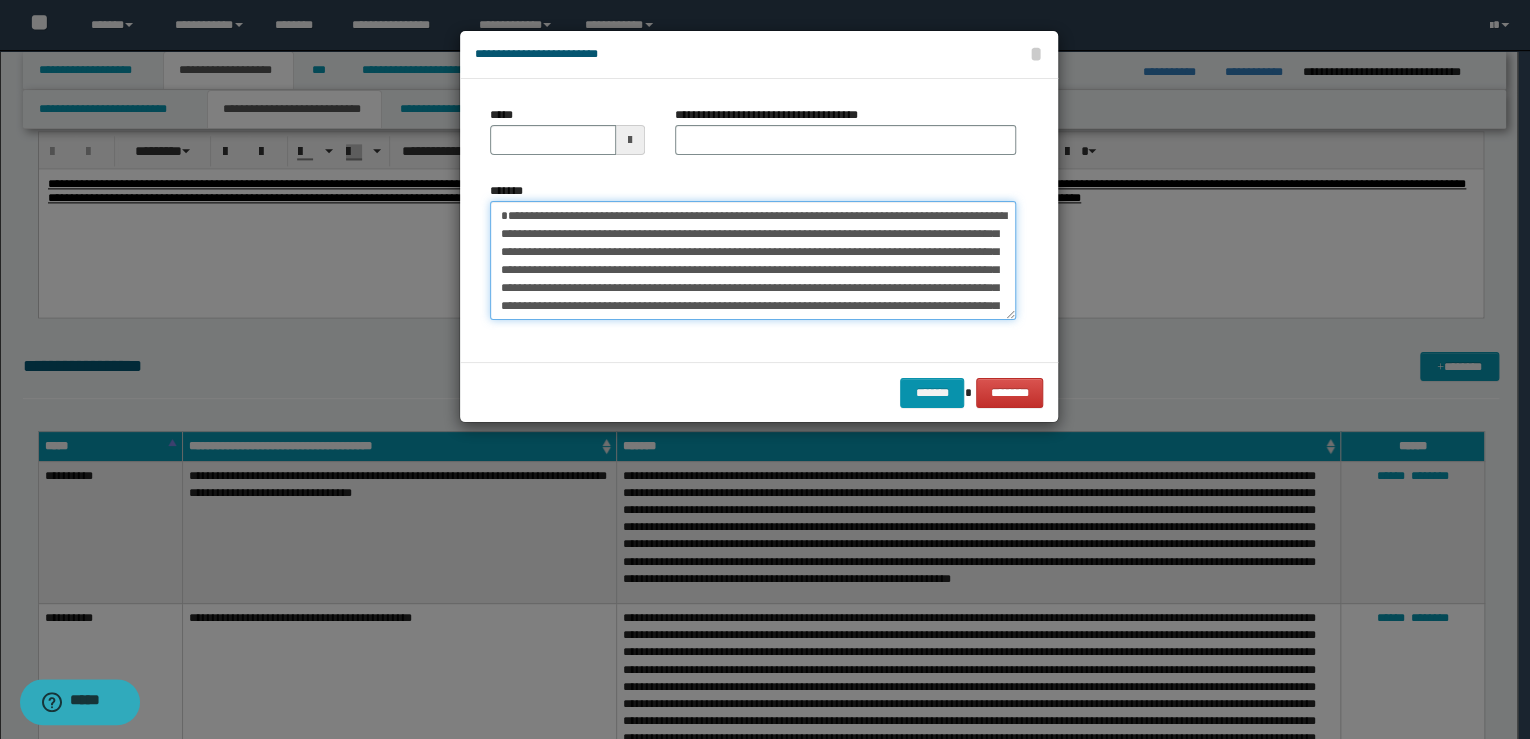 type on "**********" 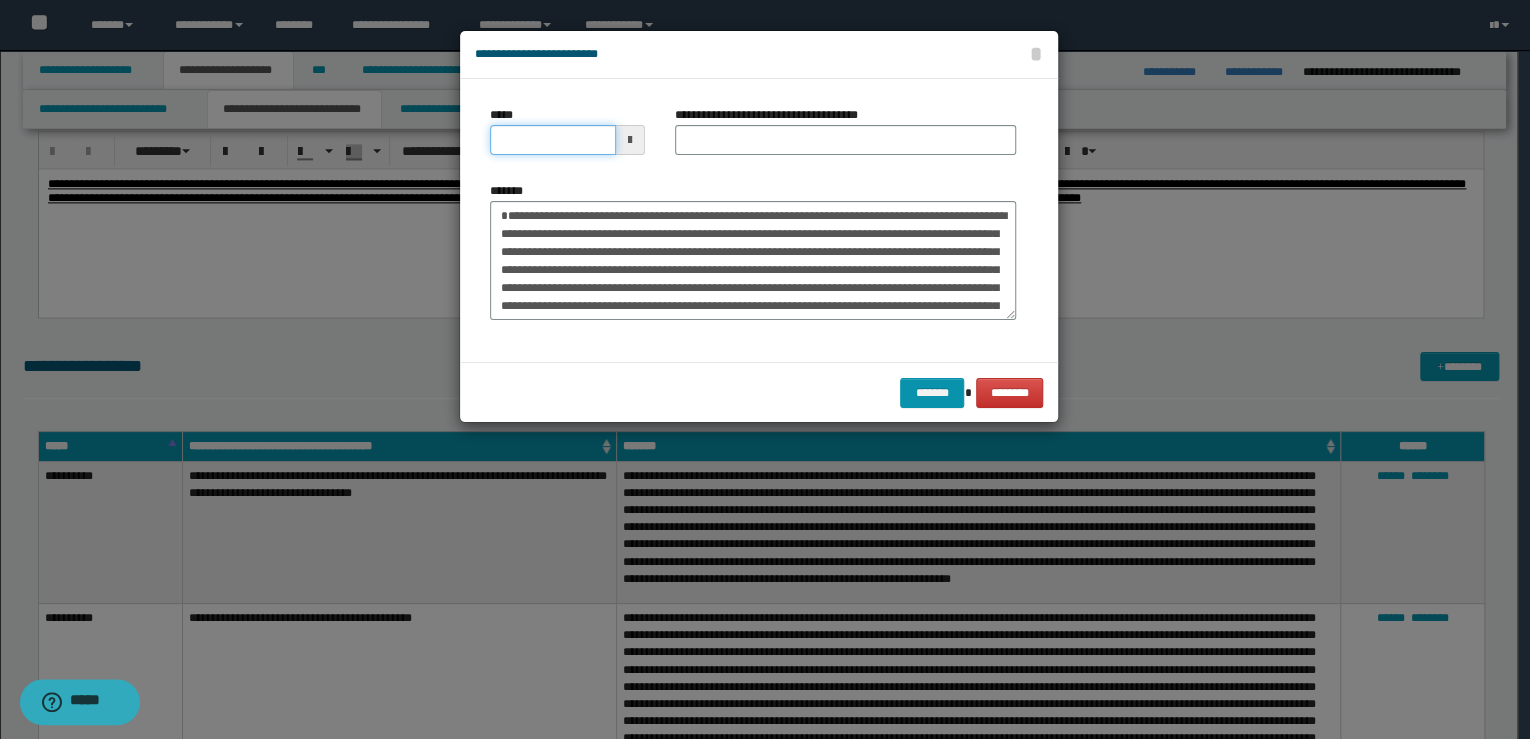 click on "*****" at bounding box center (553, 140) 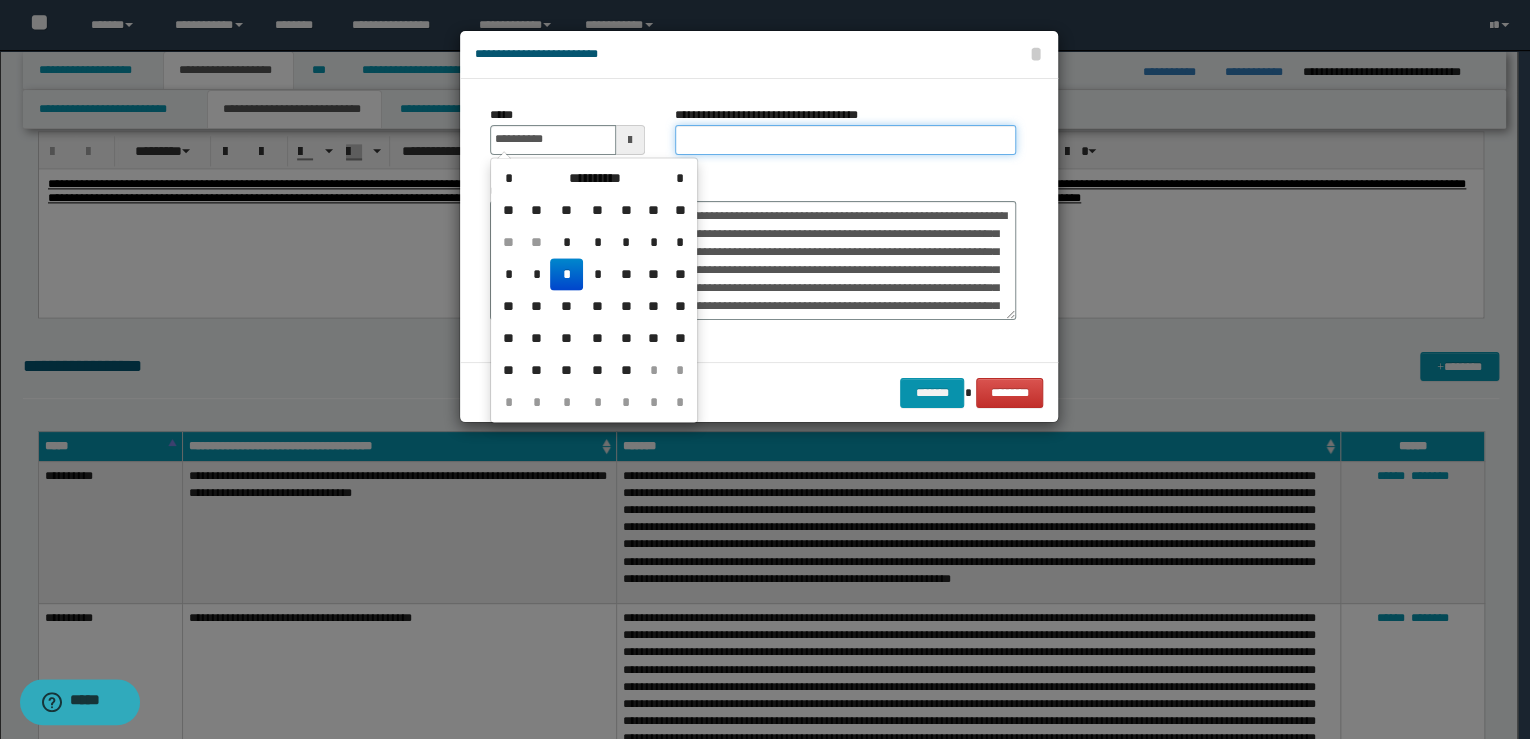 type on "**********" 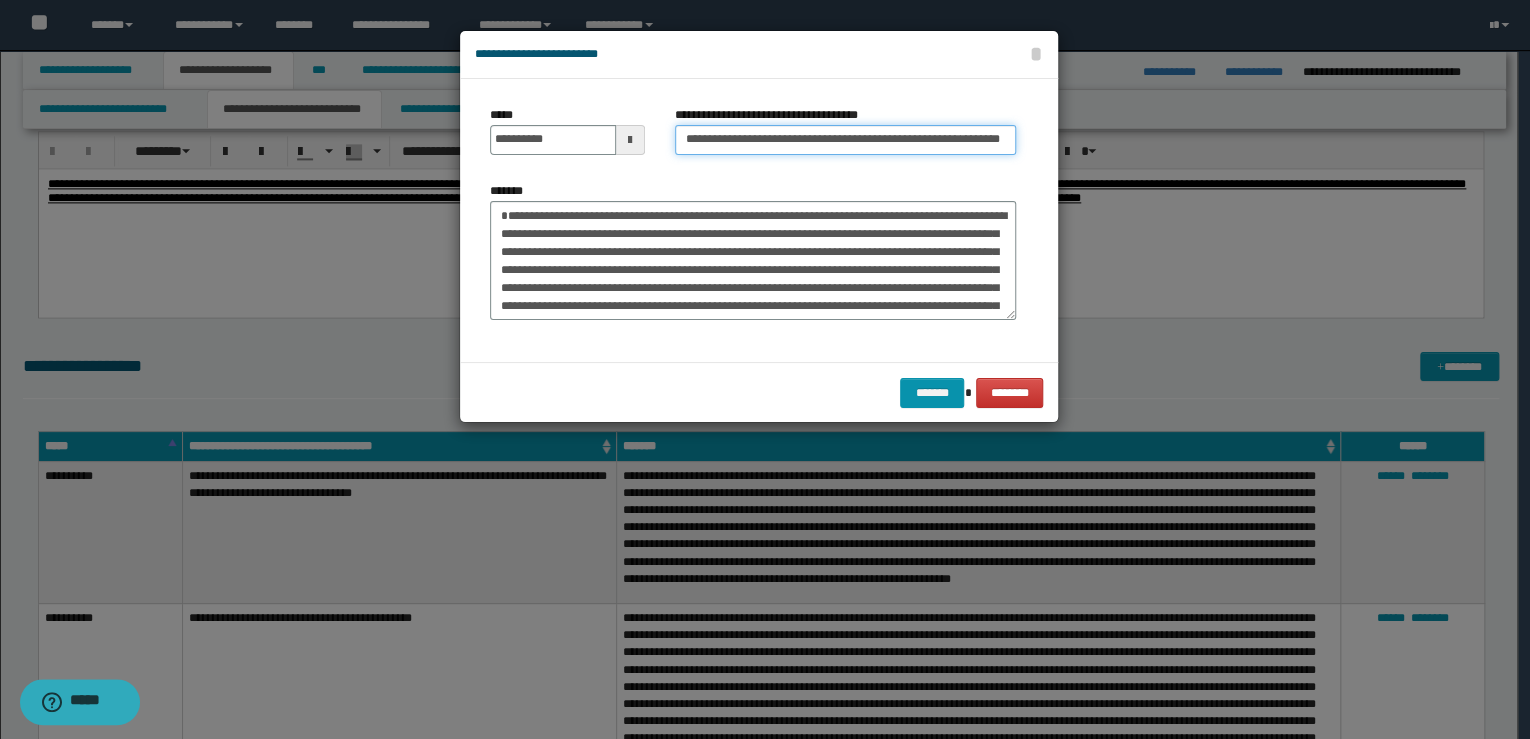 drag, startPoint x: 748, startPoint y: 141, endPoint x: 661, endPoint y: 132, distance: 87.46428 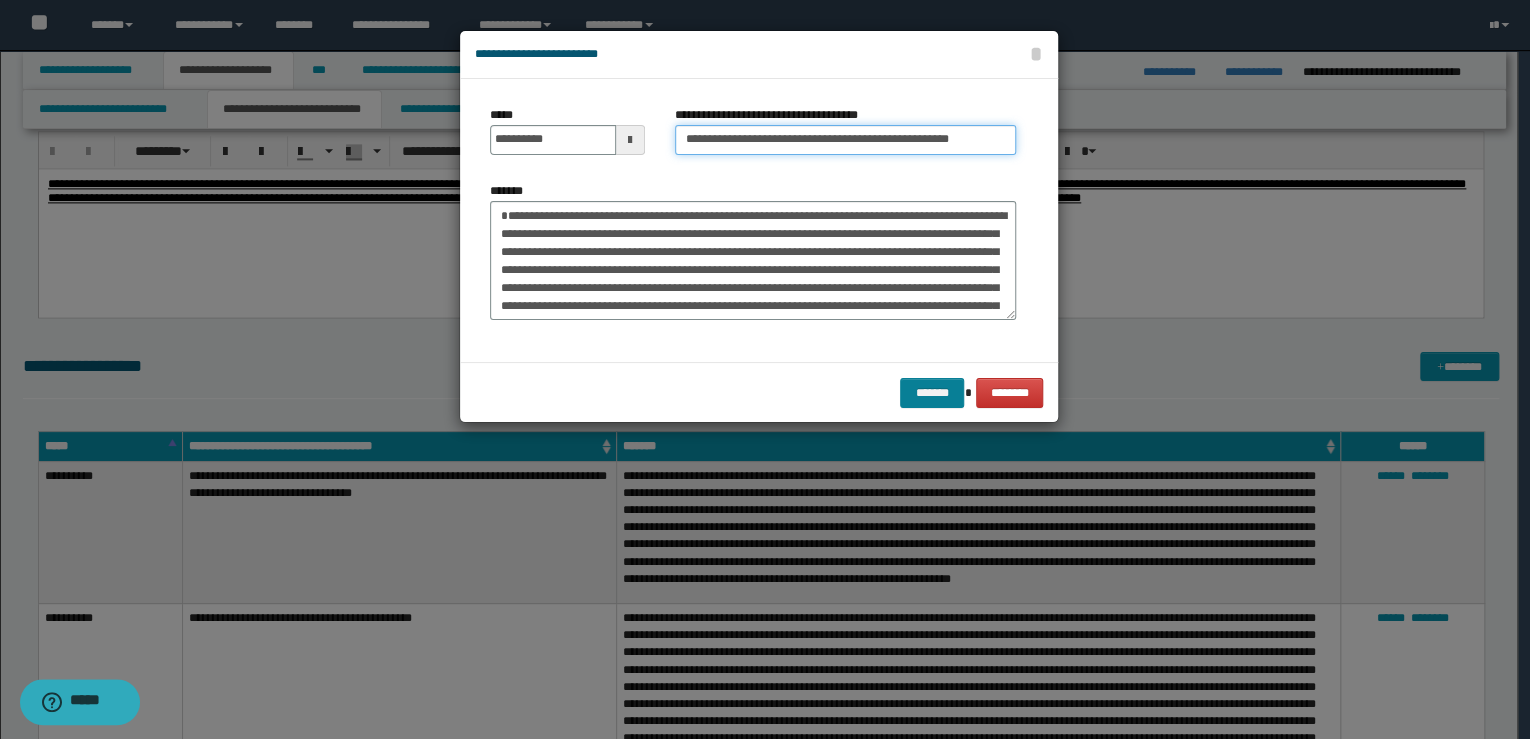 type on "**********" 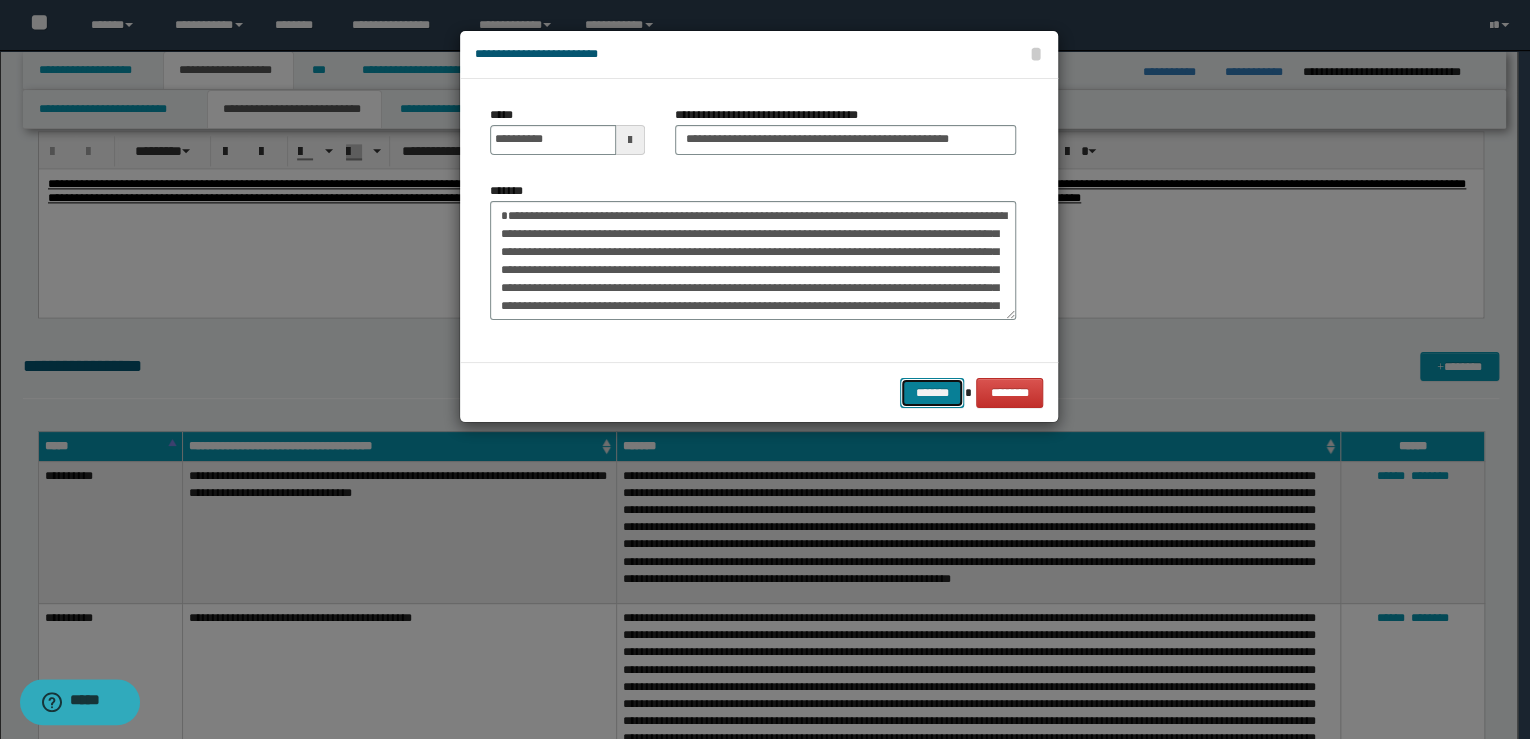 click on "*******" at bounding box center (932, 393) 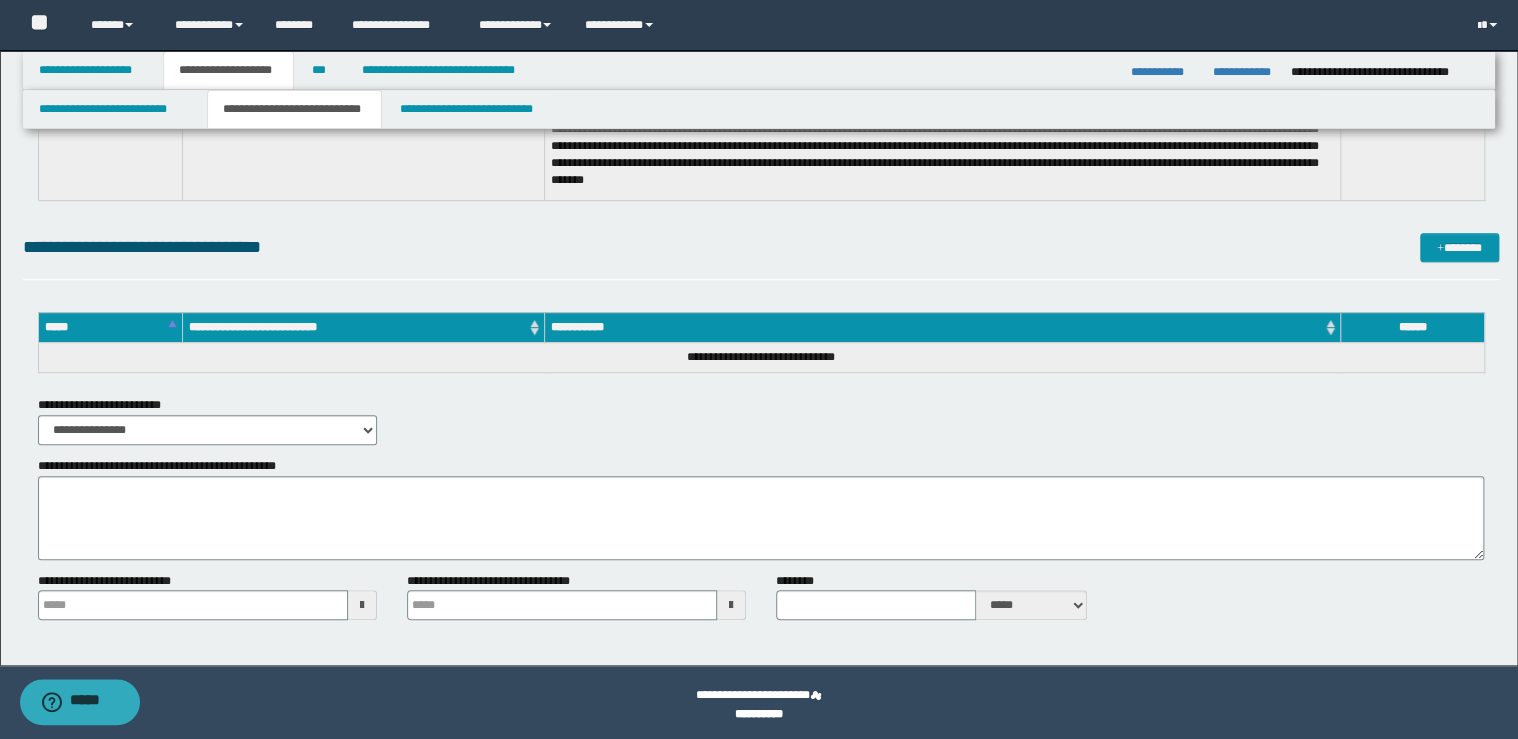scroll, scrollTop: 4180, scrollLeft: 0, axis: vertical 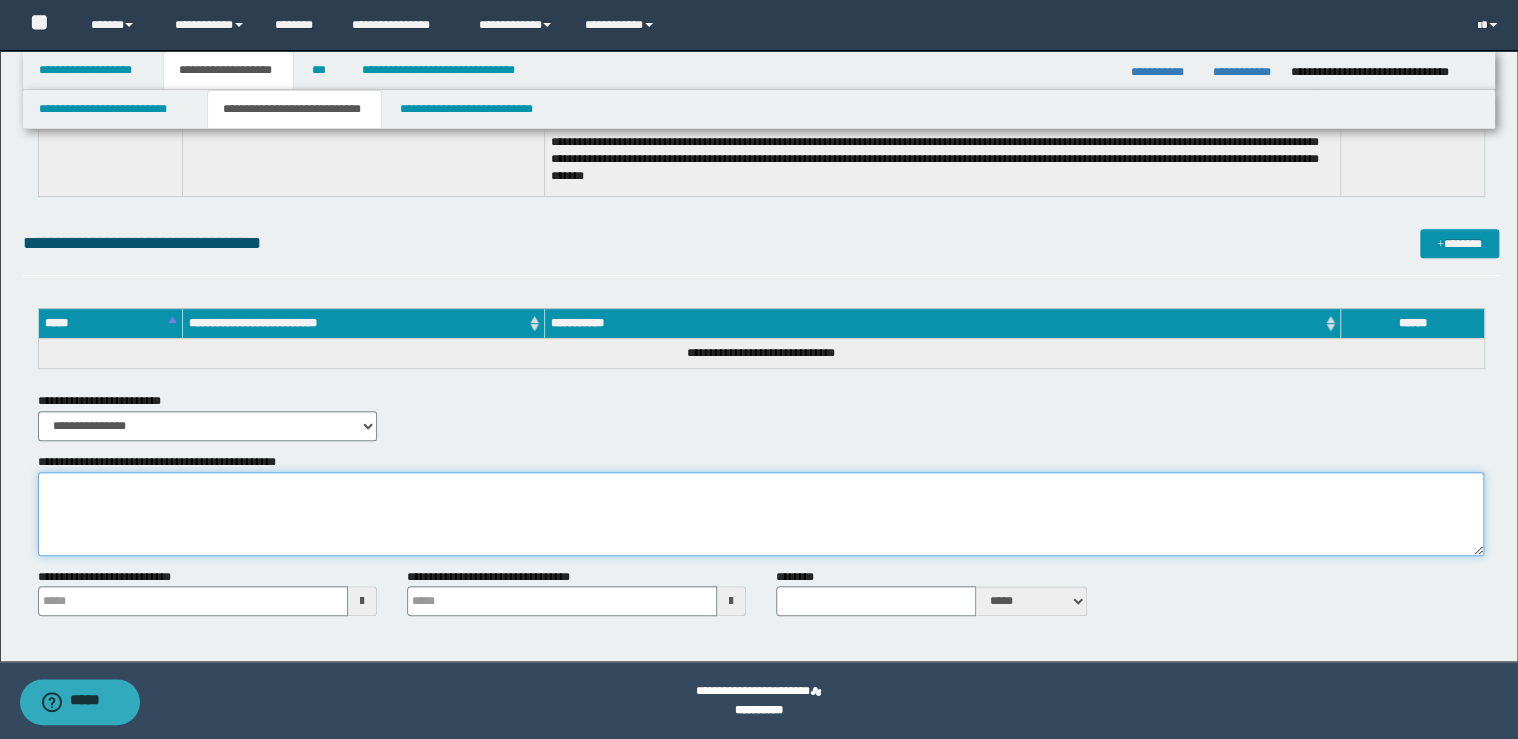 click on "**********" at bounding box center (761, 514) 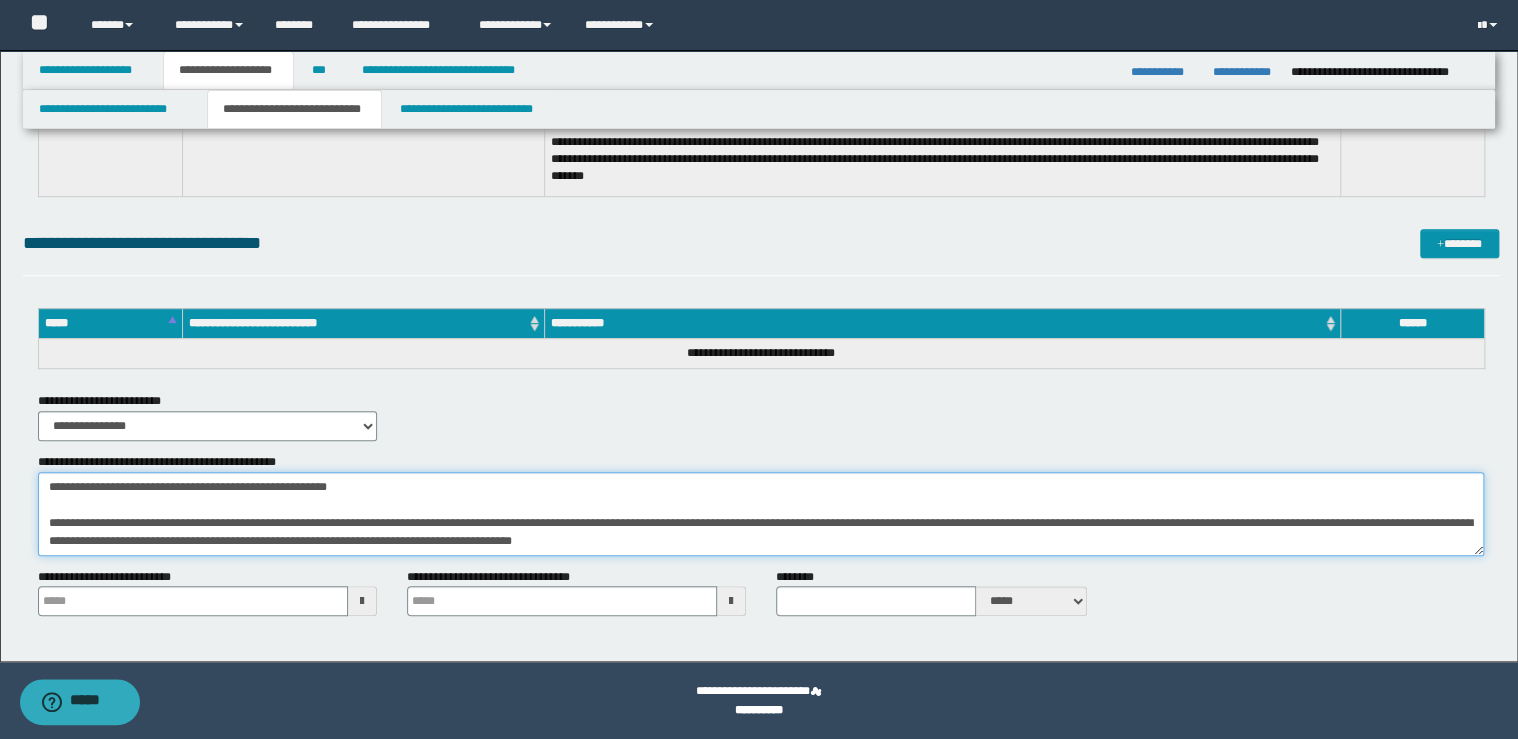 click on "**********" at bounding box center (761, 514) 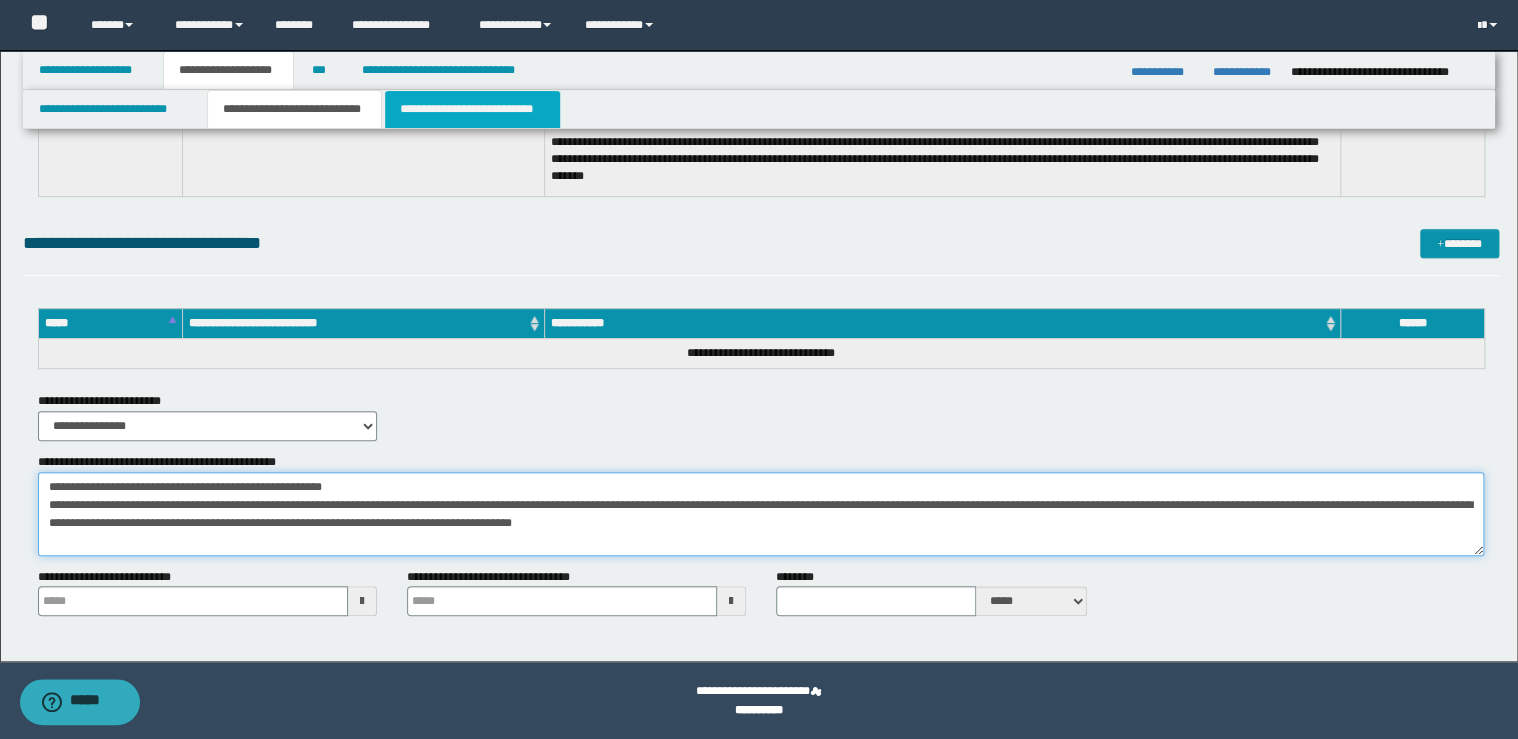 type on "**********" 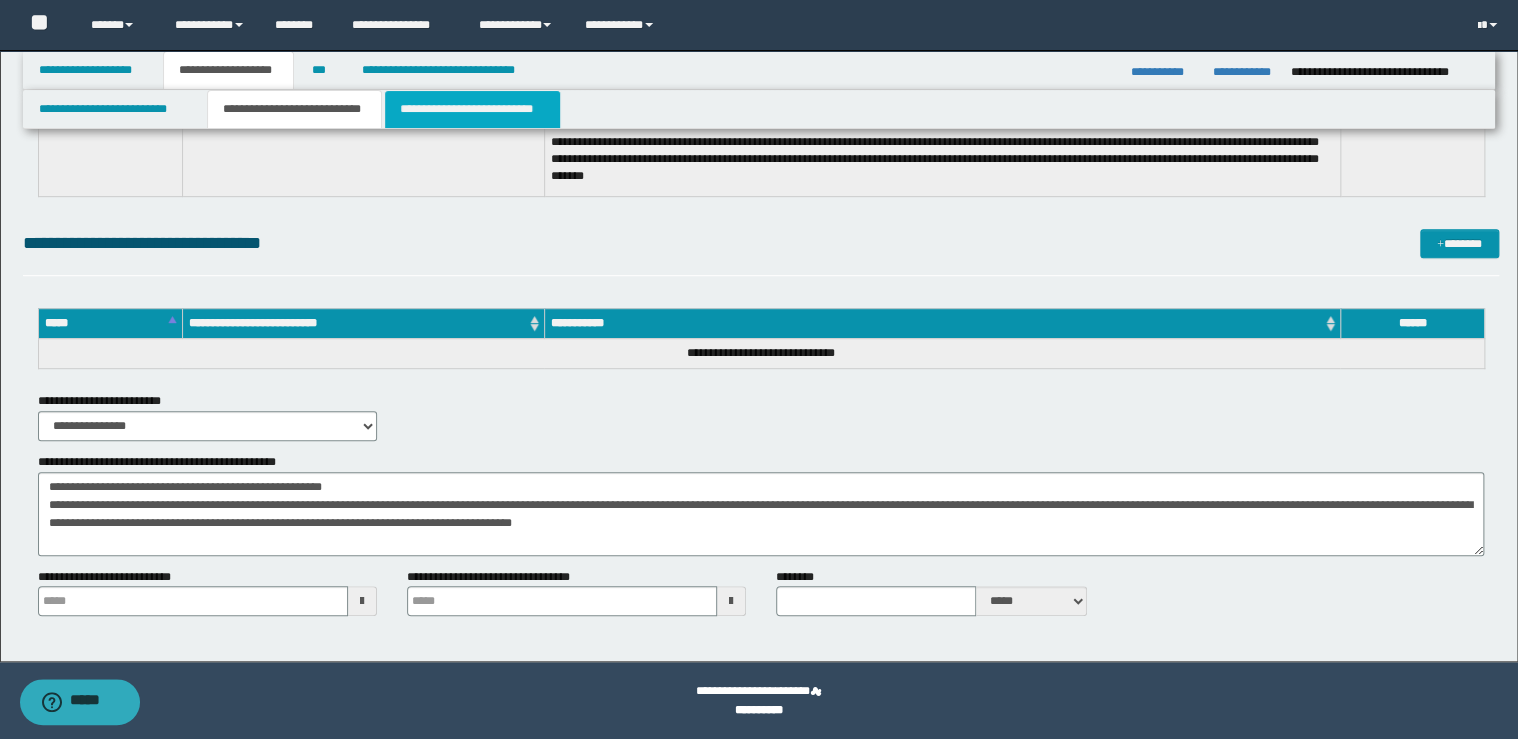 click on "**********" at bounding box center (472, 109) 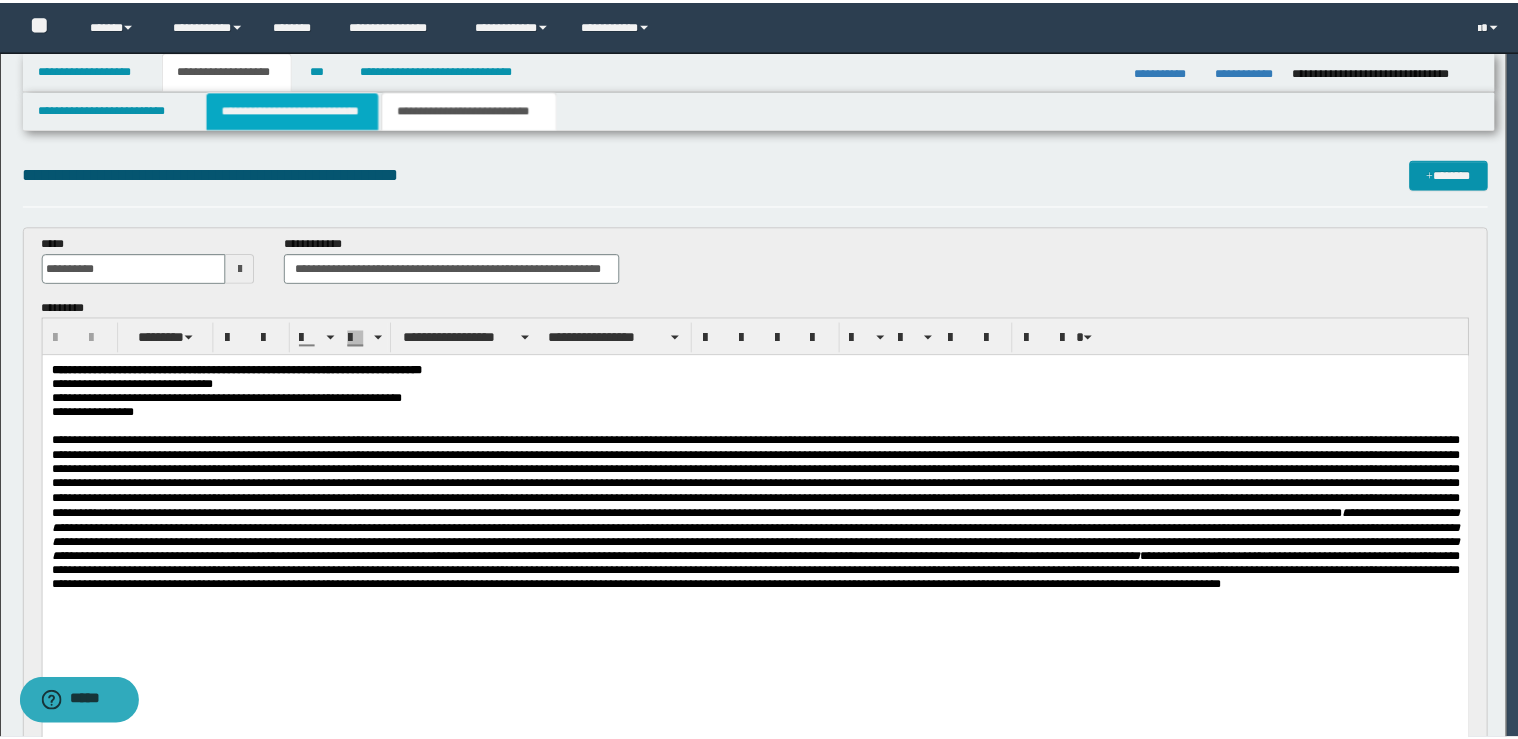 scroll, scrollTop: 0, scrollLeft: 0, axis: both 